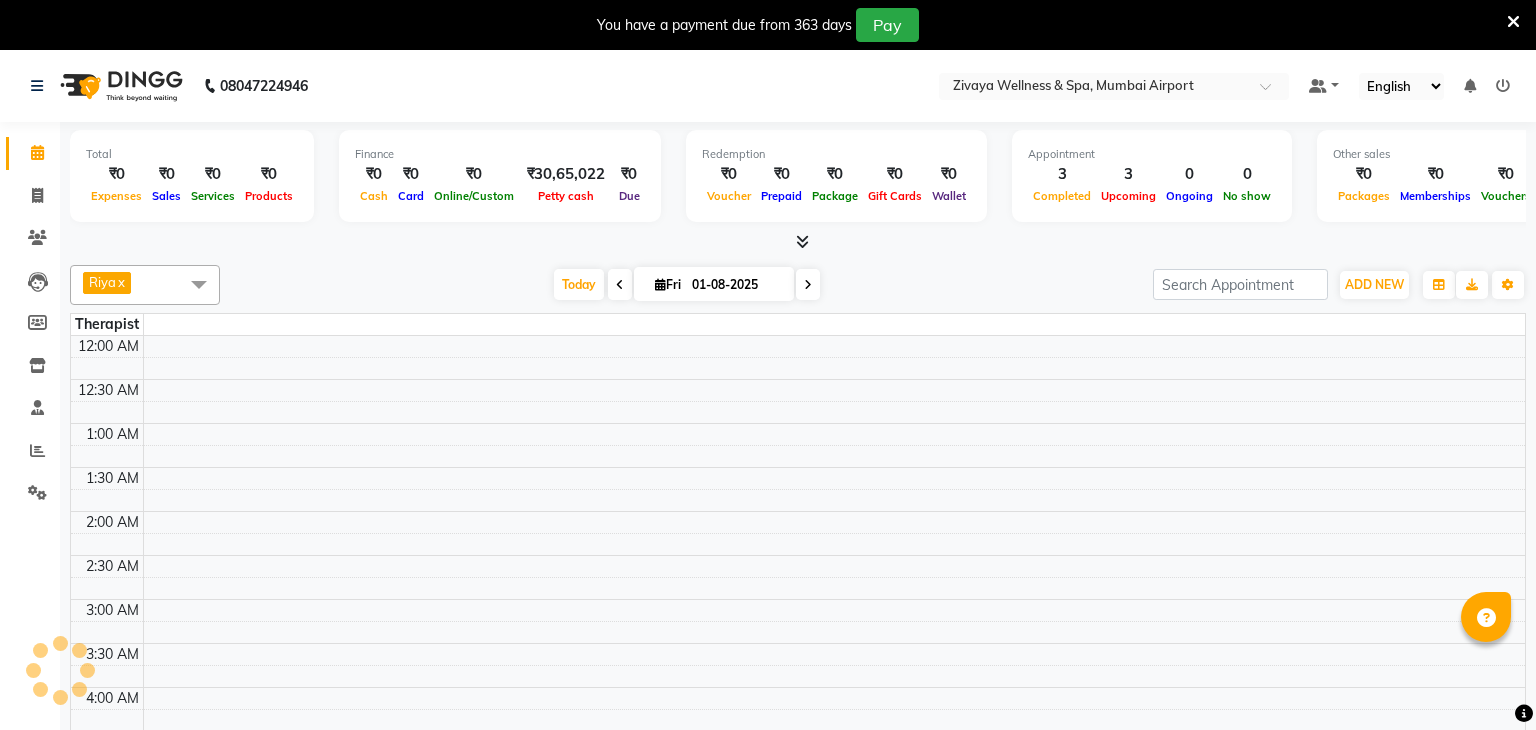 scroll, scrollTop: 0, scrollLeft: 0, axis: both 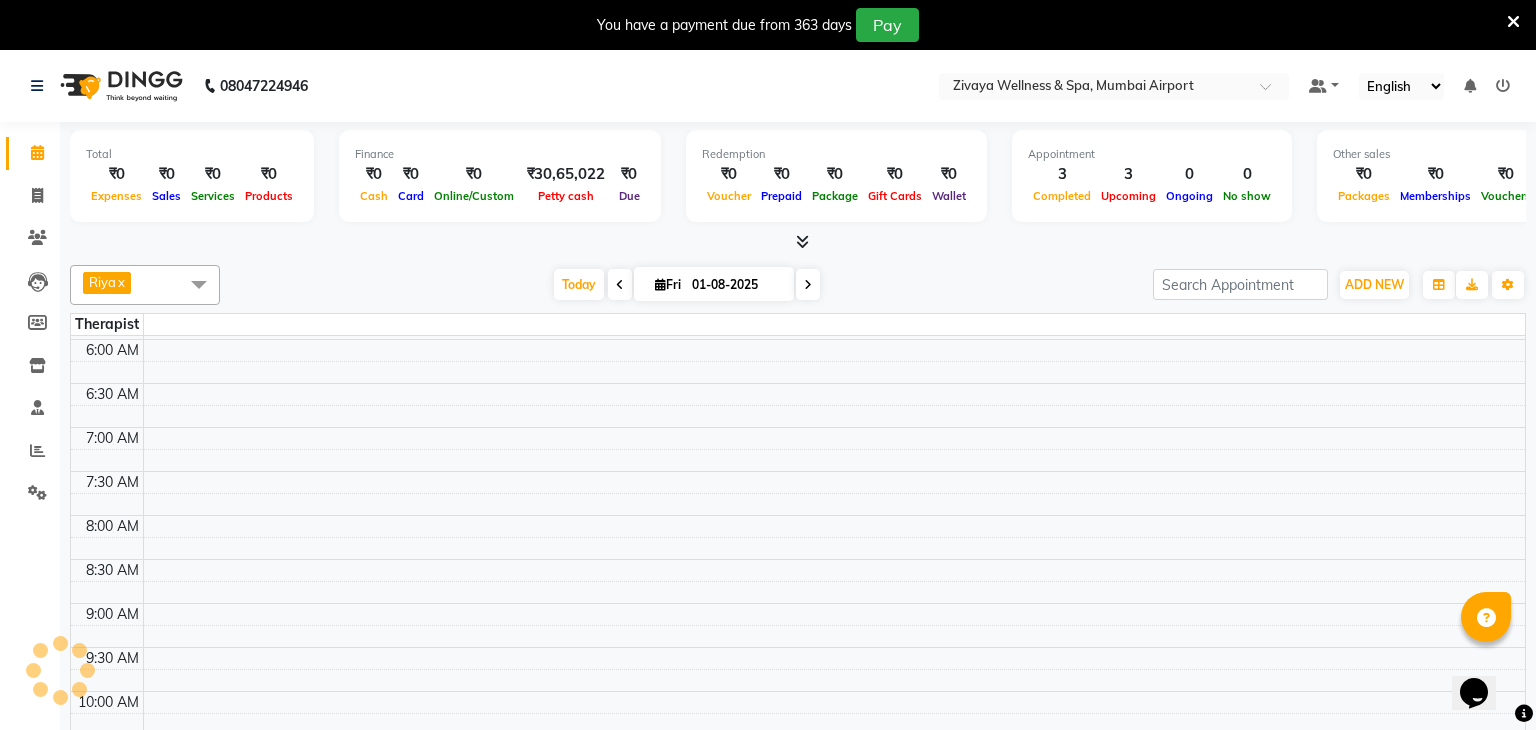 click on "Calendar" 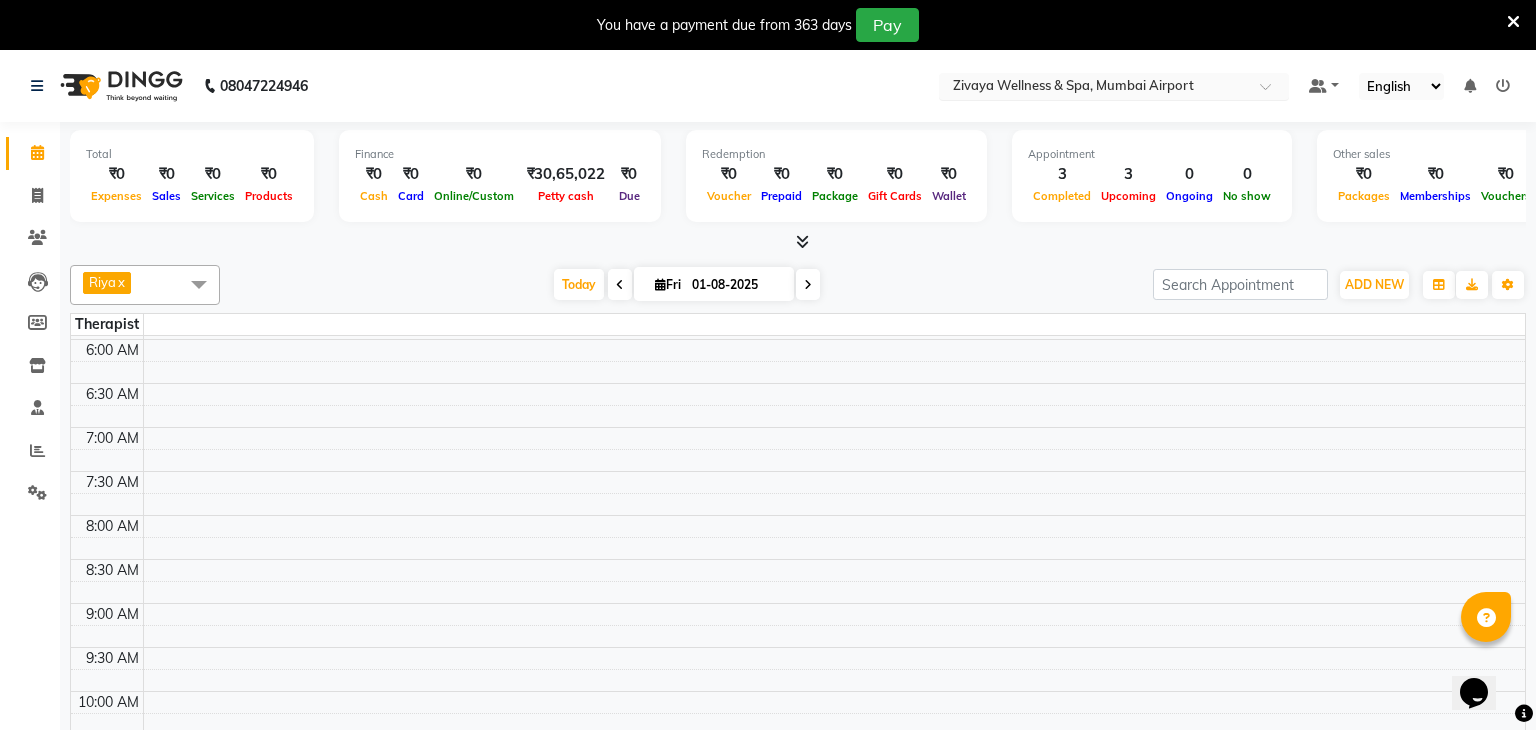 click at bounding box center (1094, 88) 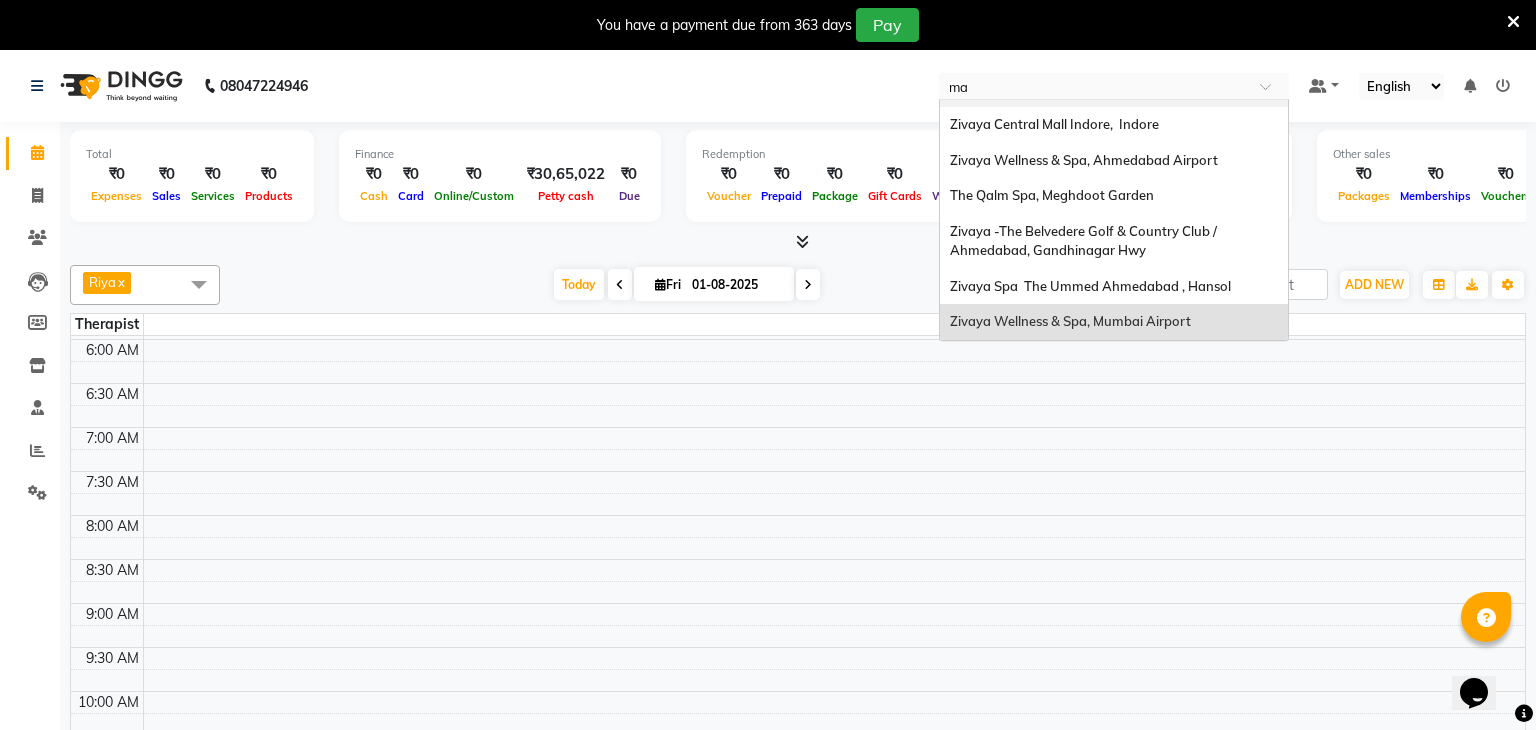 scroll, scrollTop: 0, scrollLeft: 0, axis: both 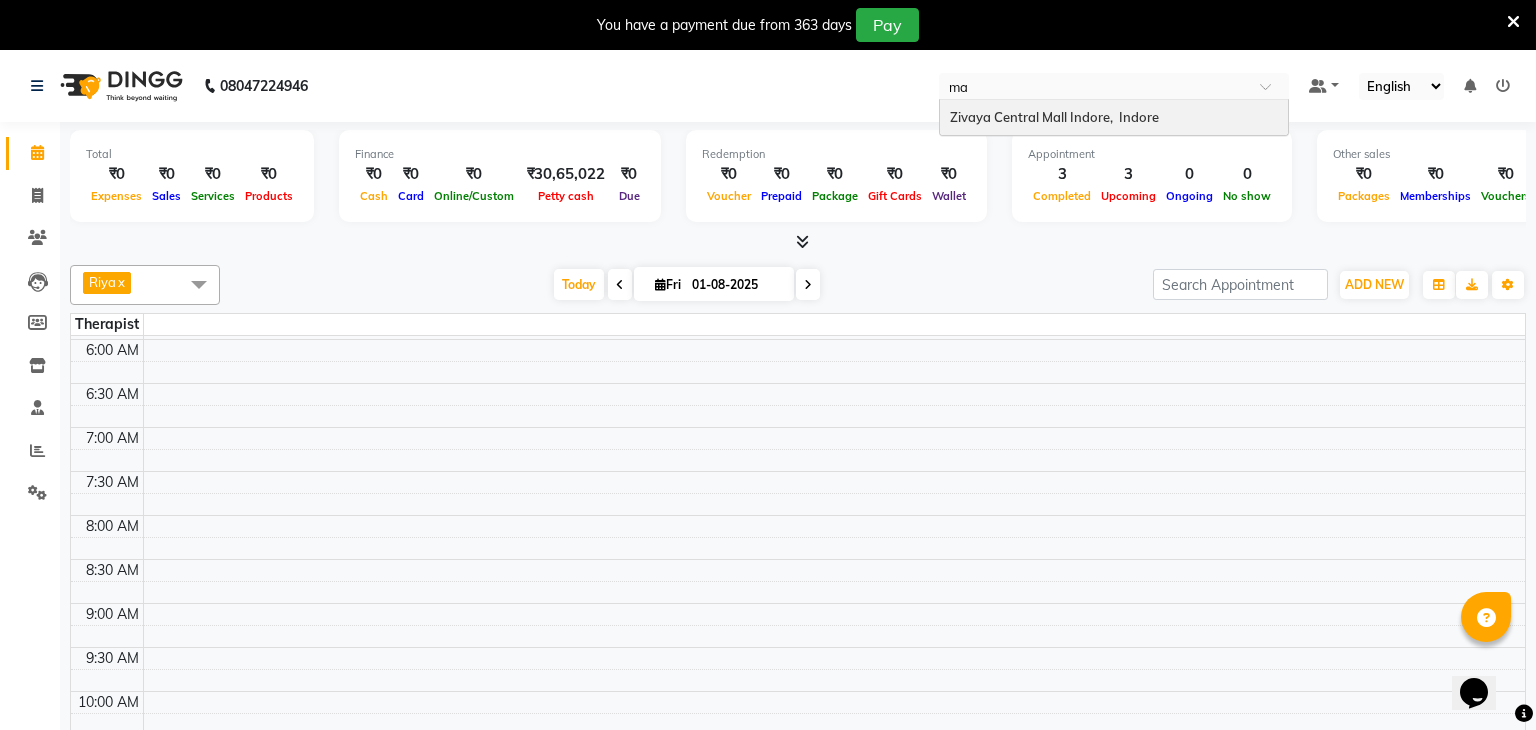 type on "m" 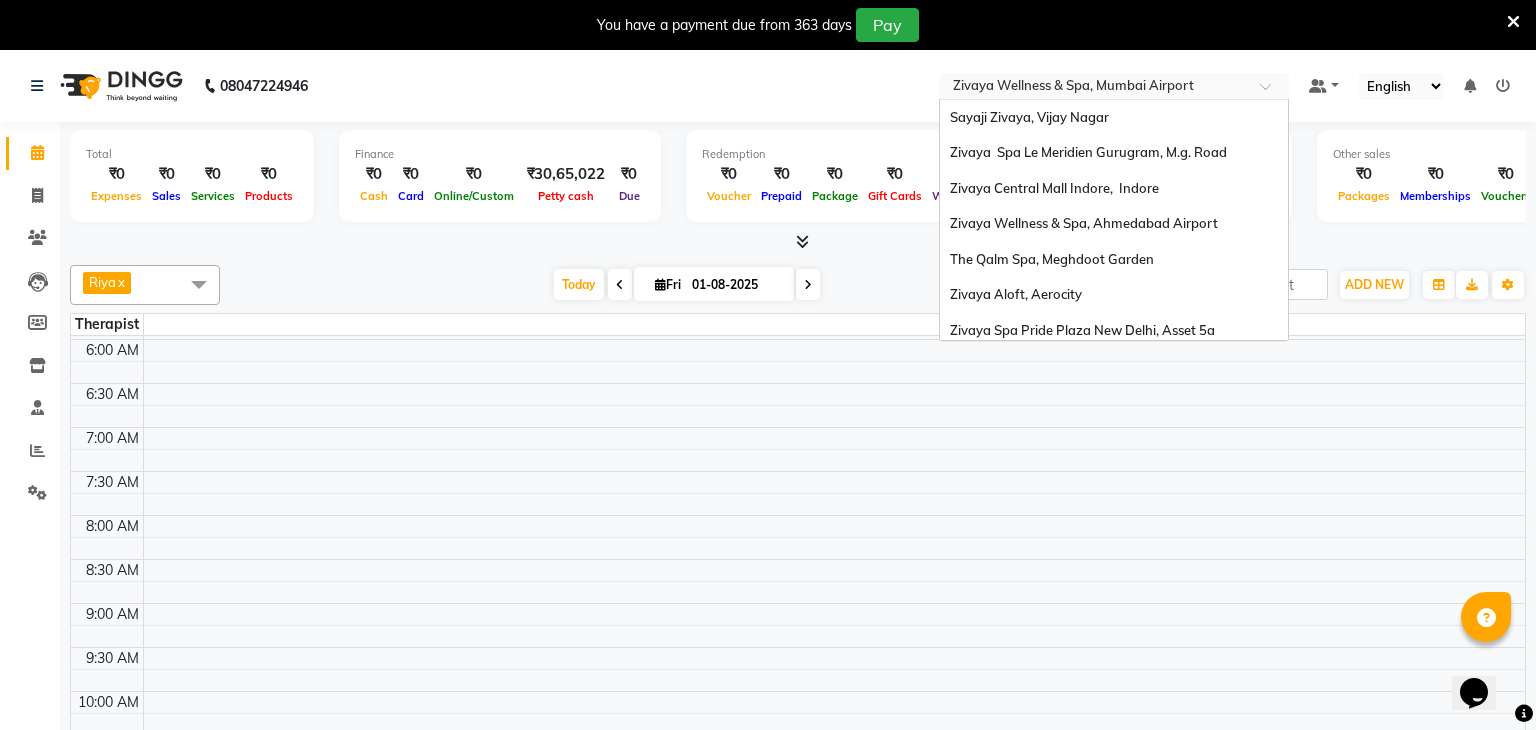 type on "q" 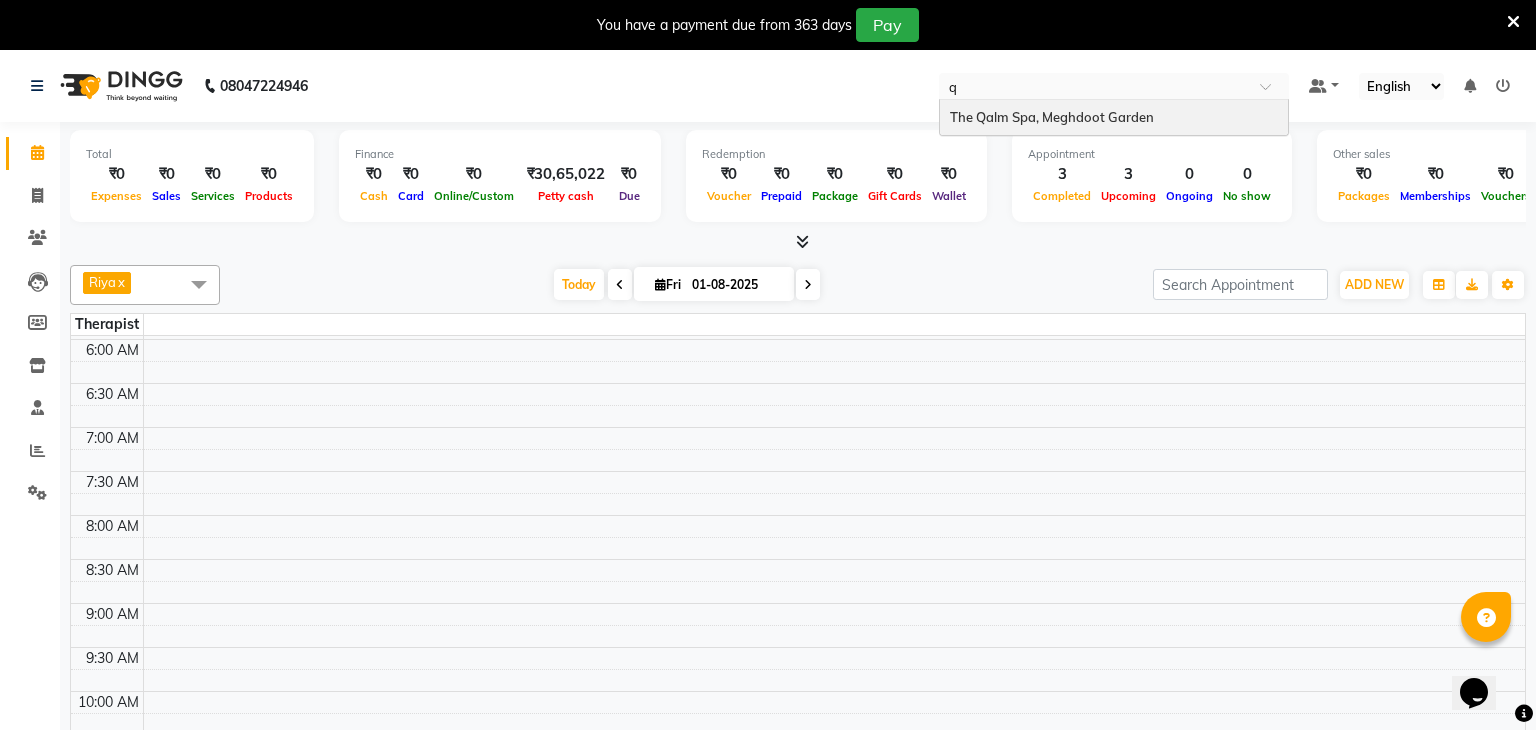 click on "The Qalm Spa, Meghdoot Garden" at bounding box center (1052, 117) 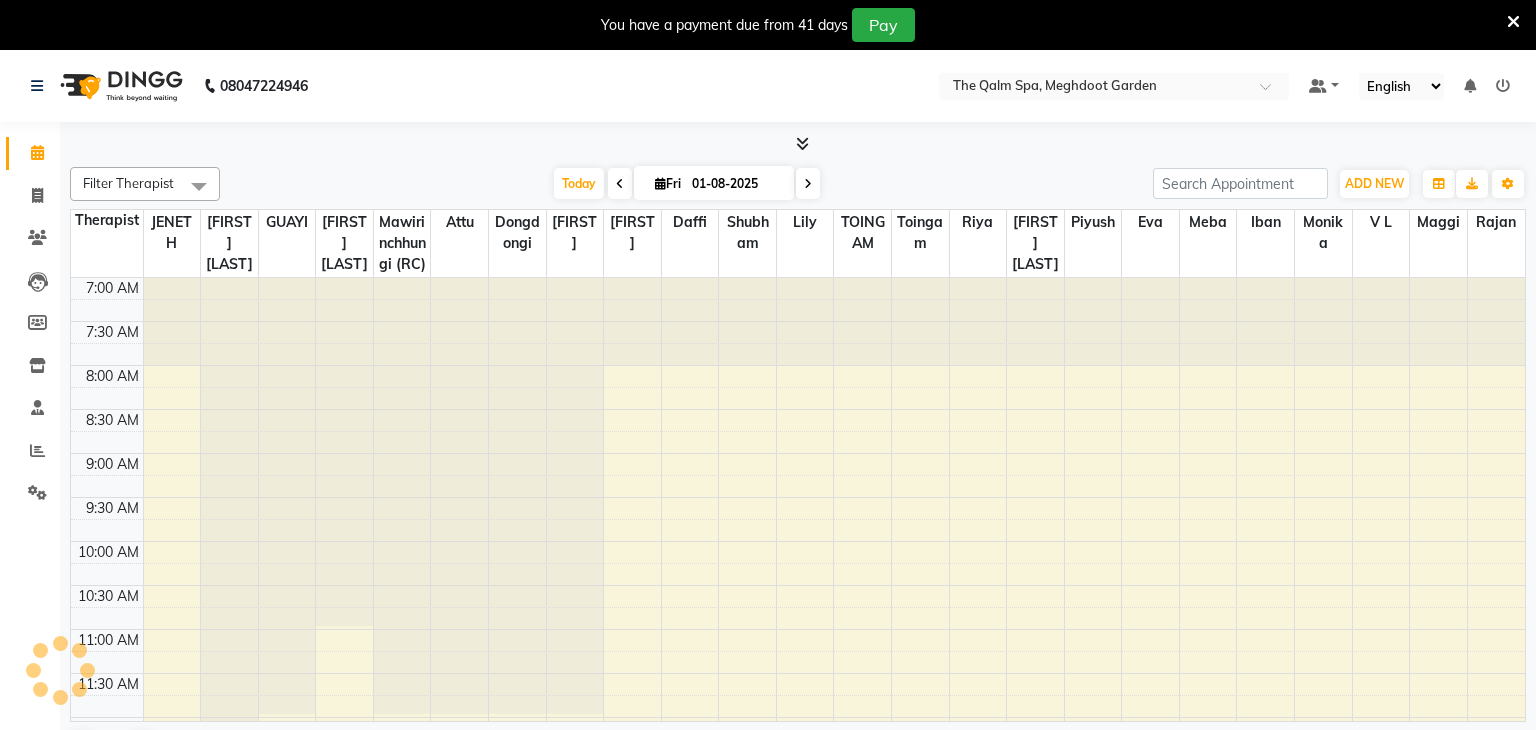 scroll, scrollTop: 0, scrollLeft: 0, axis: both 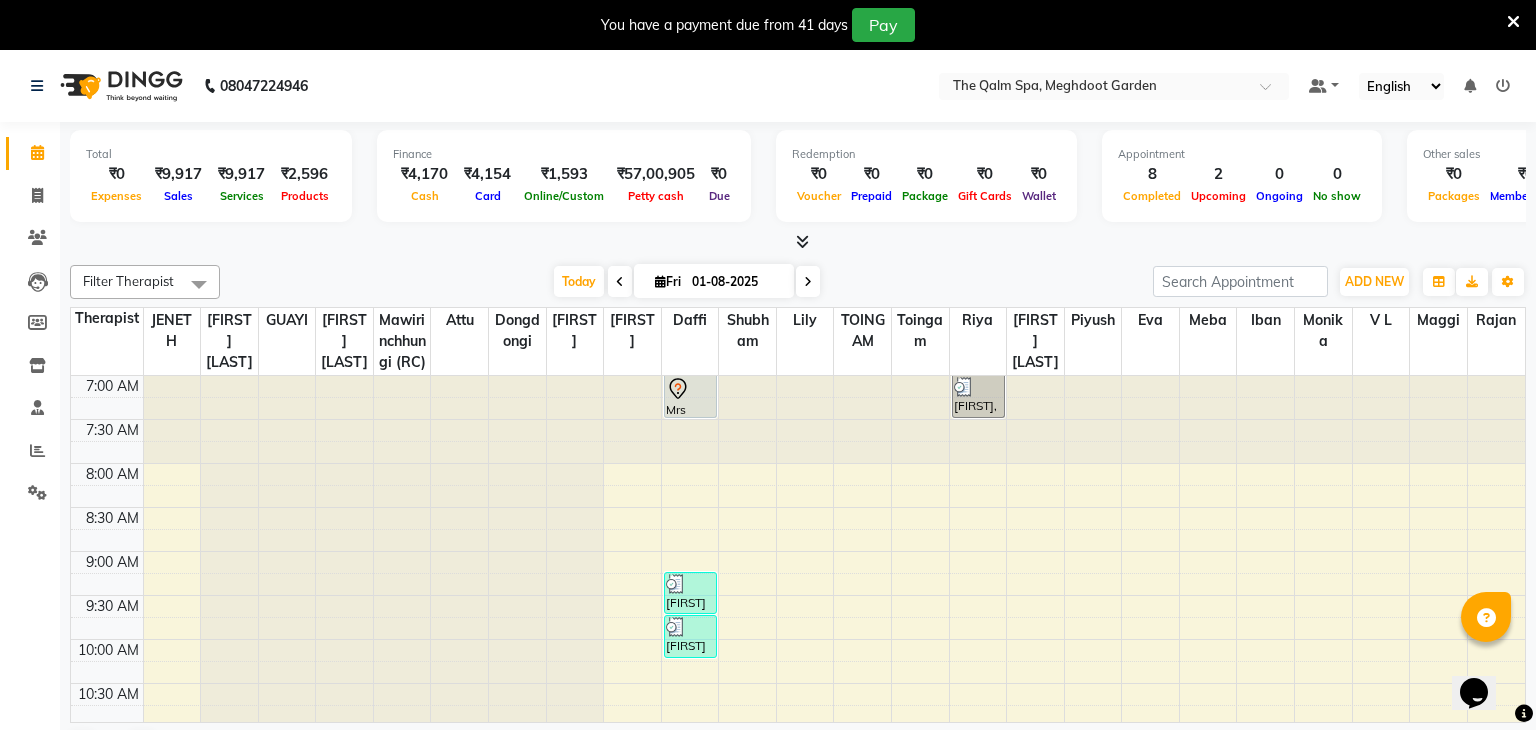 click at bounding box center (620, 281) 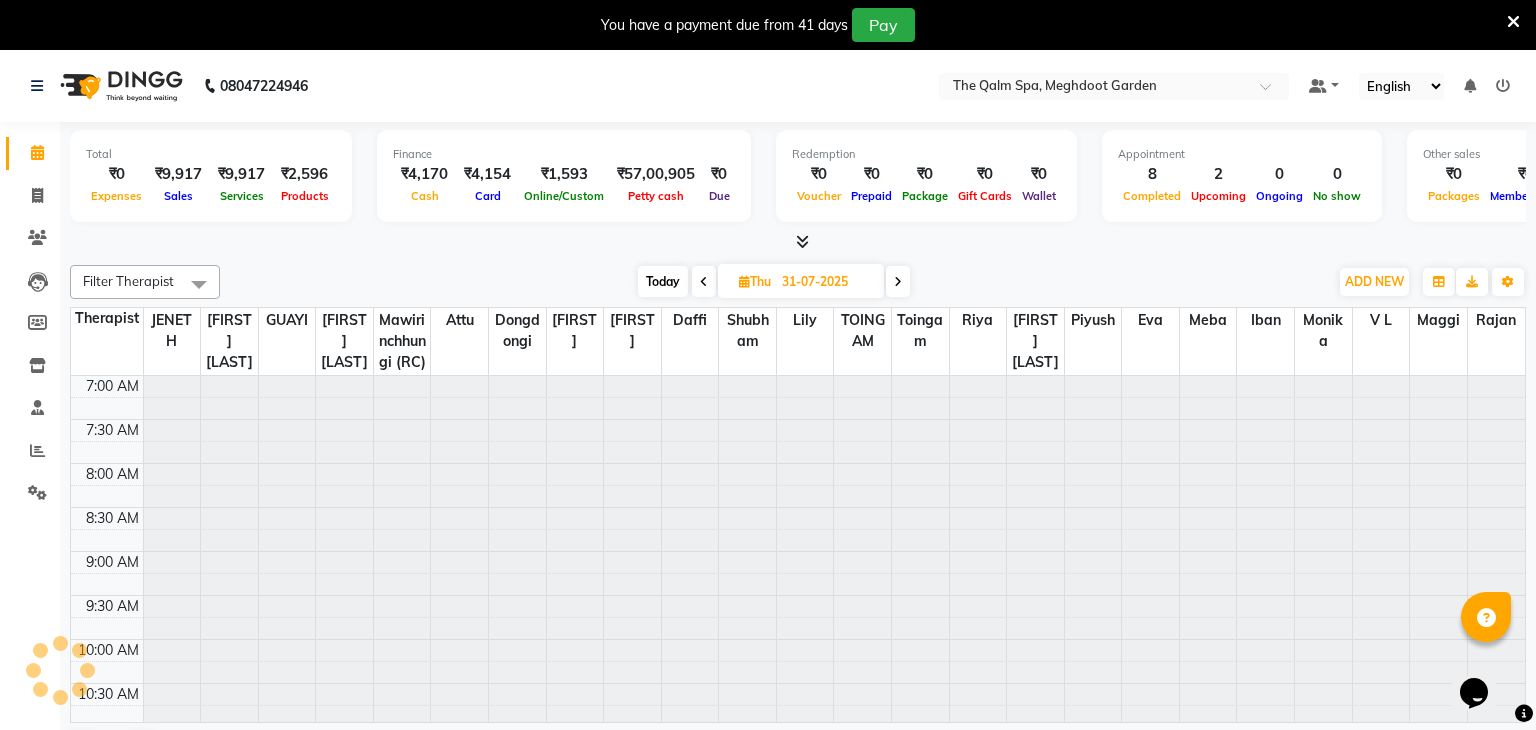scroll, scrollTop: 38, scrollLeft: 0, axis: vertical 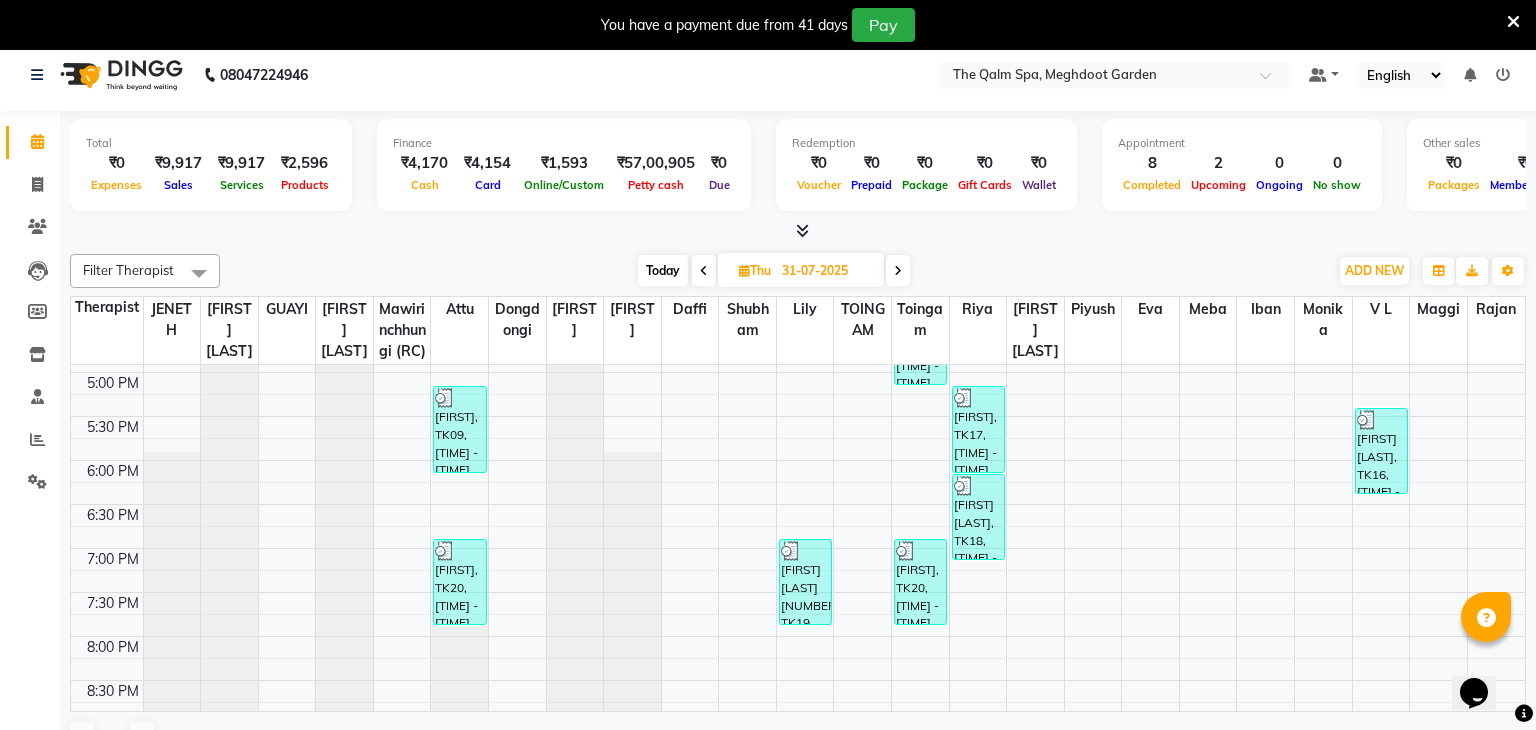 click on "AM AM AM AM AM AM AM AM AM AM AM AM AM AM AM AM AM AM AM AM AM AM AM AM AM AM AM AM AM AM AM AM AM Akshay Chopda, TK01, [TIME] - [TIME], Javanese Pampering - 60 Mins Deepak Sharma, TK02, [TIME] - [TIME], Swedish De-Stress - 90 Mins Udit, TK12, [TIME] - [TIME], Signature Foot Massage - 30 Mins Sakshi, TK11, [TIME] - [TIME], UNDER ARM WAX Sakshi, TK11, [TIME] - [TIME], ADVANCE CUT Akshay Chopda, TK06, [TIME] - [TIME], Swedish De-Stress - 60 Mins ravi, TK09, [TIME] - [TIME], Javanese Pampering - 60 Mins CHANDAN, TK20, [TIME] - [TIME], Swedish De-Stress - 60 Mins Arun Kumar, TK05, [TIME] - [TIME], De-Stress Back & Shoulder Massage - 30 Mins Sakshi, TK03, [TIME] - [TIME], GOLD FACIAL Arun Kumar, TK07, [TIME] - [TIME], Fusion Therapy - 60 Mins" at bounding box center [798, 196] 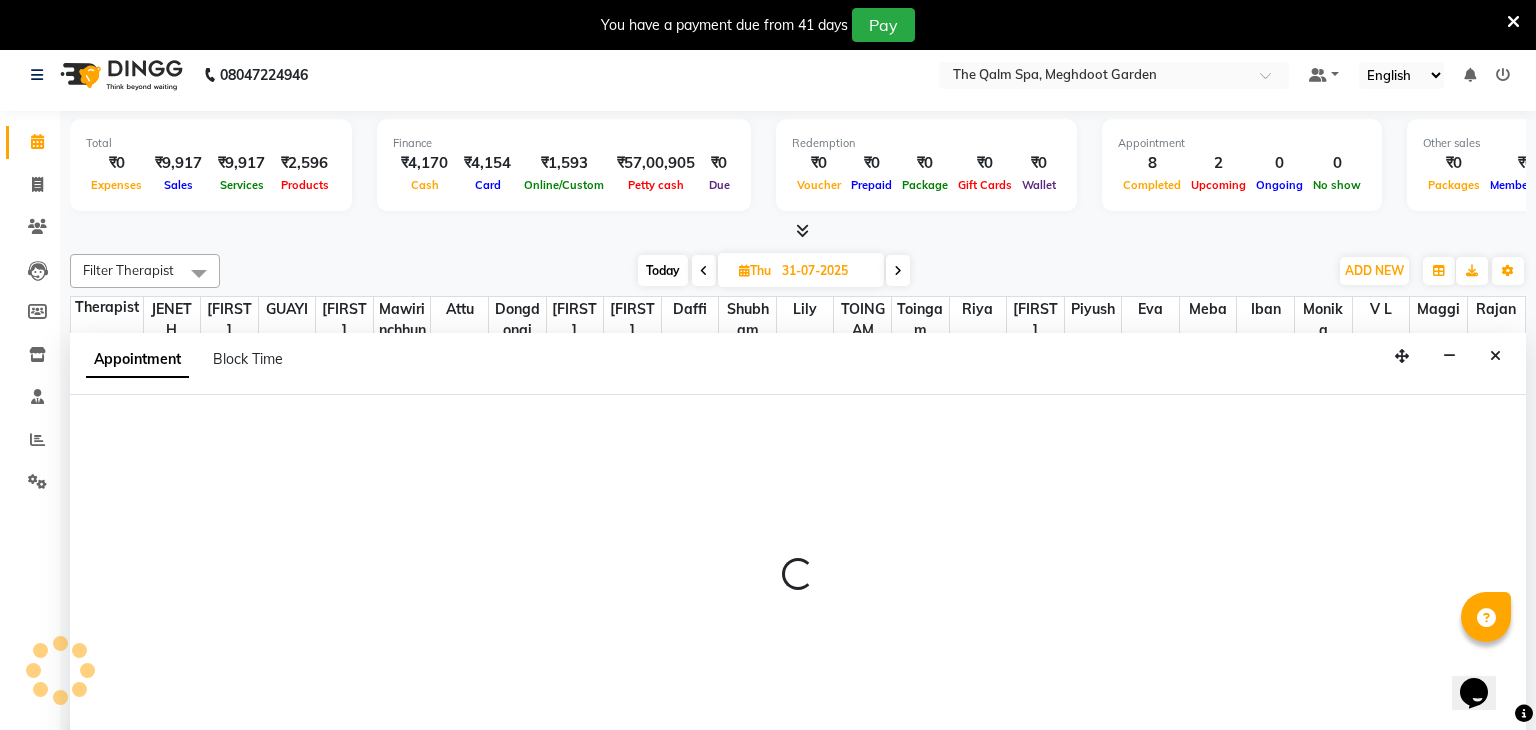 scroll, scrollTop: 51, scrollLeft: 0, axis: vertical 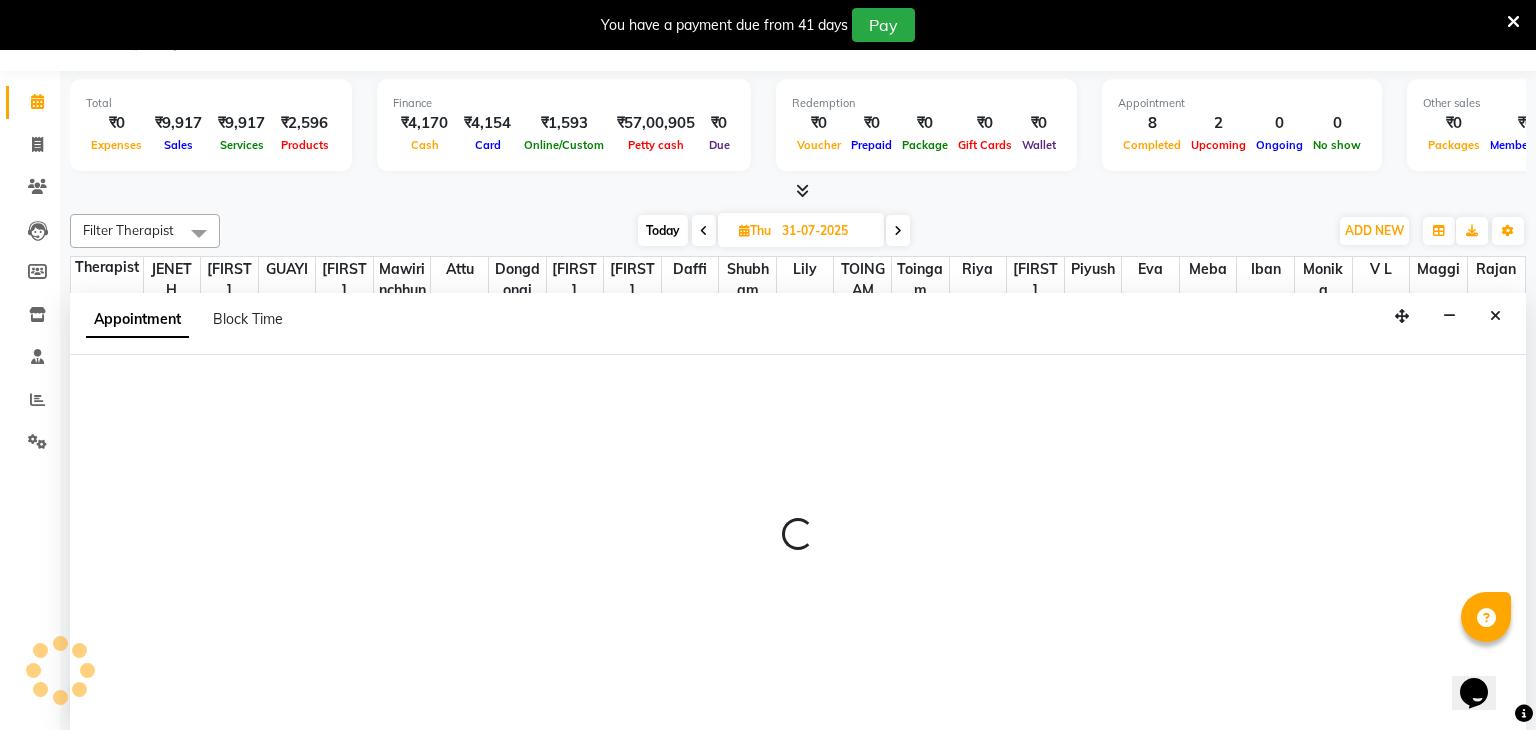 select on "87486" 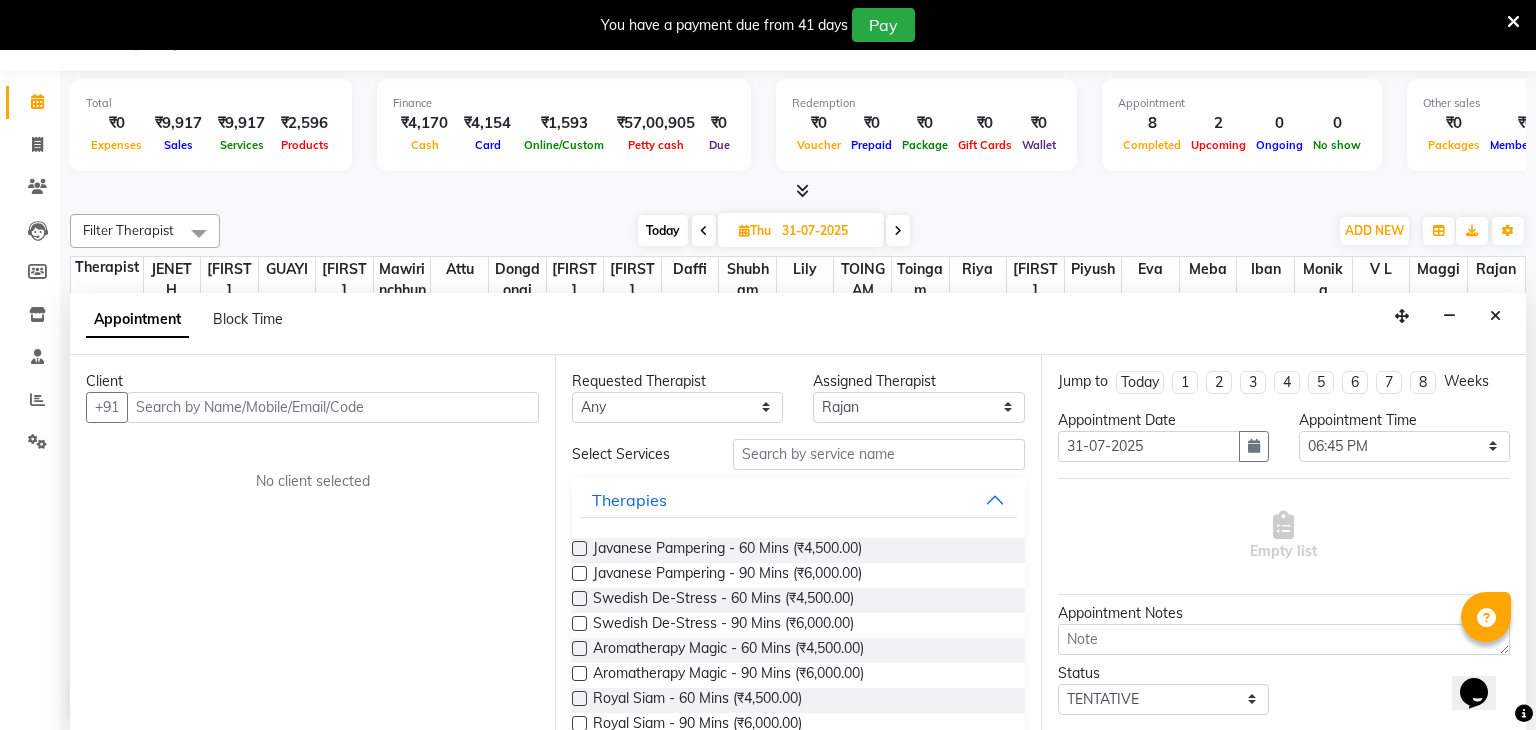 scroll, scrollTop: 0, scrollLeft: 0, axis: both 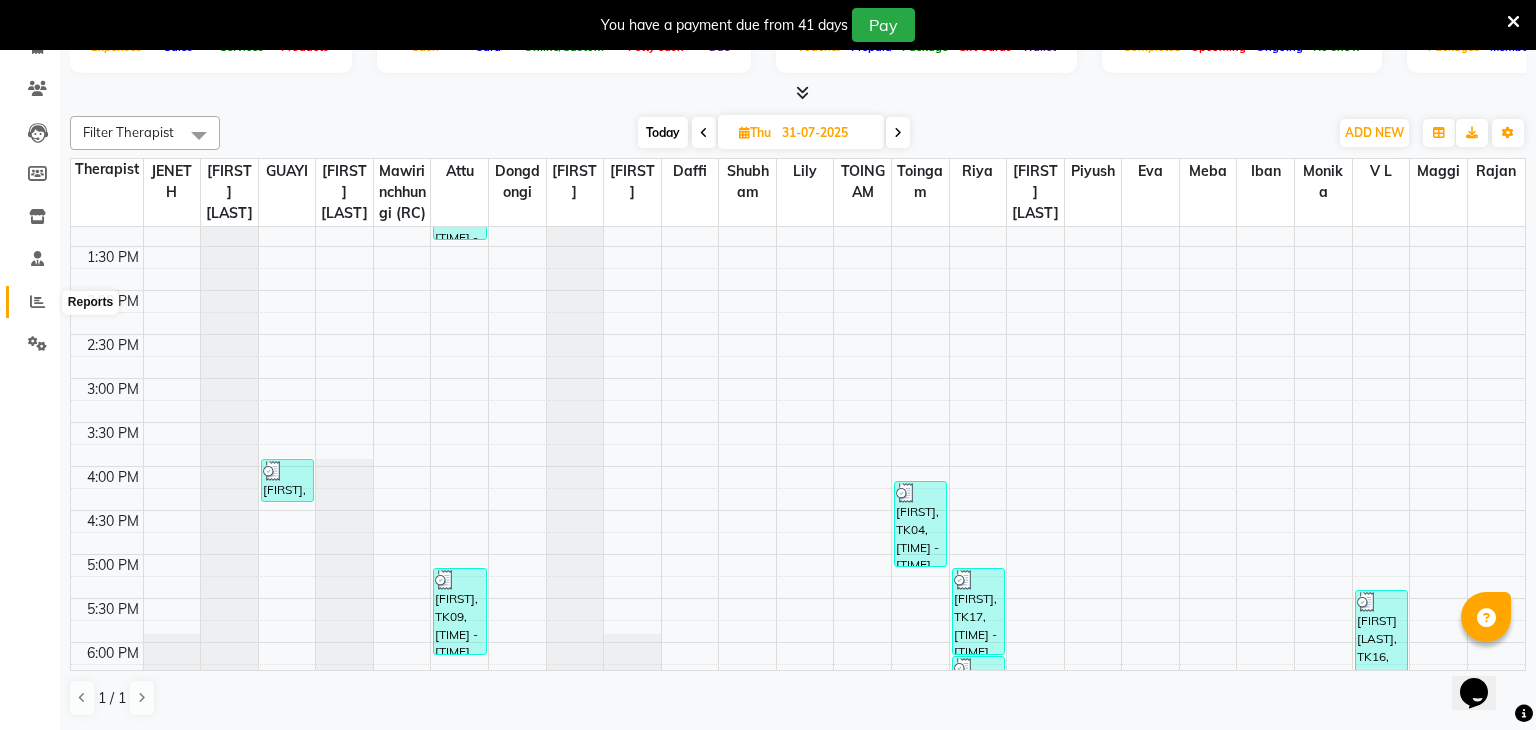 click 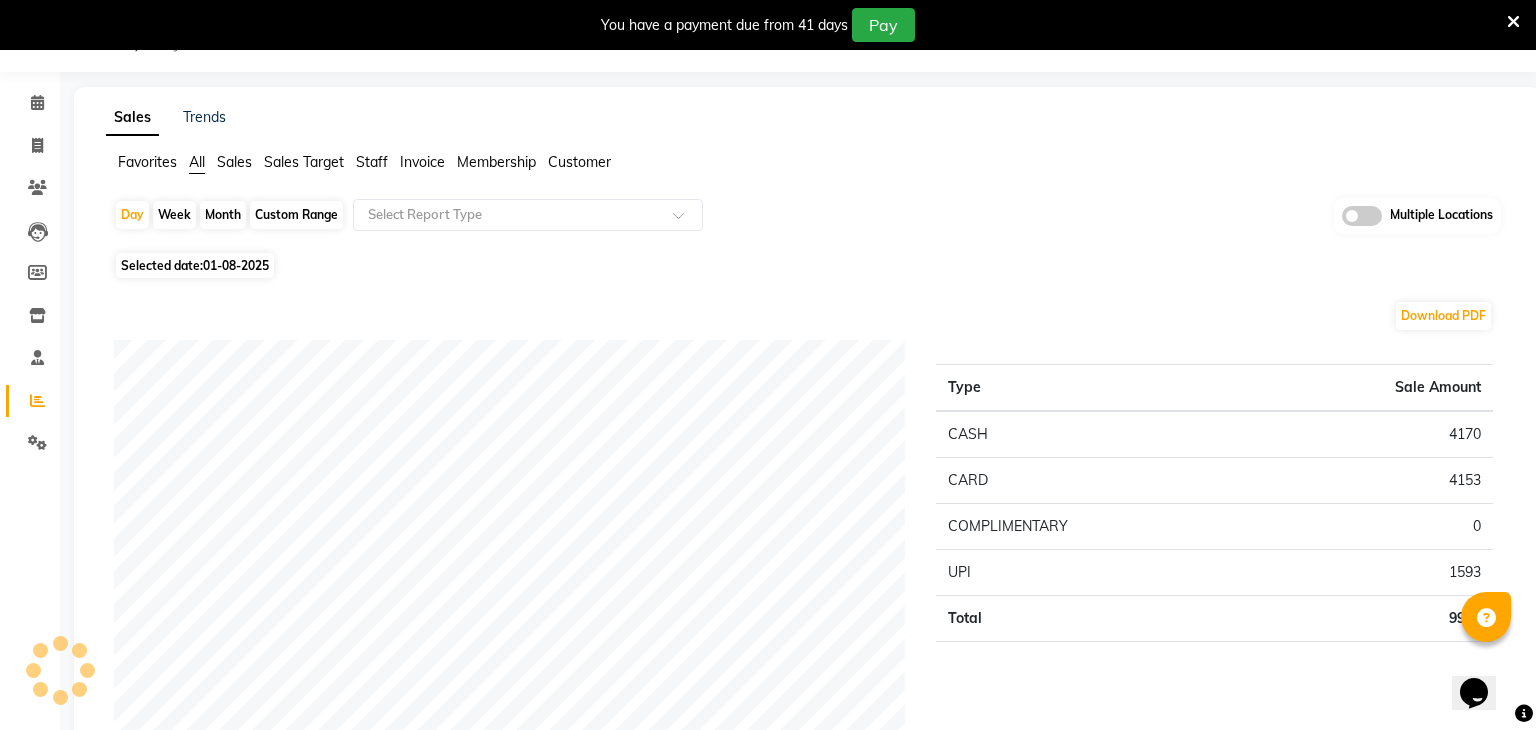 scroll, scrollTop: 149, scrollLeft: 0, axis: vertical 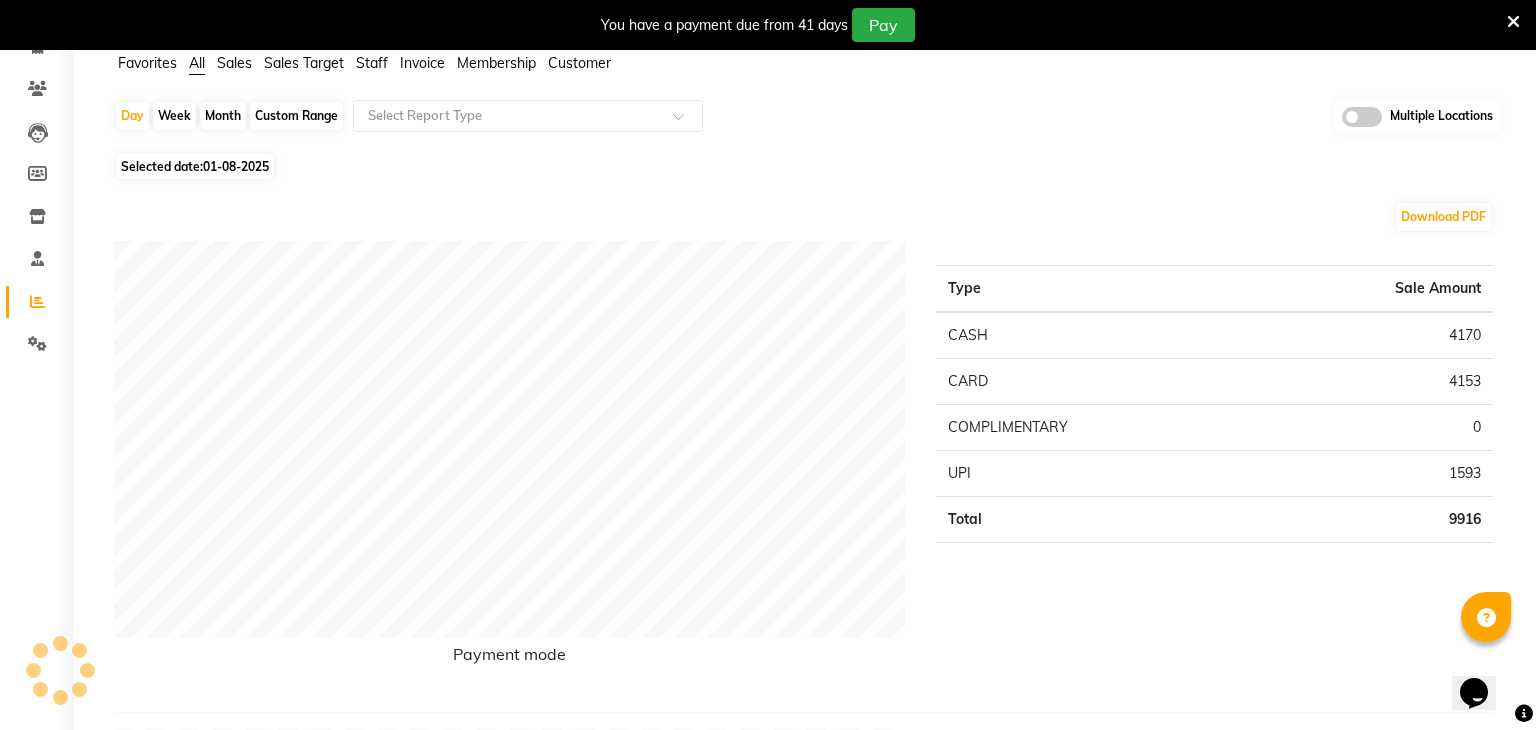 click on "Custom Range" 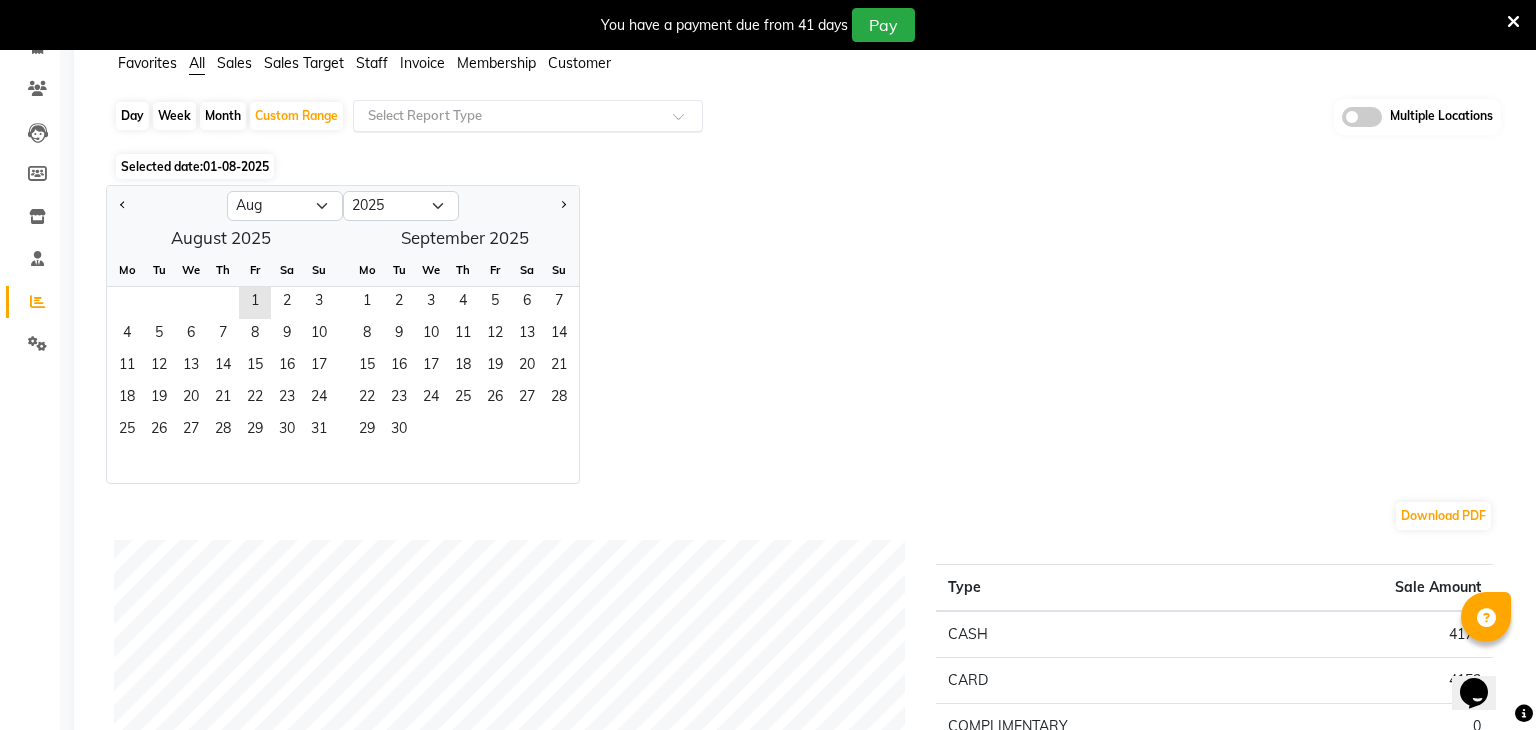 click 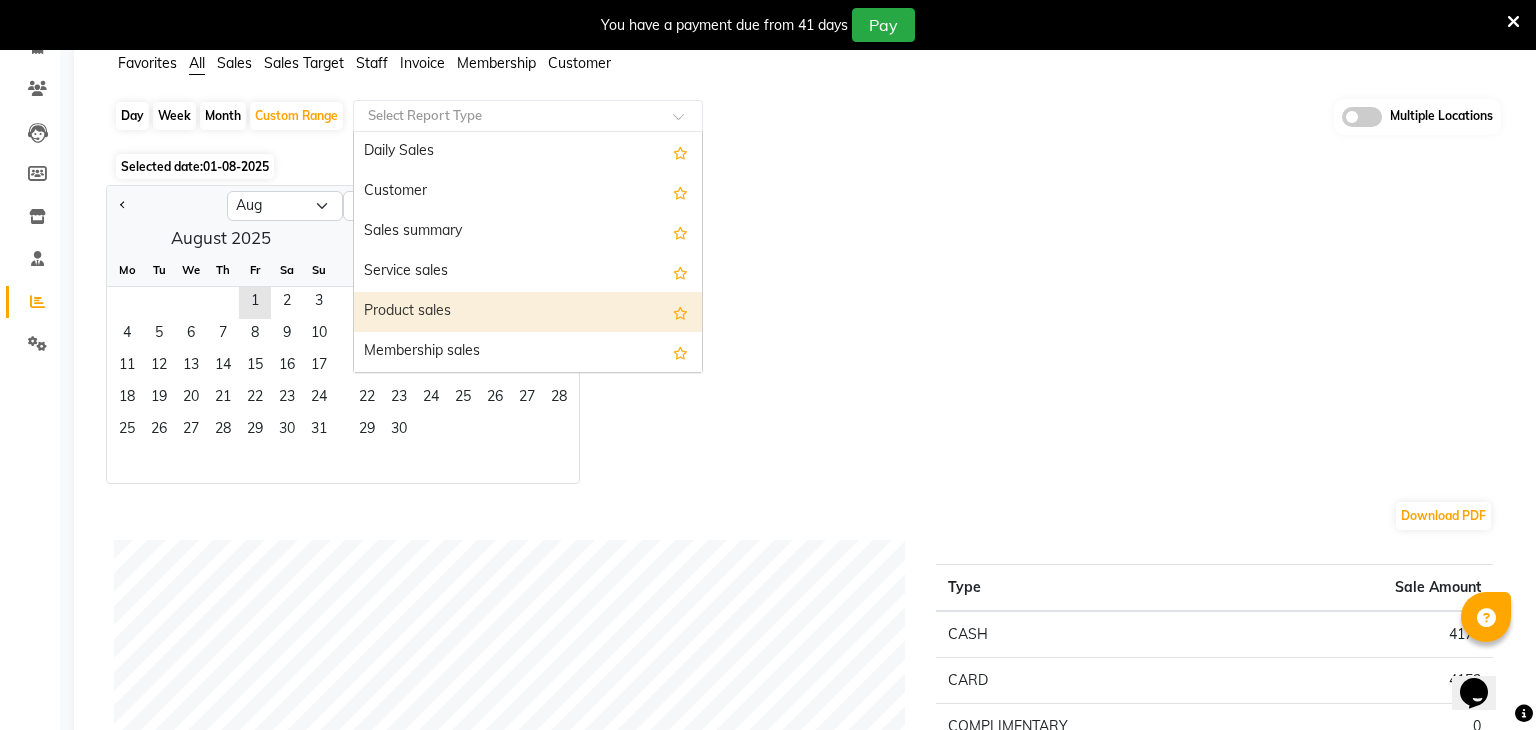 click on "Product sales" at bounding box center (528, 312) 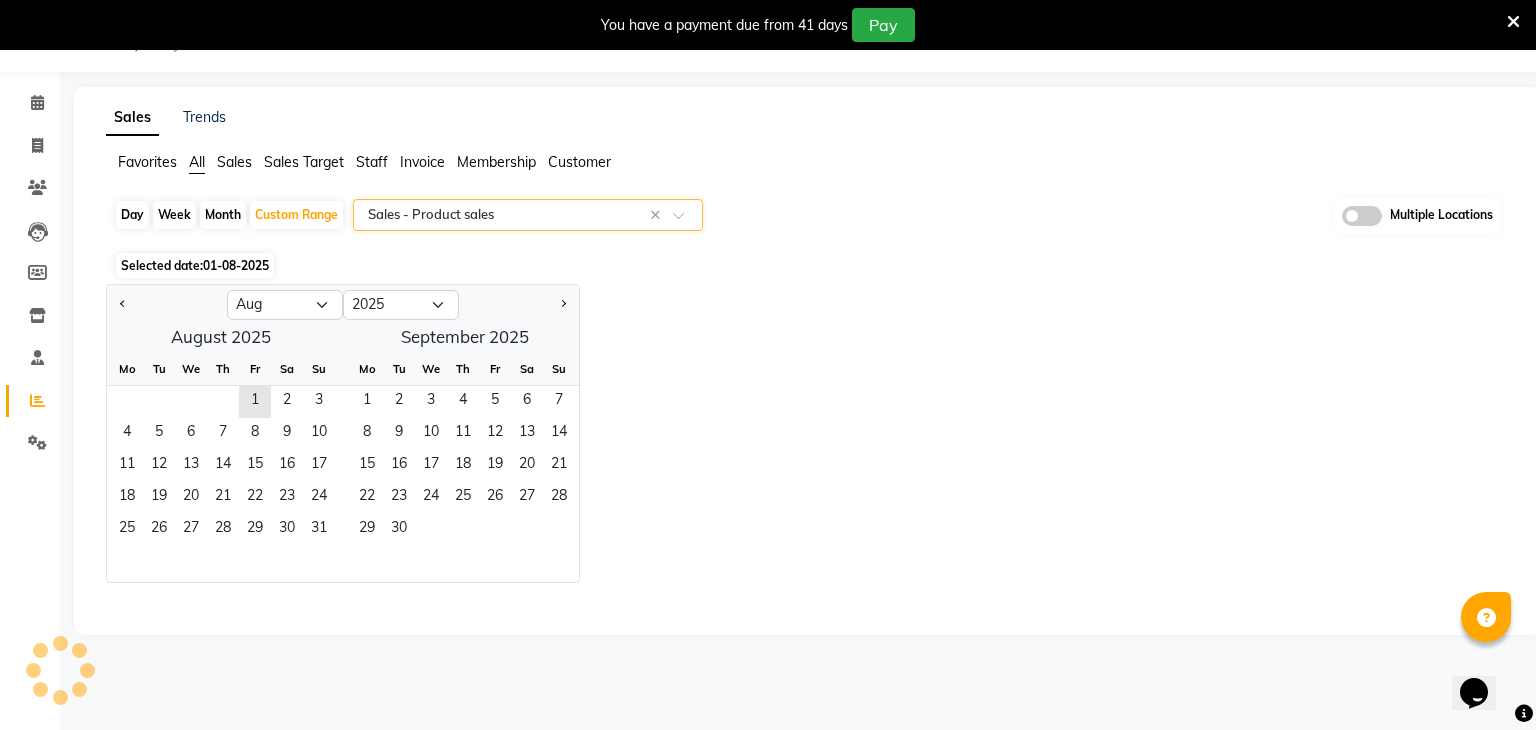 scroll, scrollTop: 149, scrollLeft: 0, axis: vertical 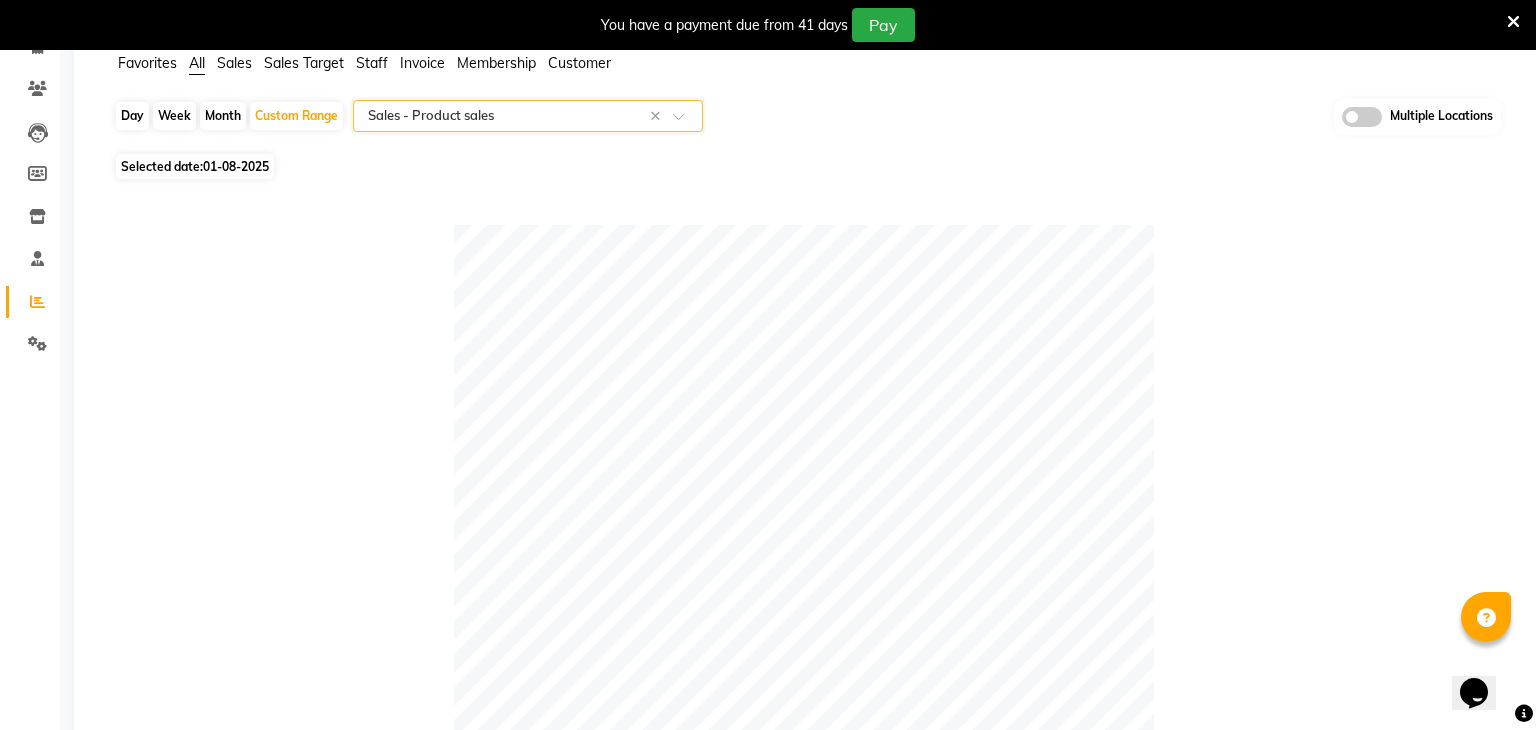 click 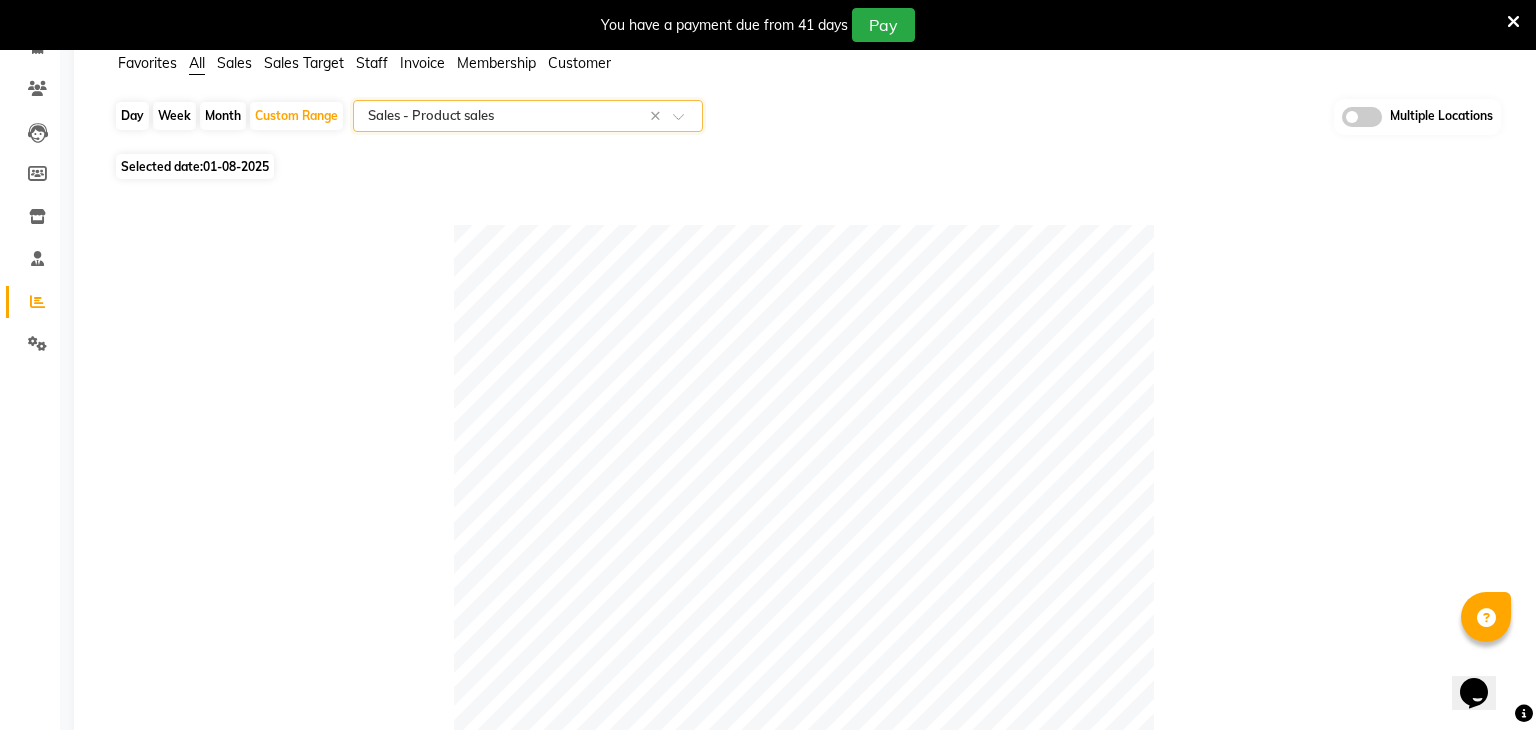 click 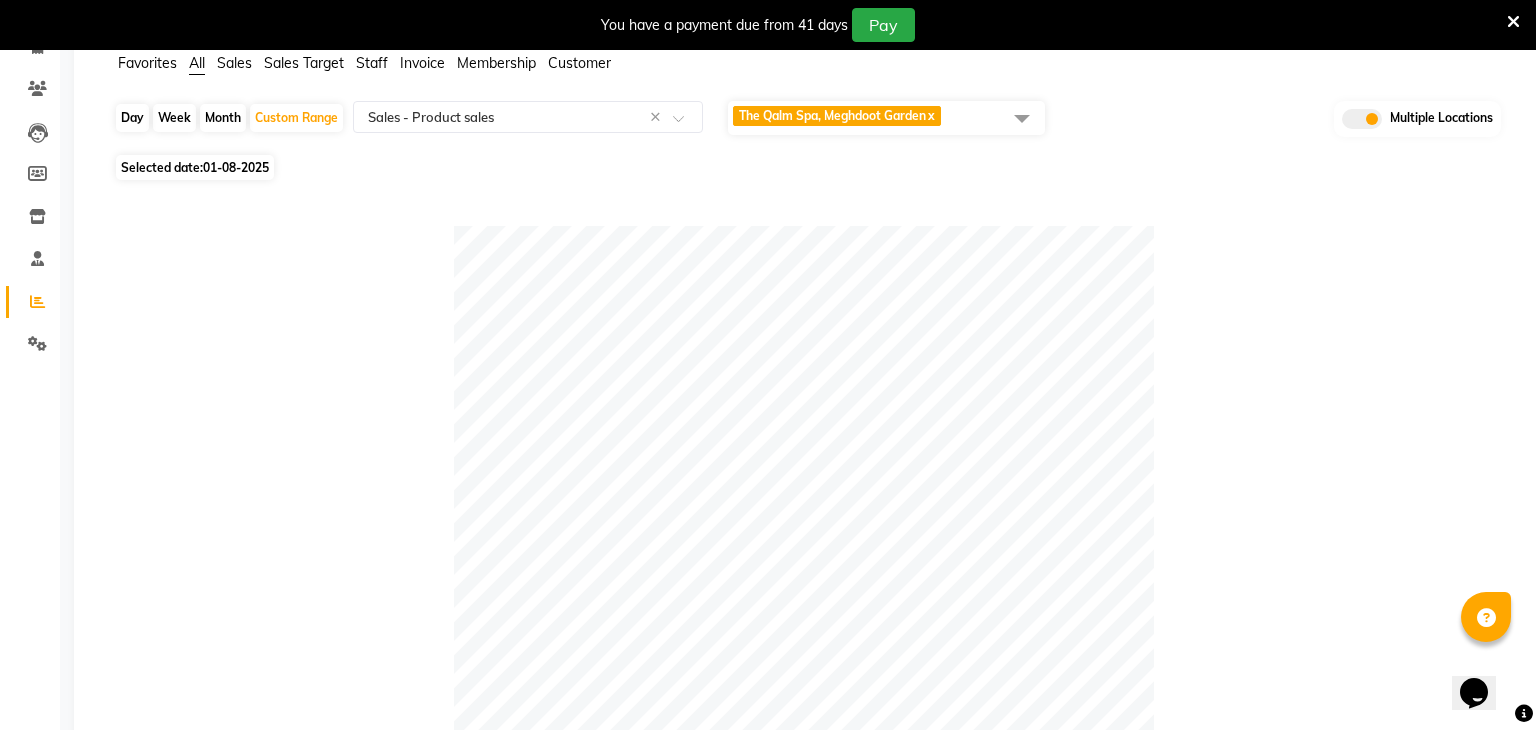 click on "The Qalm Spa, Meghdoot Garden  x" 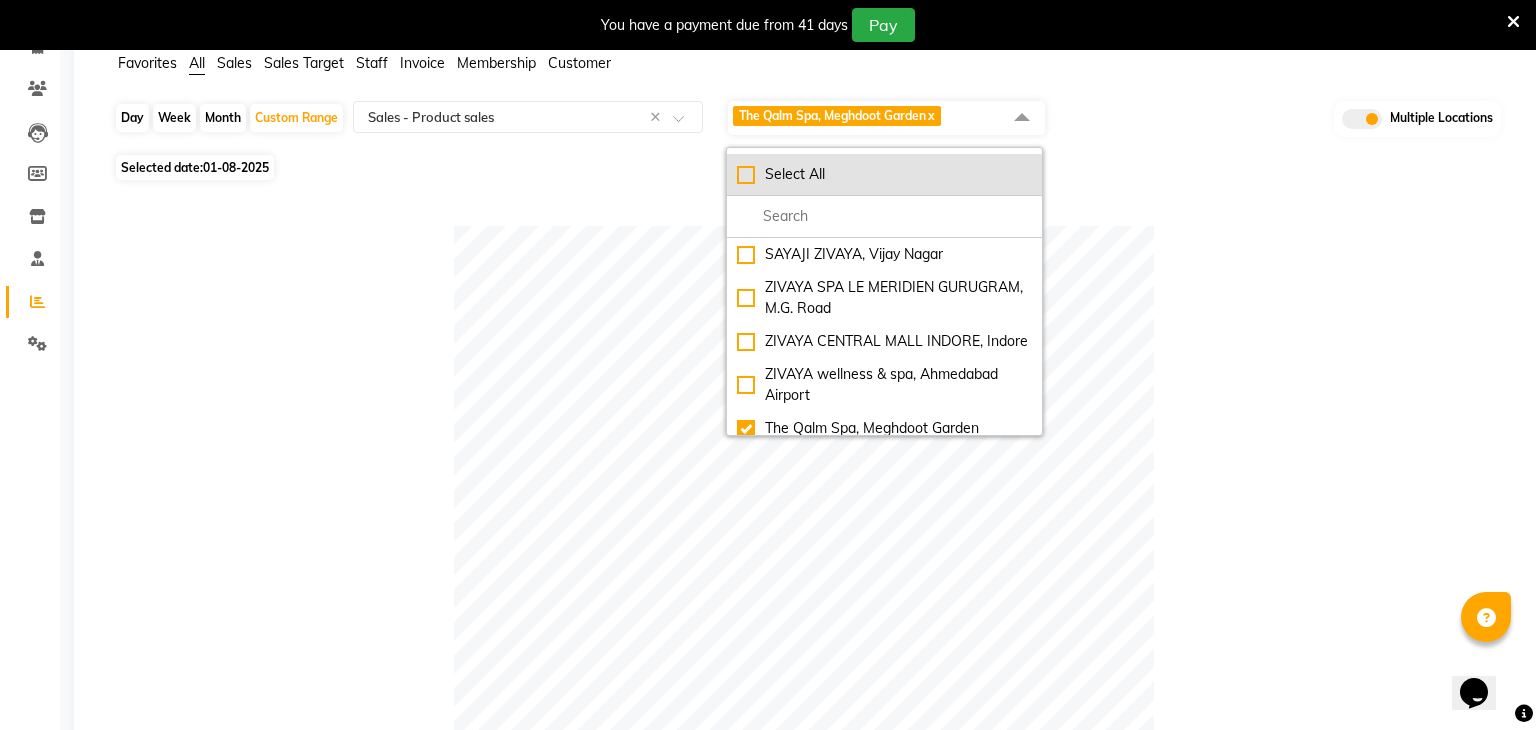 click on "Select All" 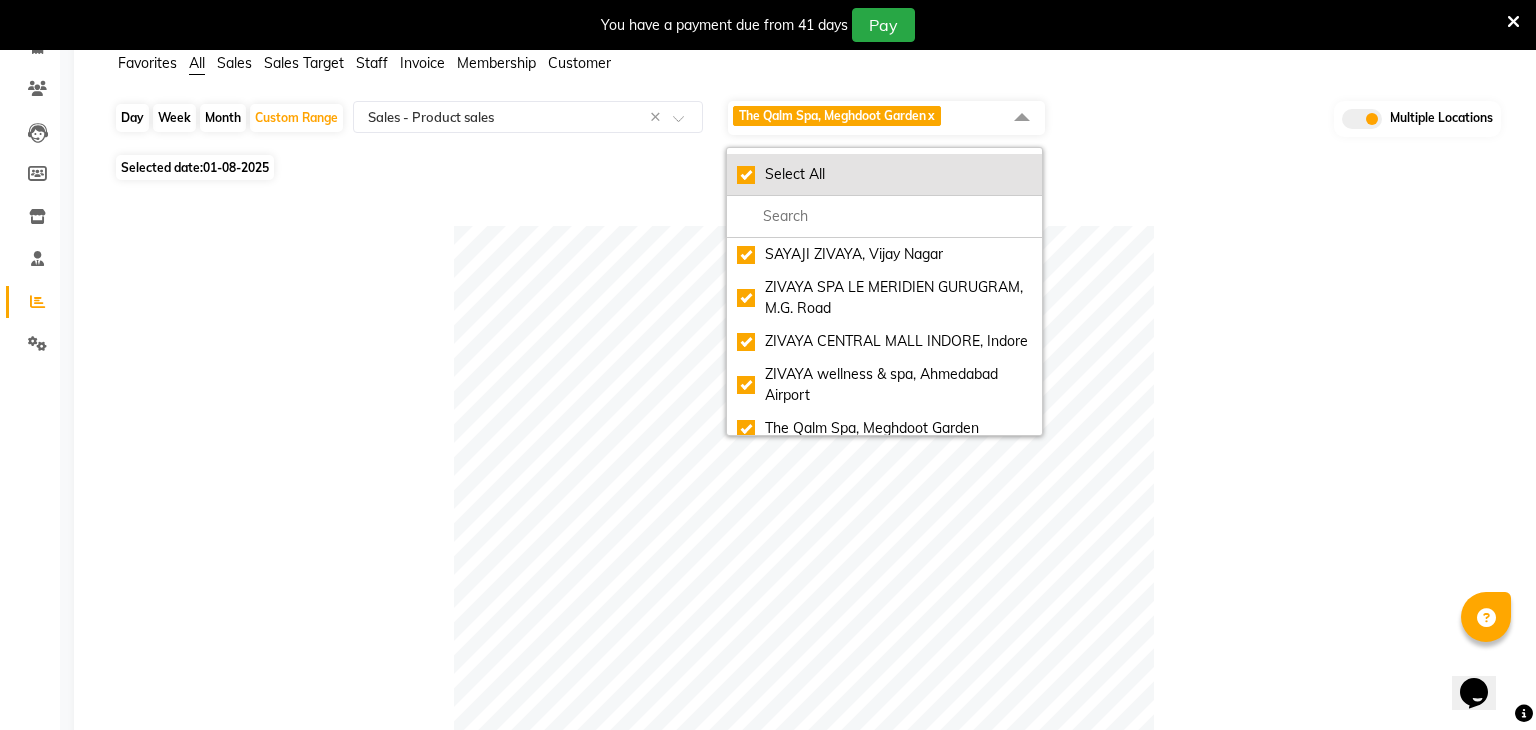 checkbox on "true" 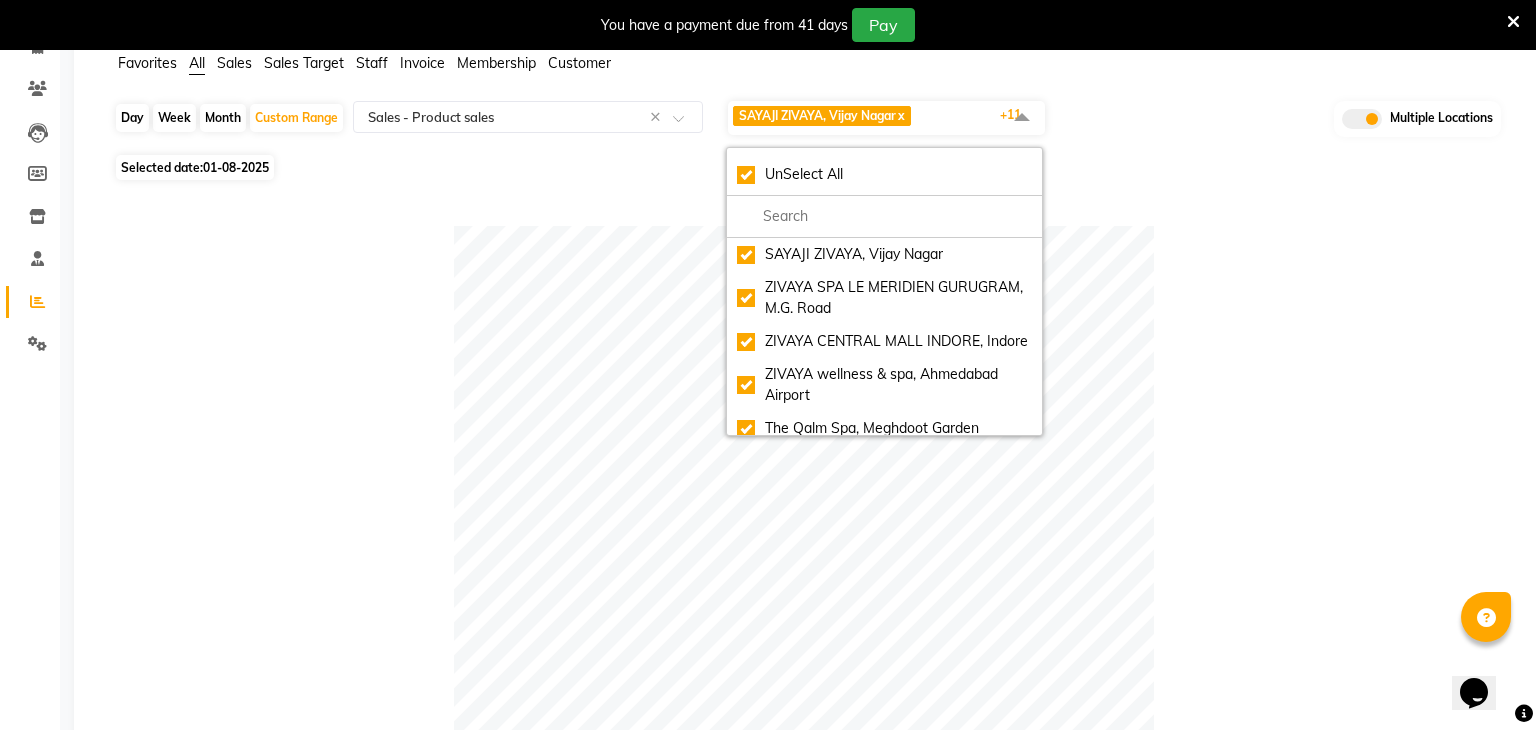 click 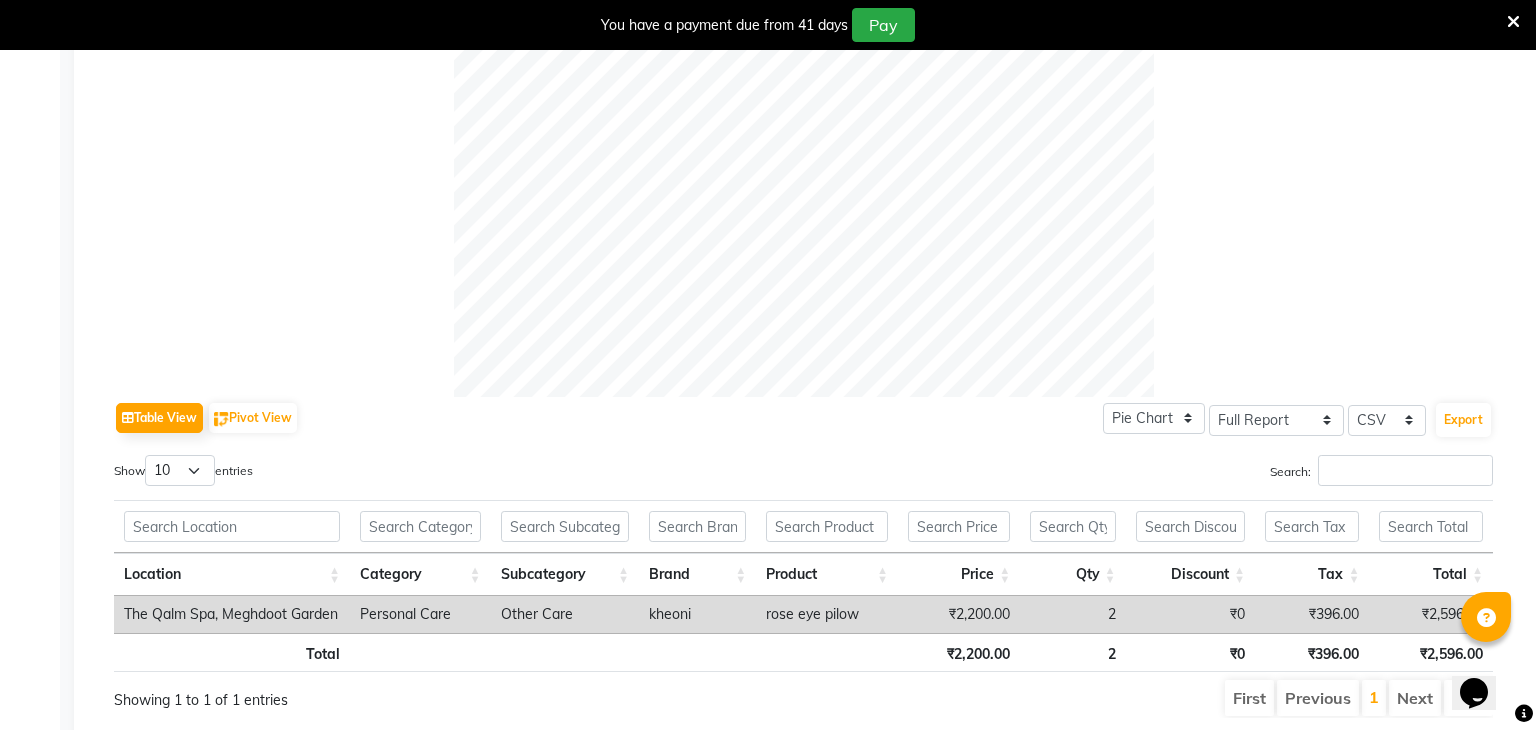 scroll, scrollTop: 731, scrollLeft: 0, axis: vertical 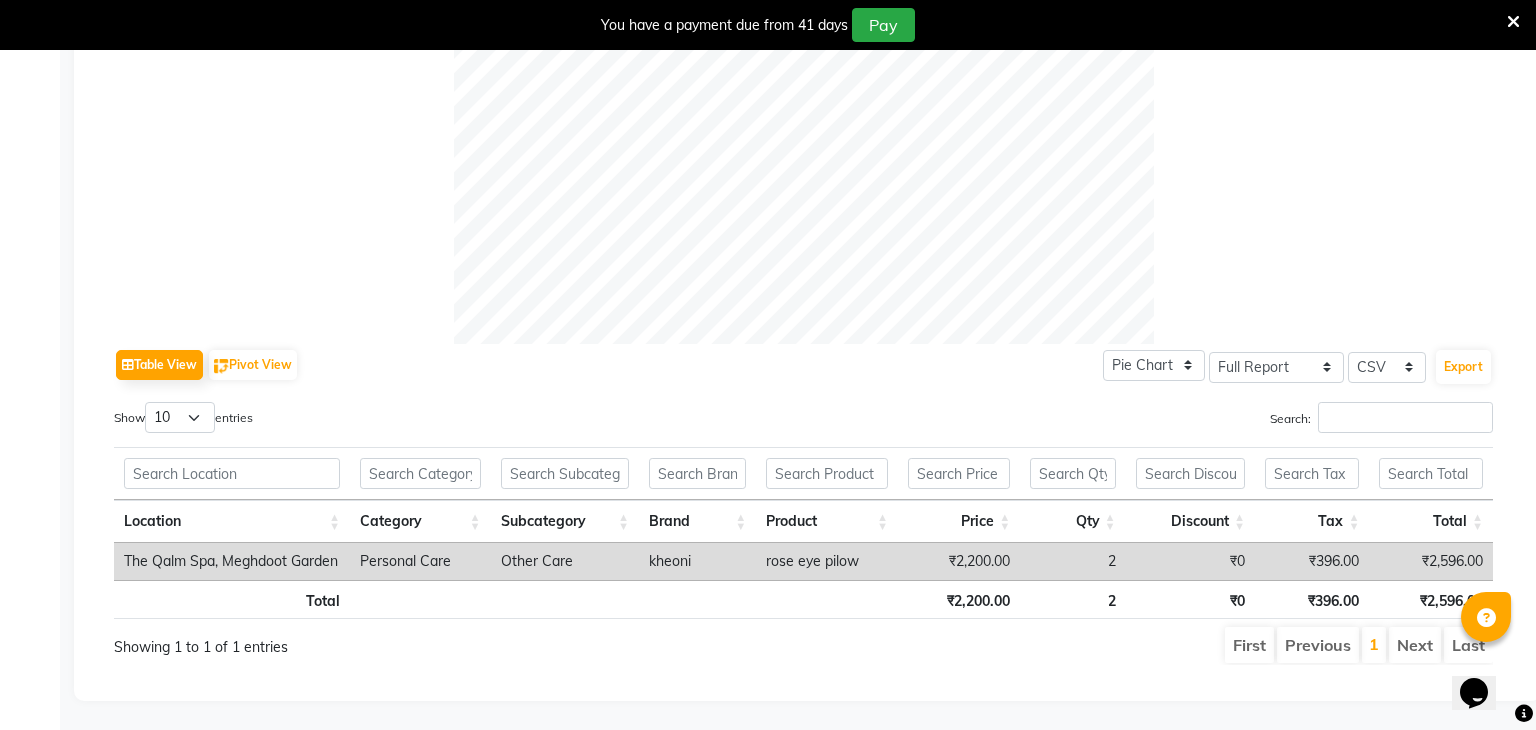 click on "The Qalm Spa, Meghdoot Garden" at bounding box center [232, 561] 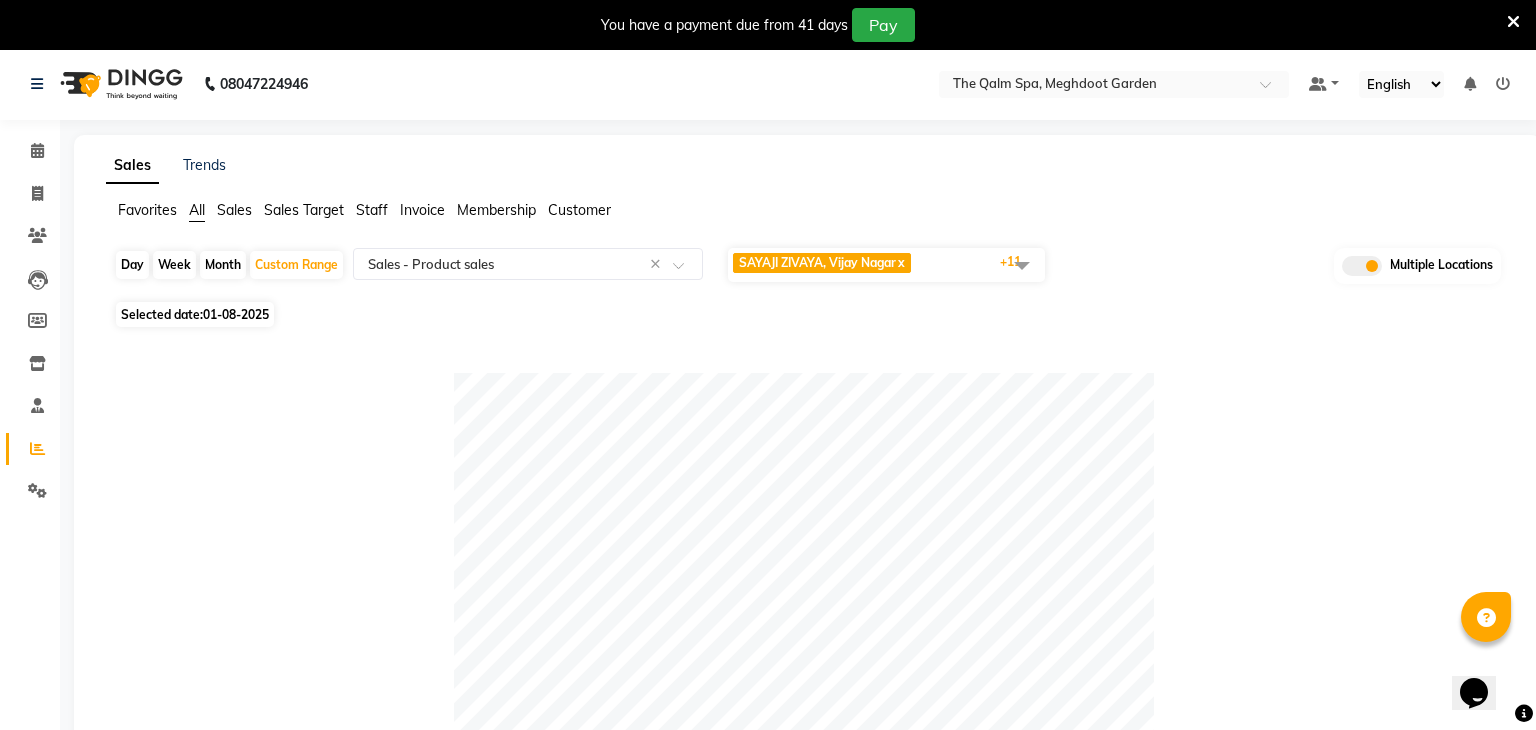 scroll, scrollTop: 0, scrollLeft: 0, axis: both 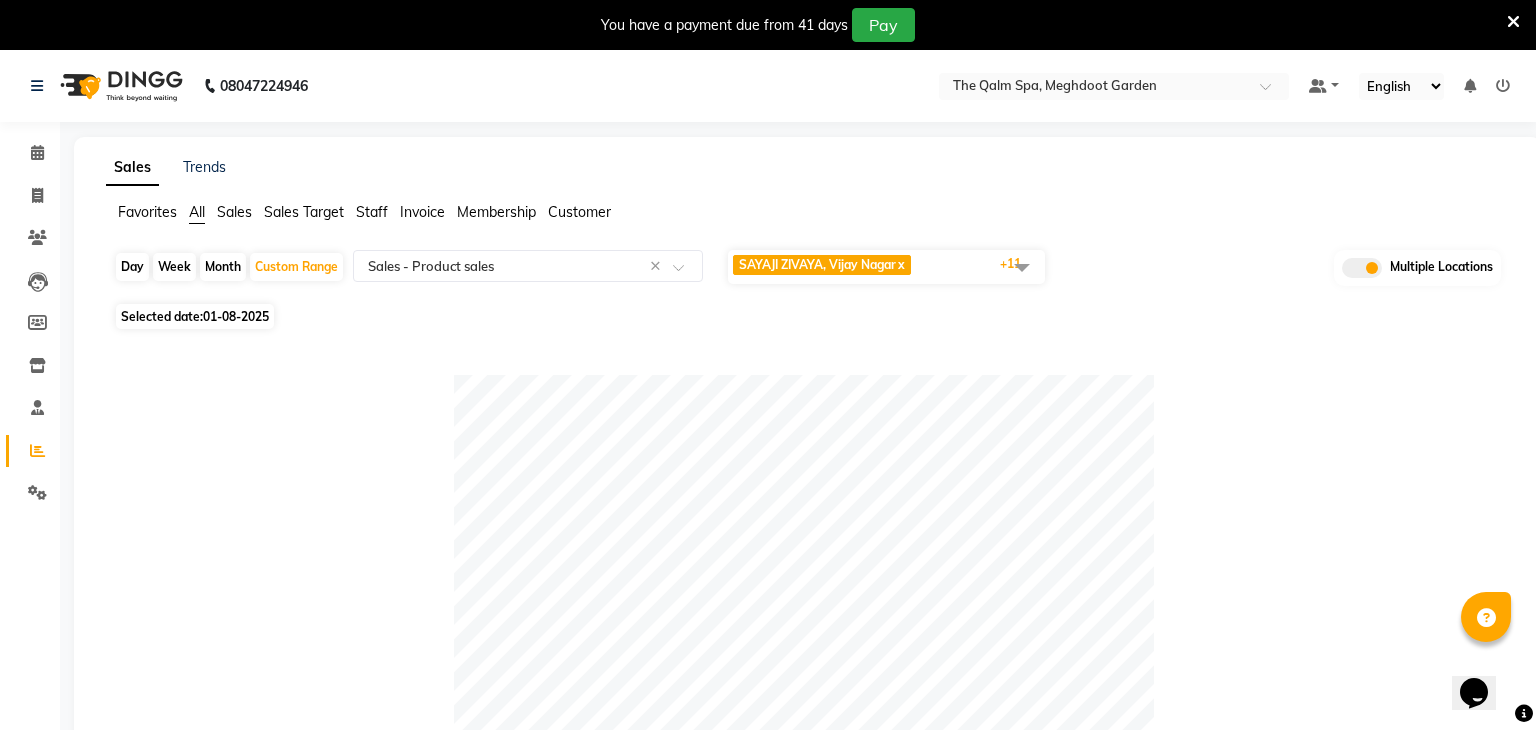 click on "01-08-2025" 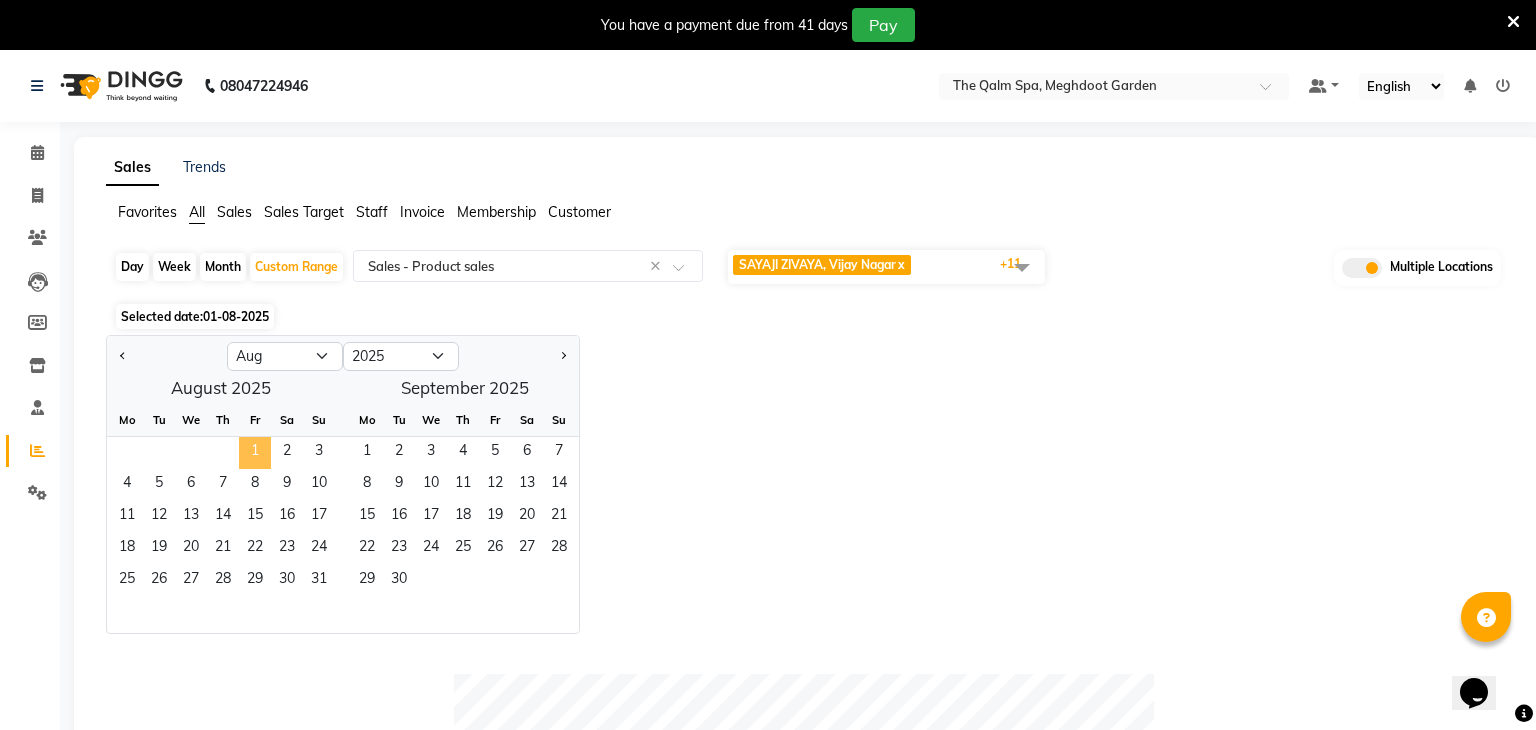 click on "1" 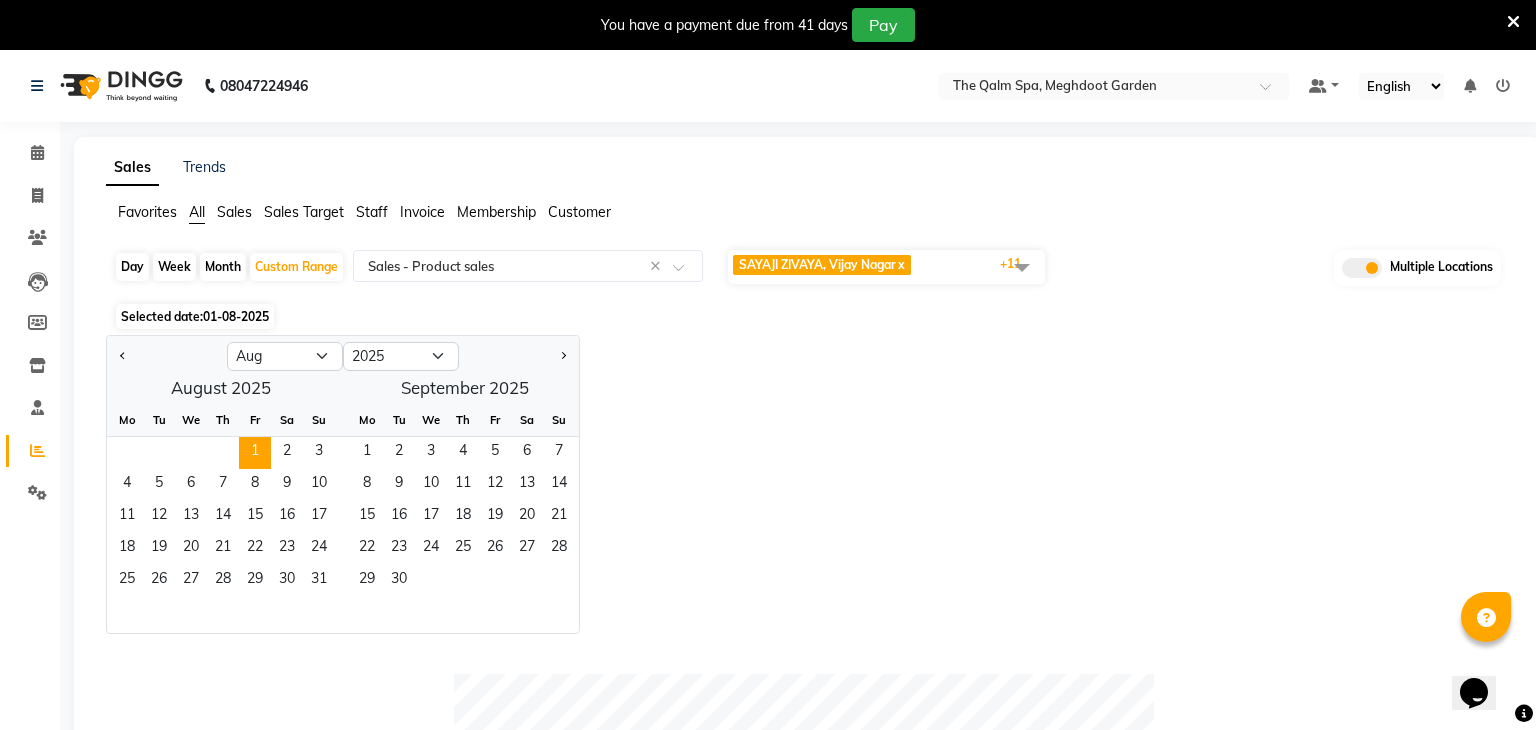 click on "Jan Feb Mar Apr May Jun Jul Aug Sep Oct Nov Dec 2015 2016 2017 2018 2019 2020 2021 2022 2023 2024 2025 2026 2027 2028 2029 2030 2031 2032 2033 2034 2035  August 2025  Mo Tu We Th Fr Sa Su  1   2   3   4   5   6   7   8   9   10   11   12   13   14   15   16   17   18   19   20   21   22   23   24   25   26   27   28   29   30   31   September 2025  Mo Tu We Th Fr Sa Su  1   2   3   4   5   6   7   8   9   10   11   12   13   14   15   16   17   18   19   20   21   22   23   24   25   26   27   28   29   30" 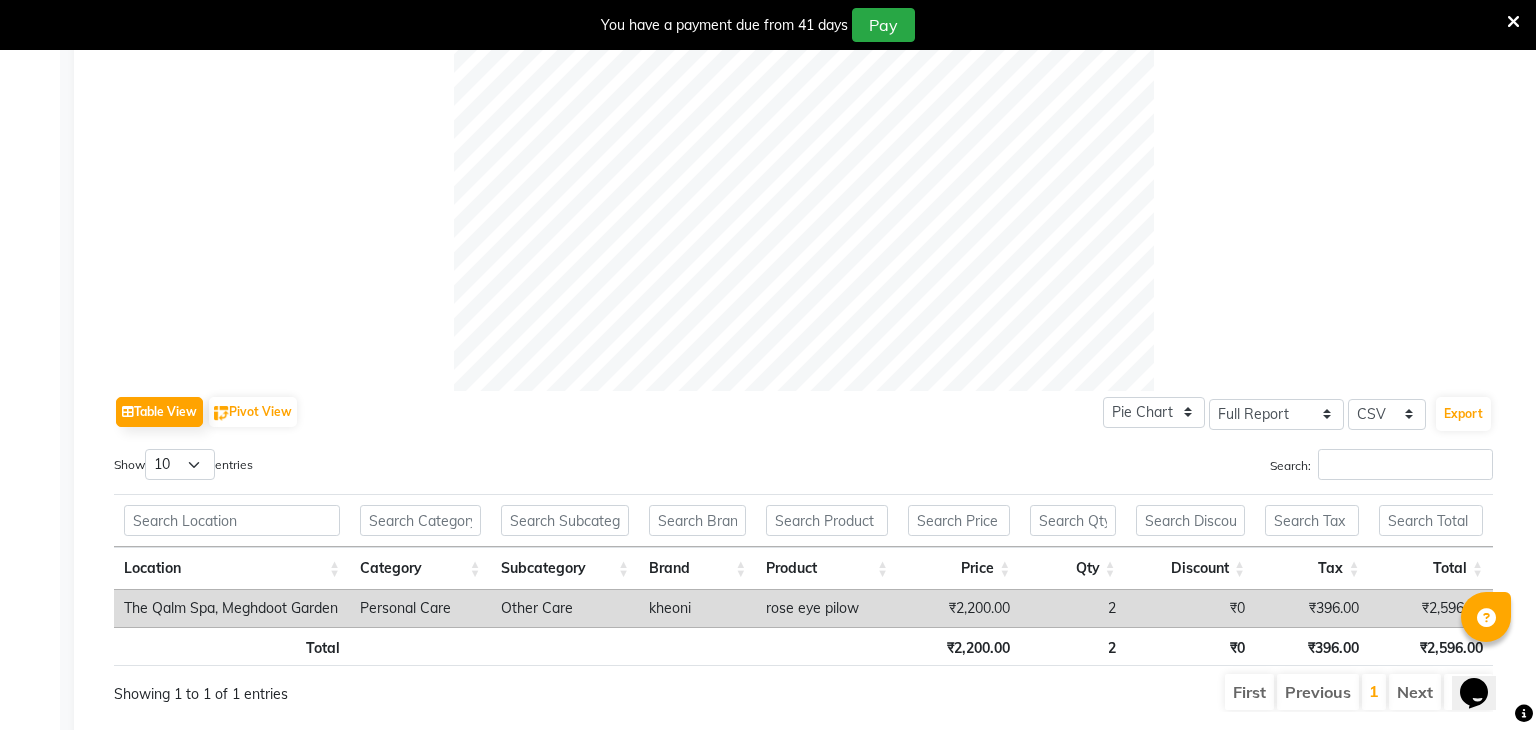 scroll, scrollTop: 1029, scrollLeft: 0, axis: vertical 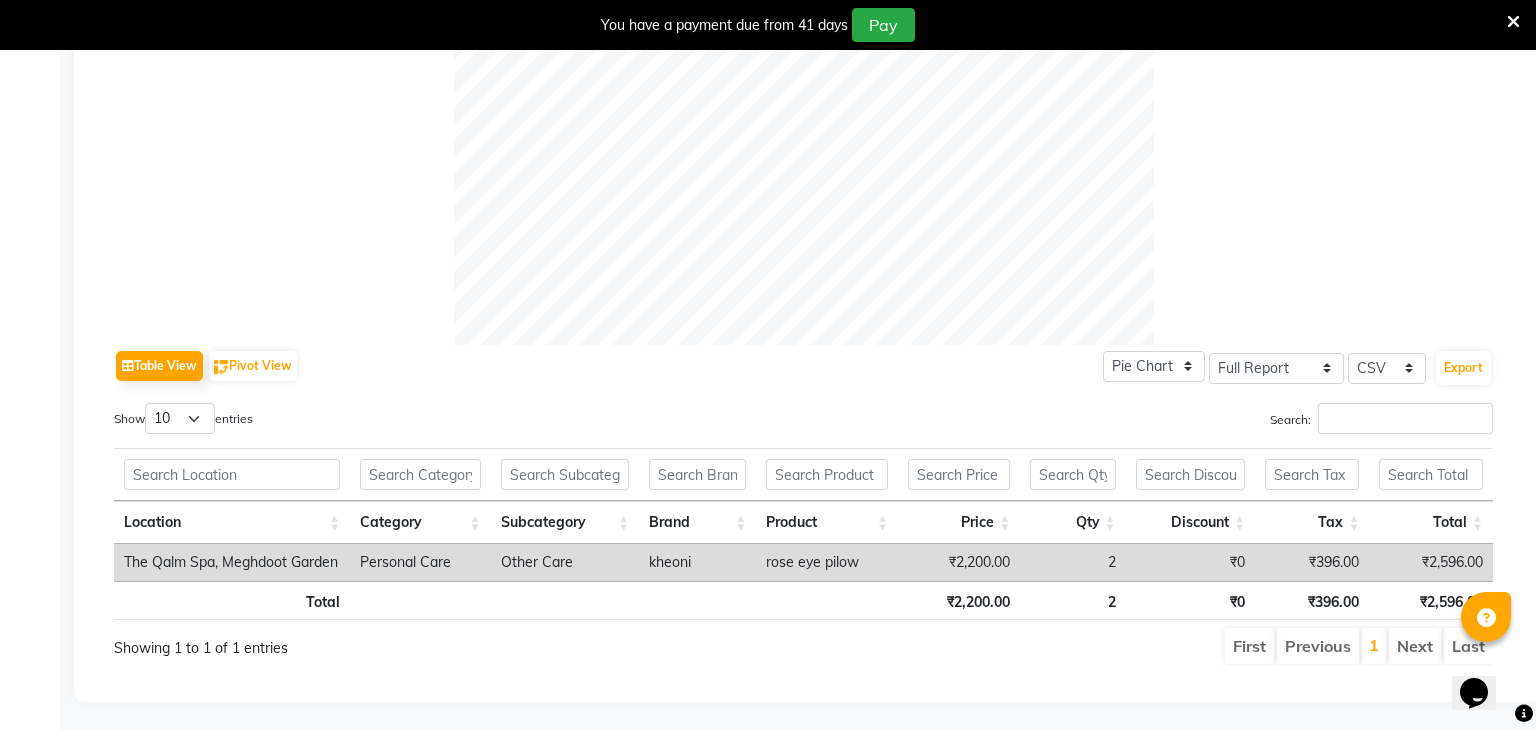 click on "The Qalm Spa, Meghdoot Garden" at bounding box center (232, 562) 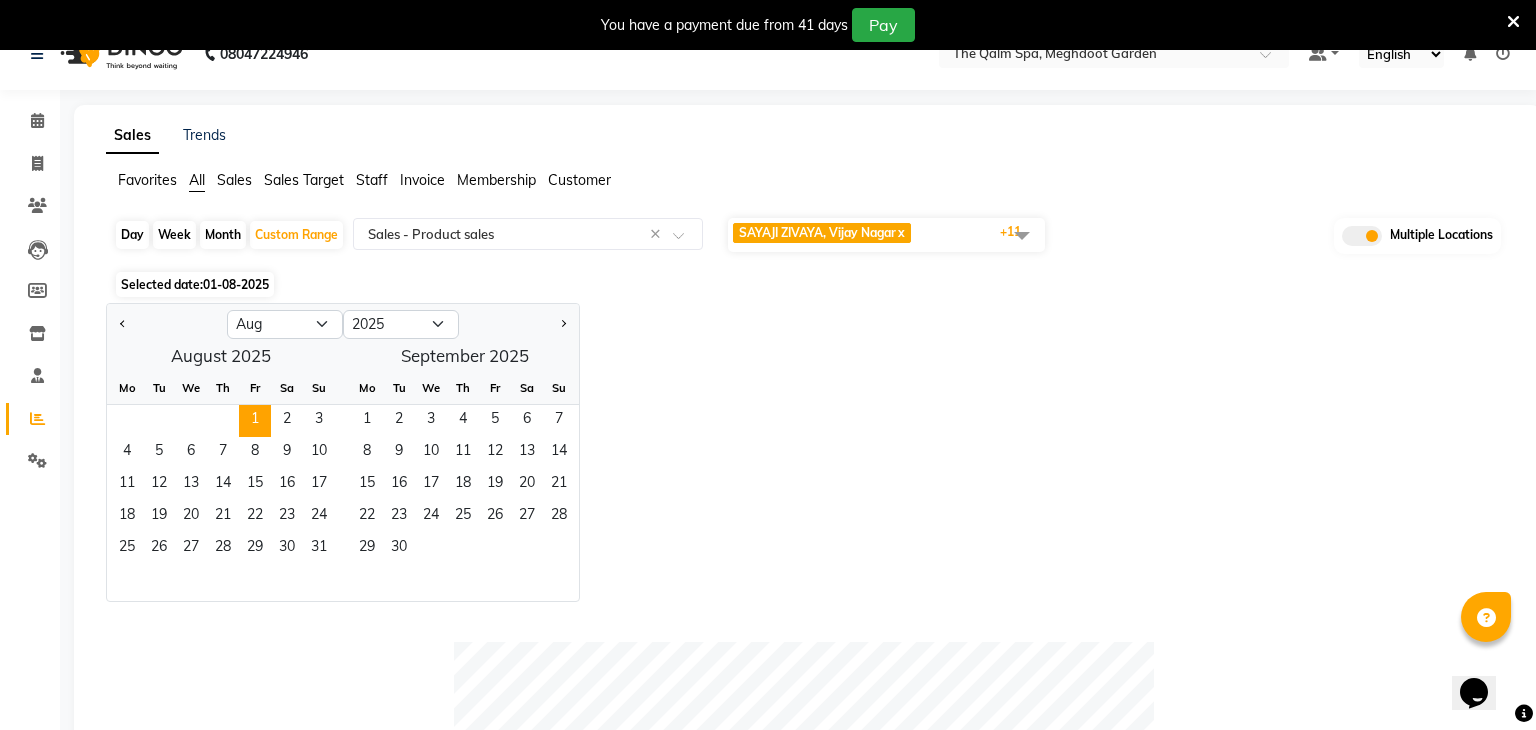 scroll, scrollTop: 0, scrollLeft: 0, axis: both 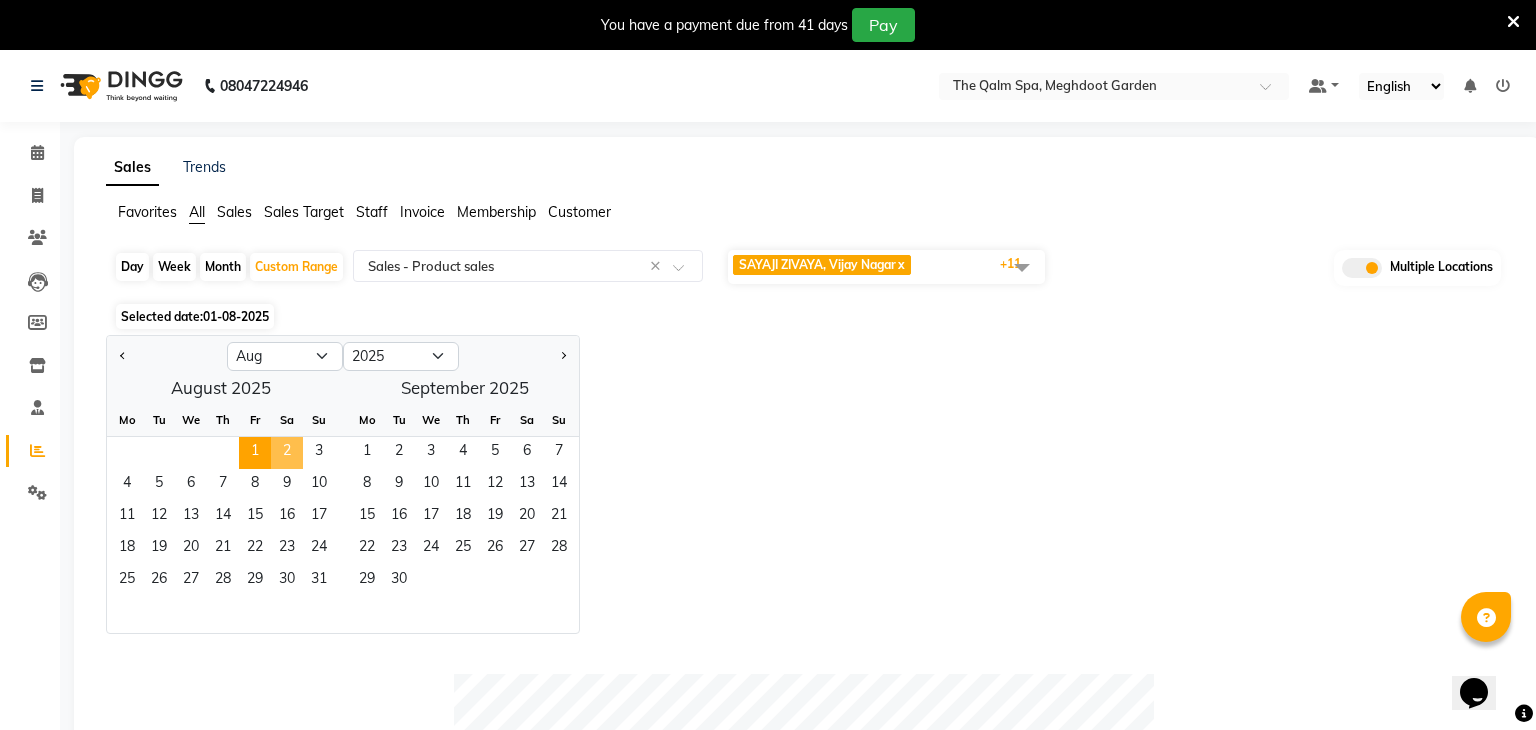 click on "2" 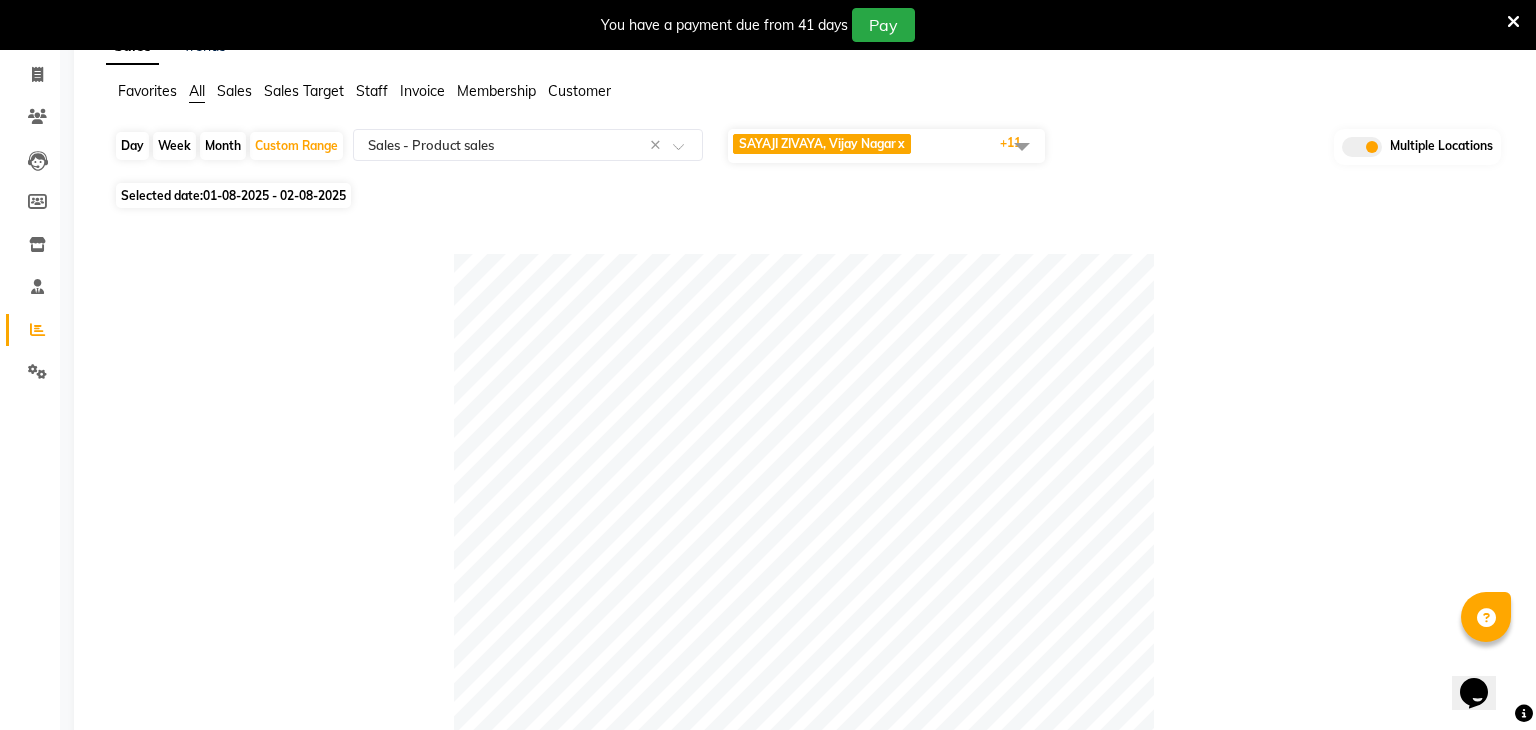 scroll, scrollTop: 0, scrollLeft: 0, axis: both 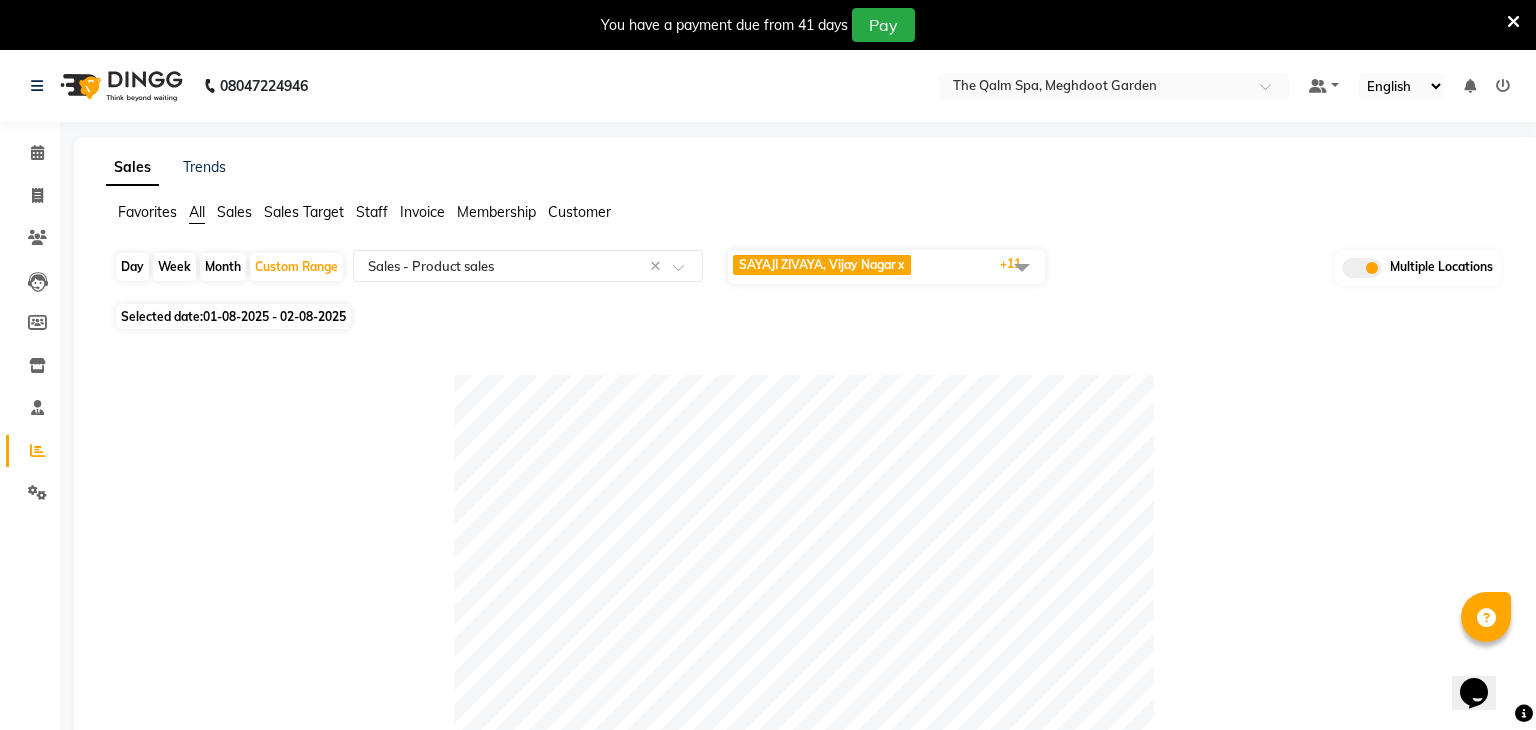 click on "Selected date: [DATE] - [DATE]" 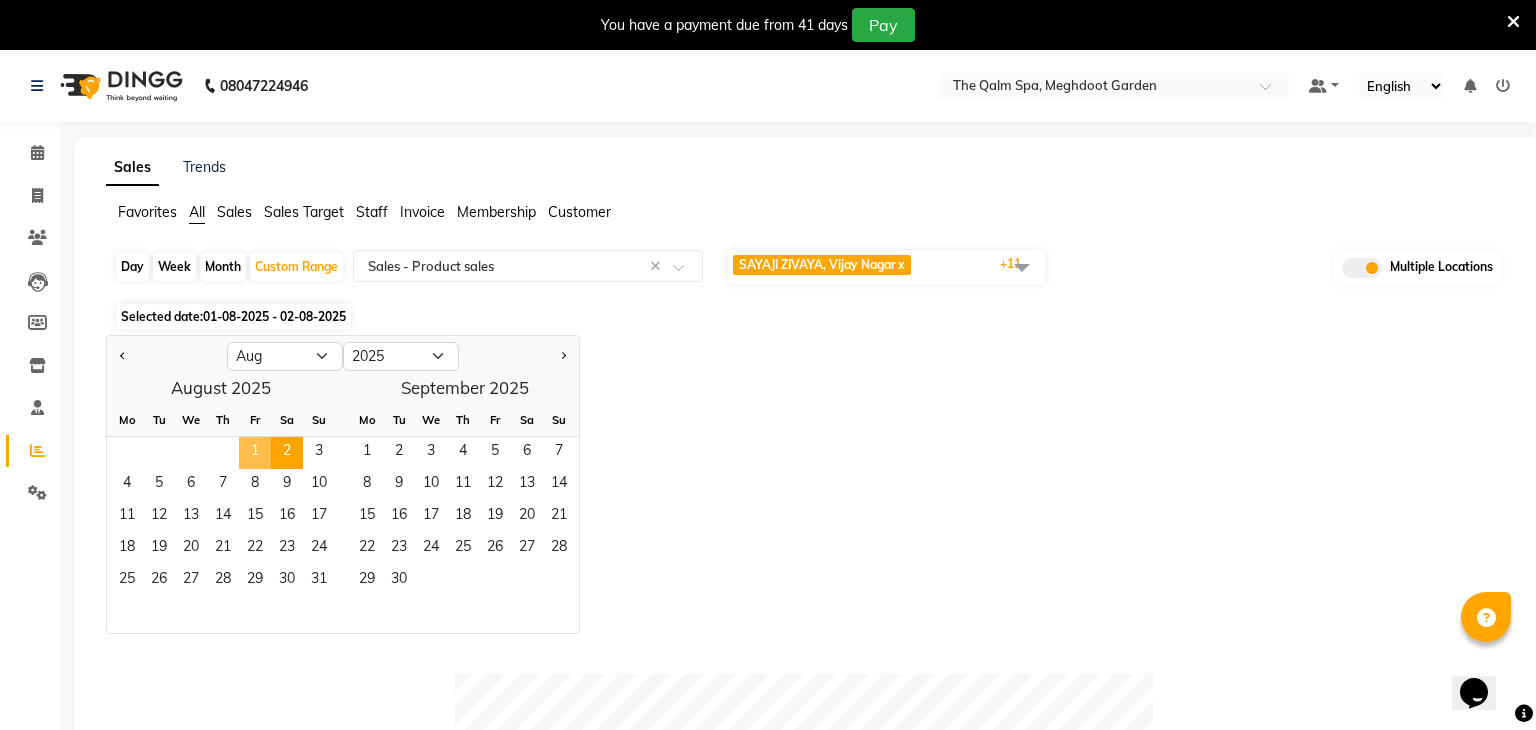 click on "1" 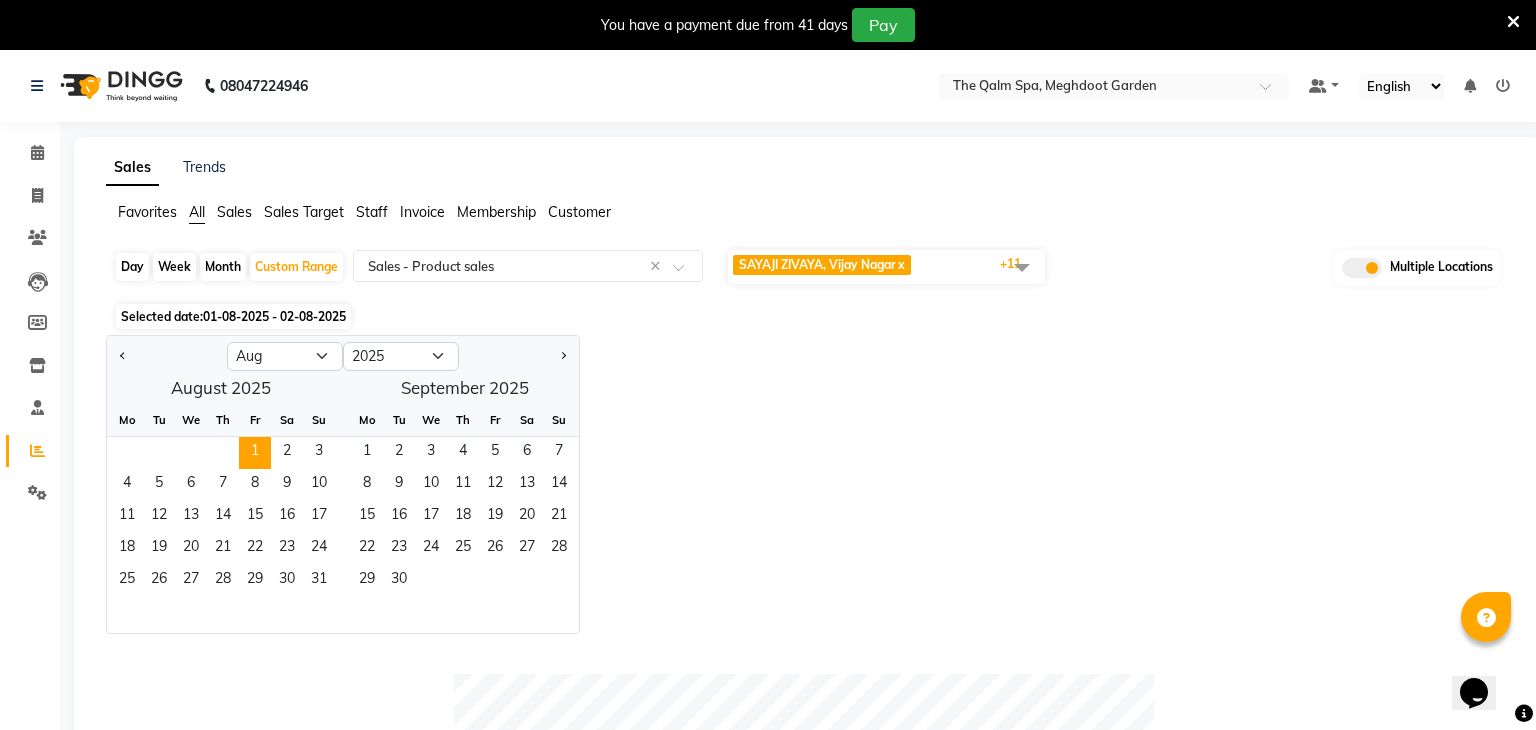 click 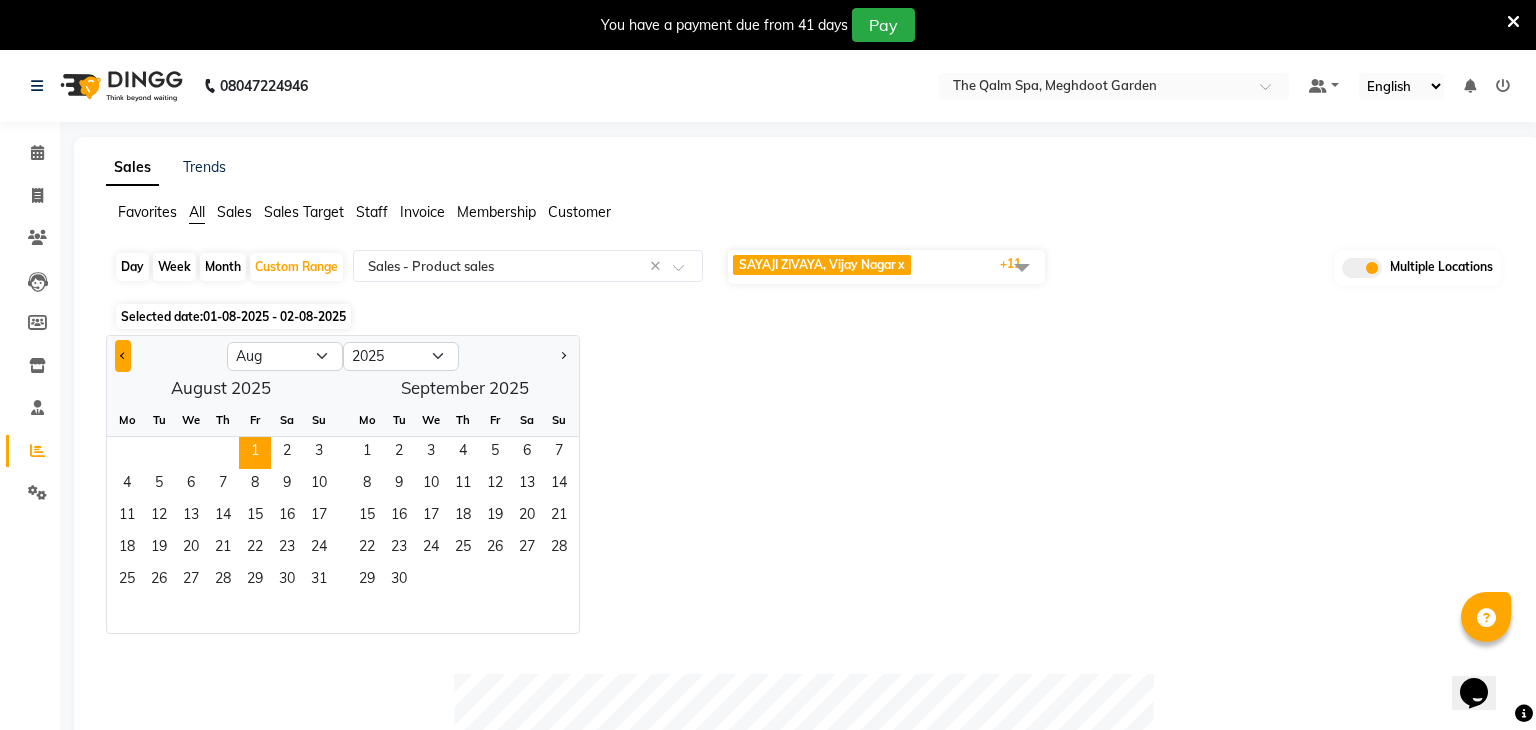 click 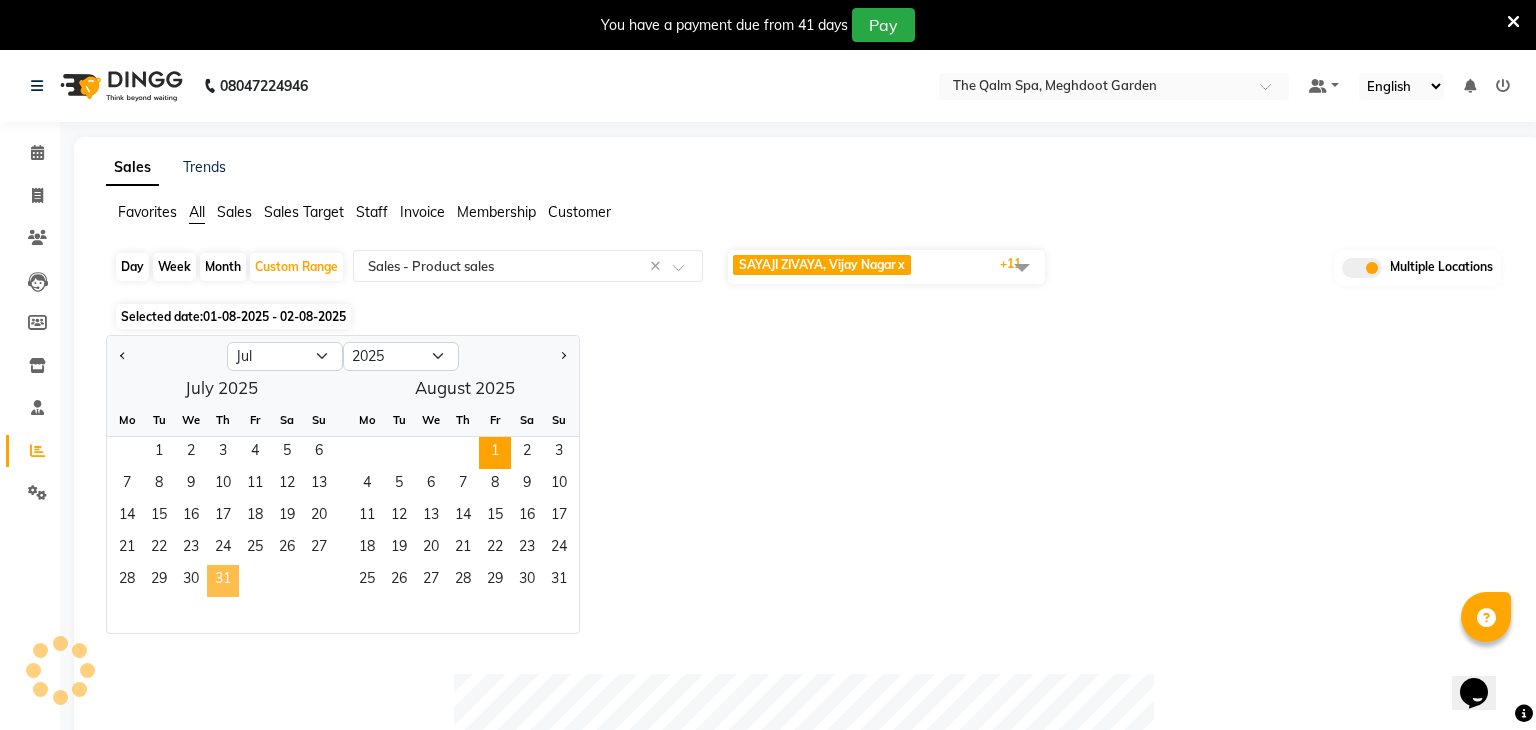 click on "31" 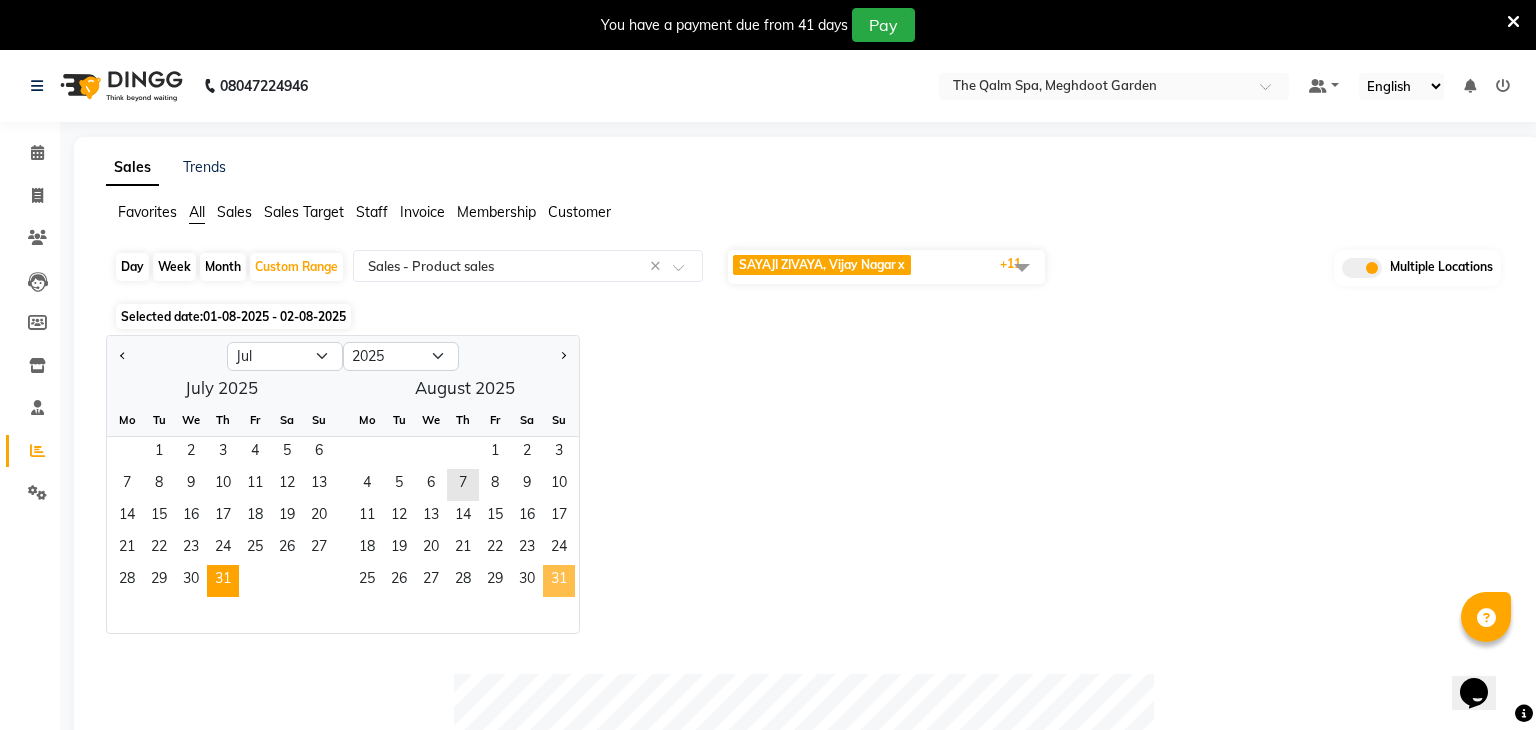 click on "31" 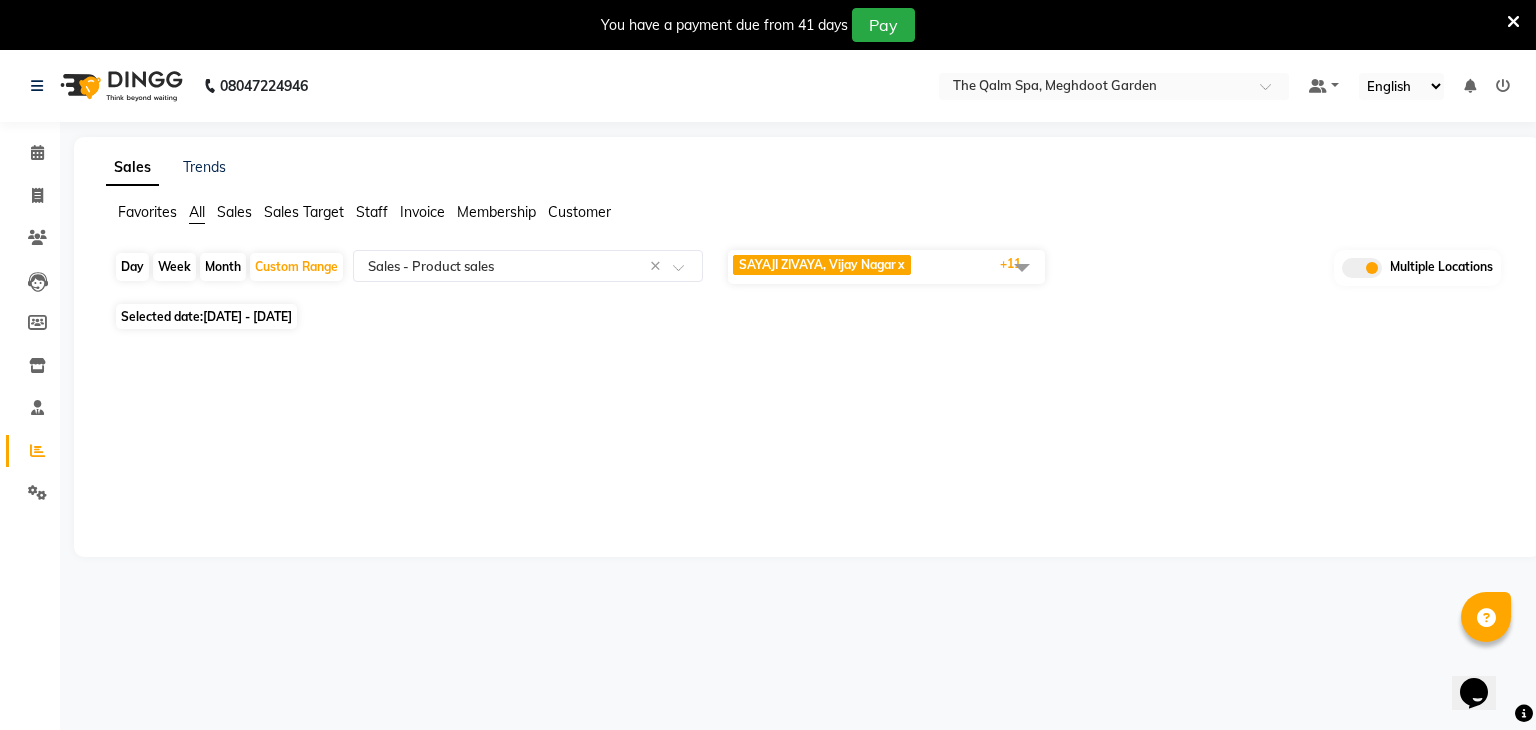 click on "[DATE] - [DATE]" 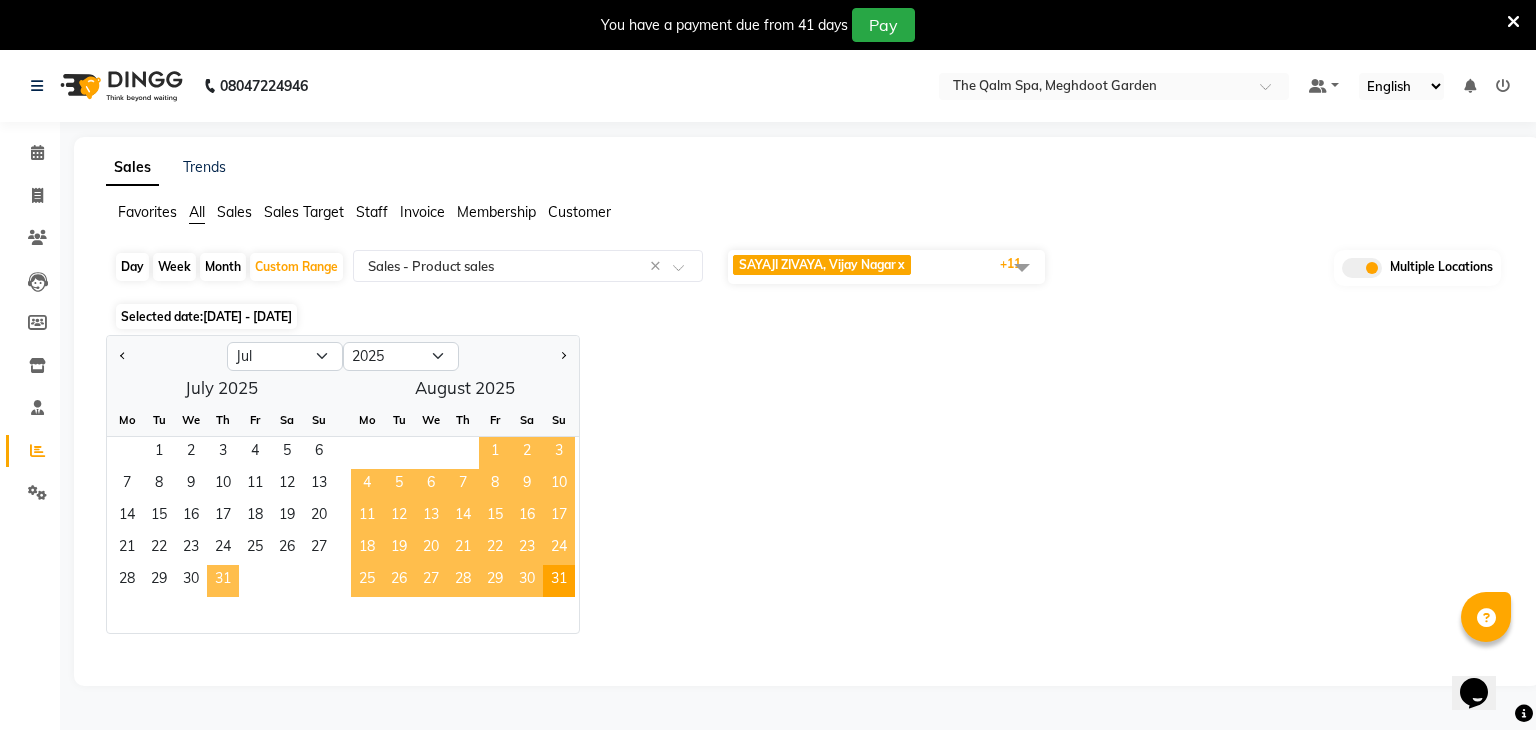 click on "31" 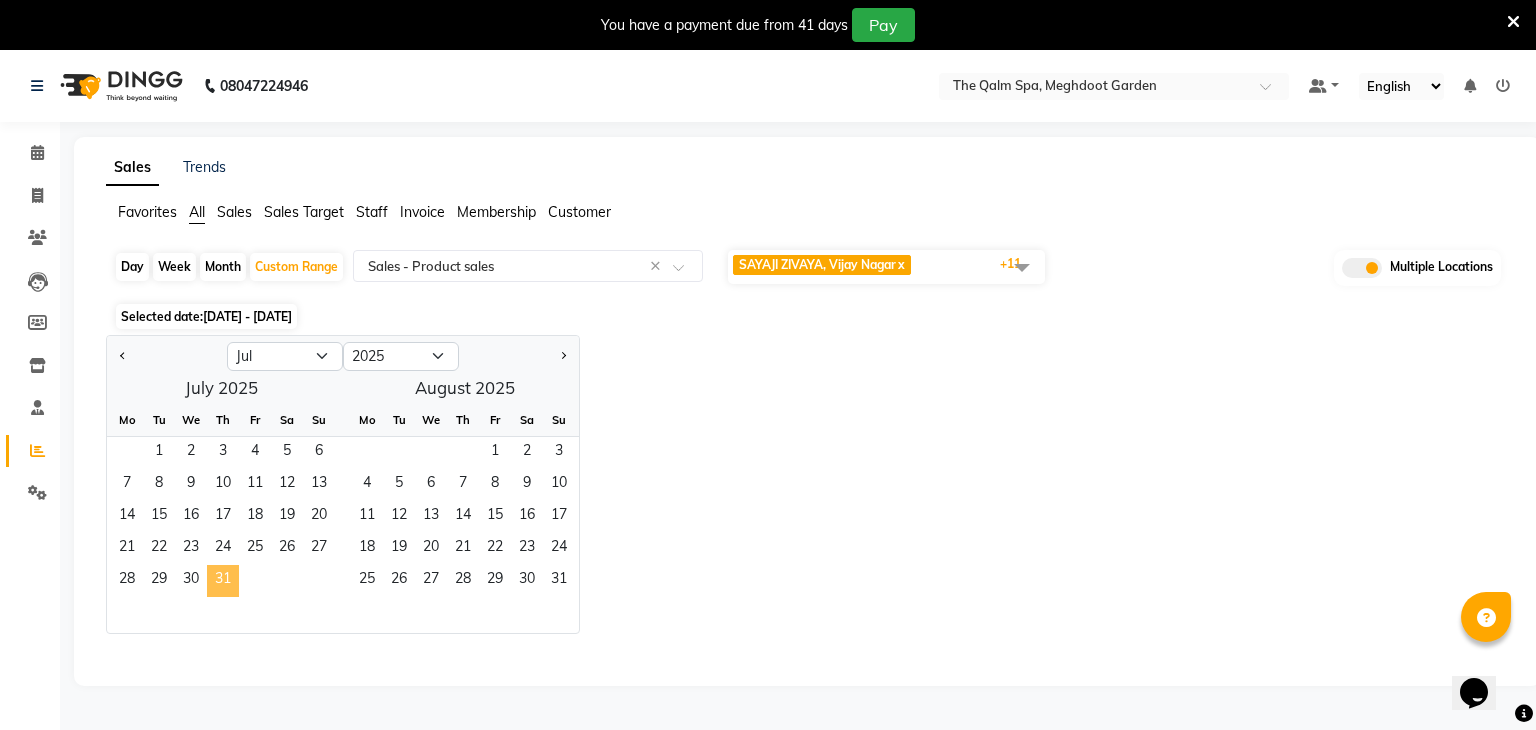 click on "31" 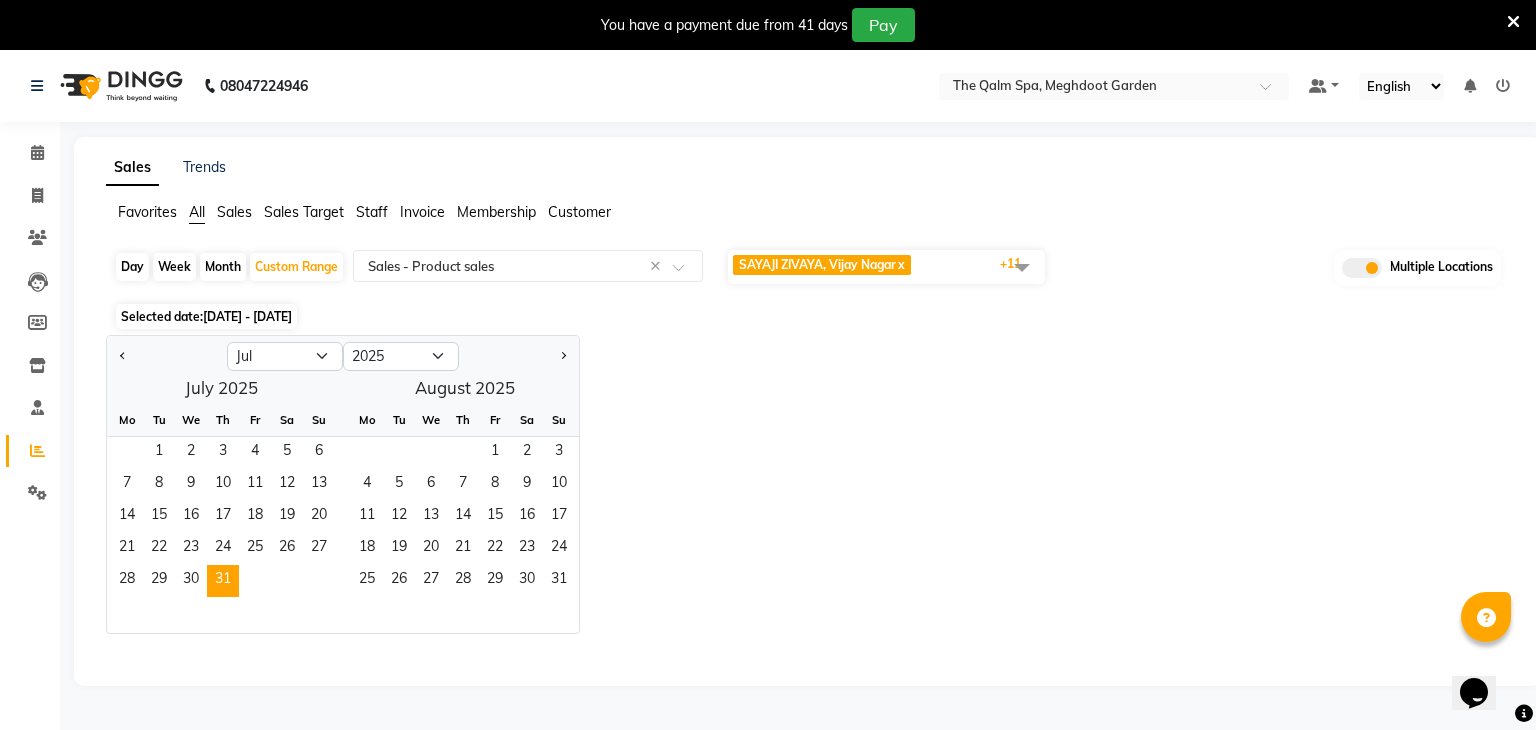 click on "Day" 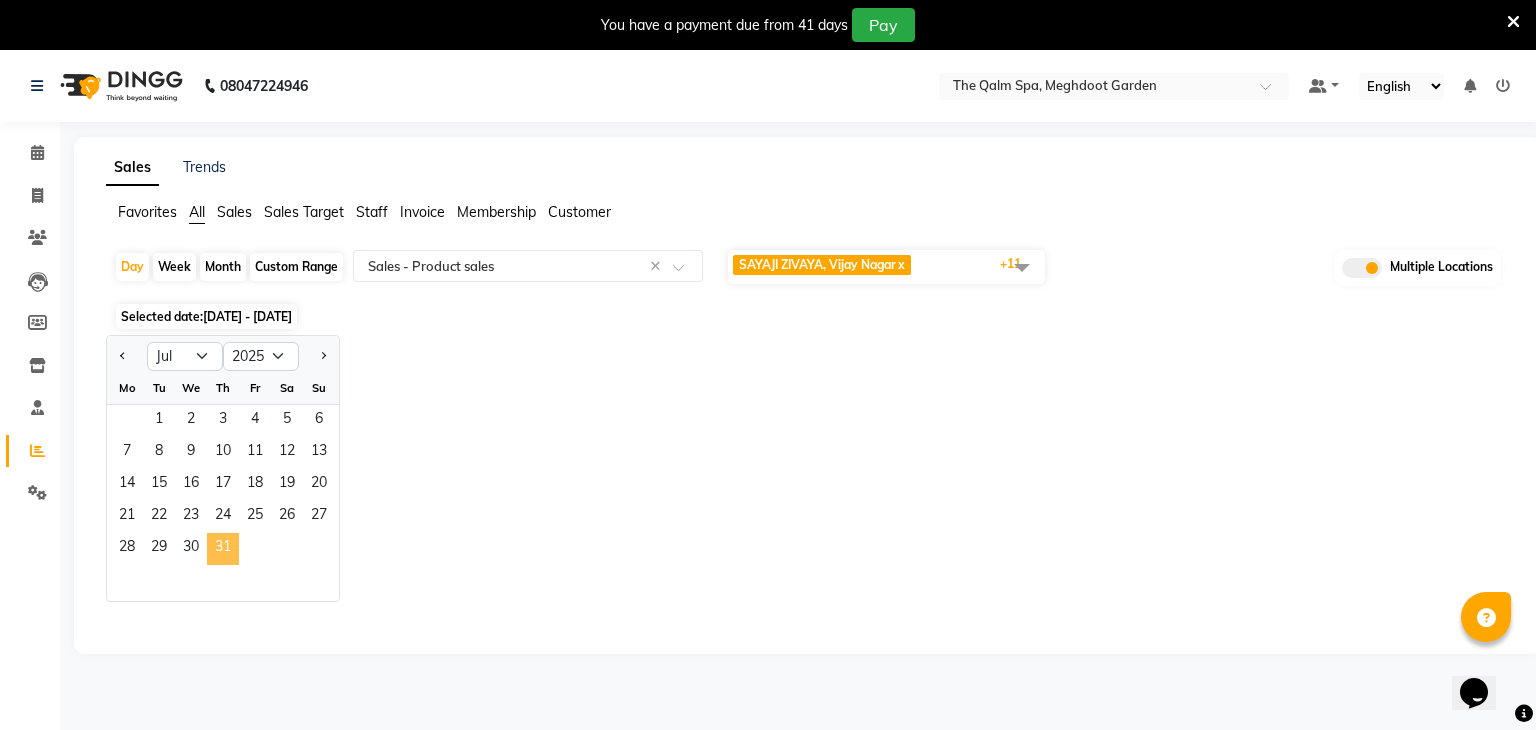 click on "31" 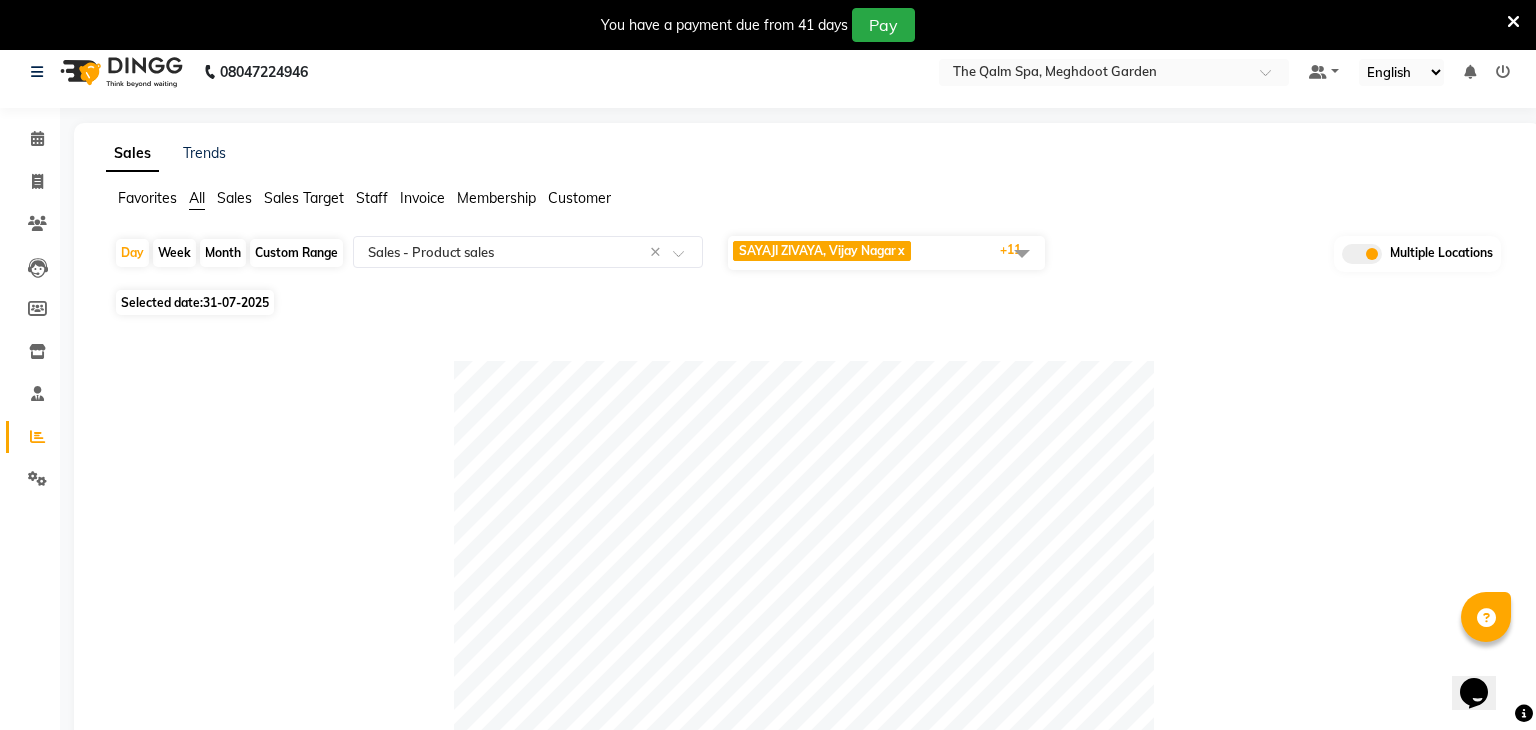 scroll, scrollTop: 0, scrollLeft: 0, axis: both 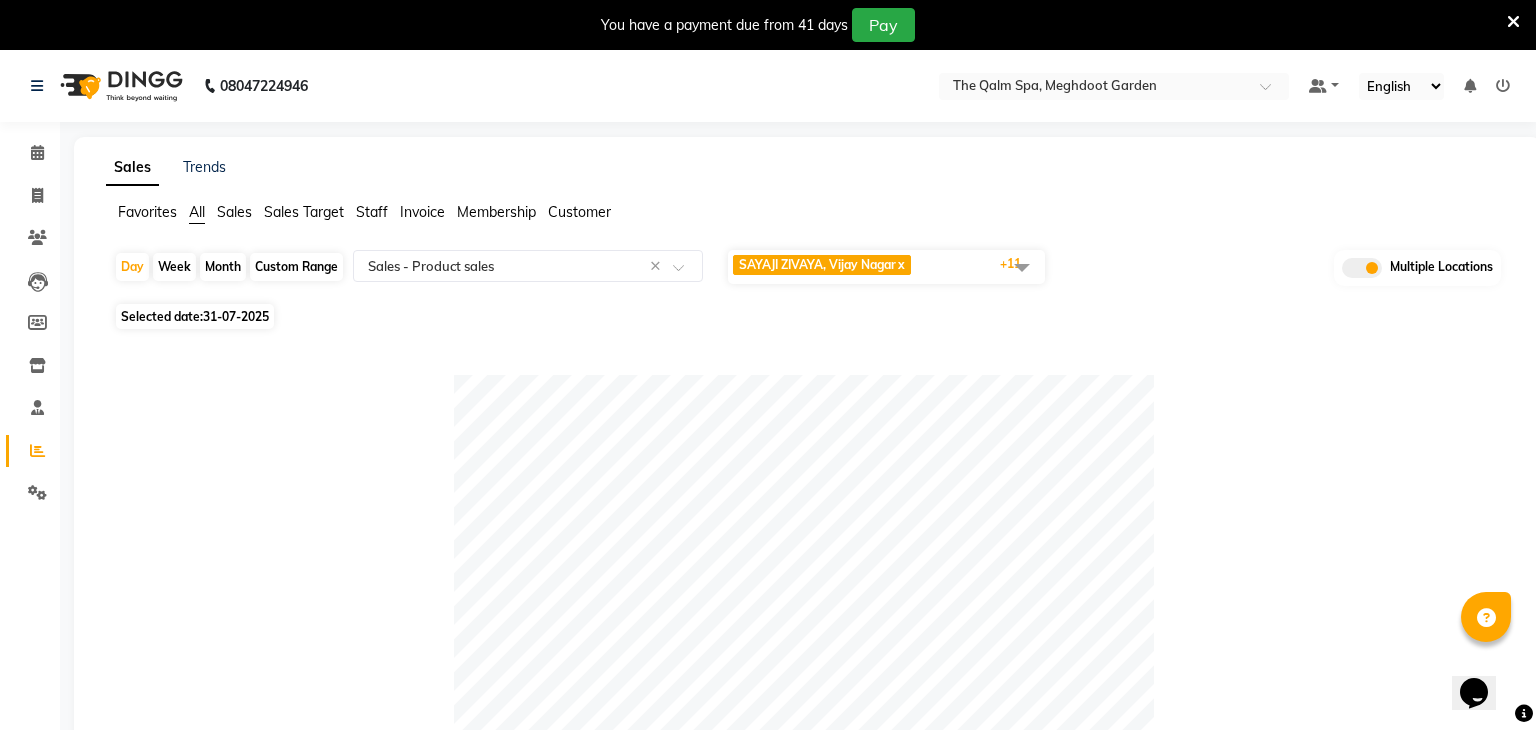 click on "31-07-2025" 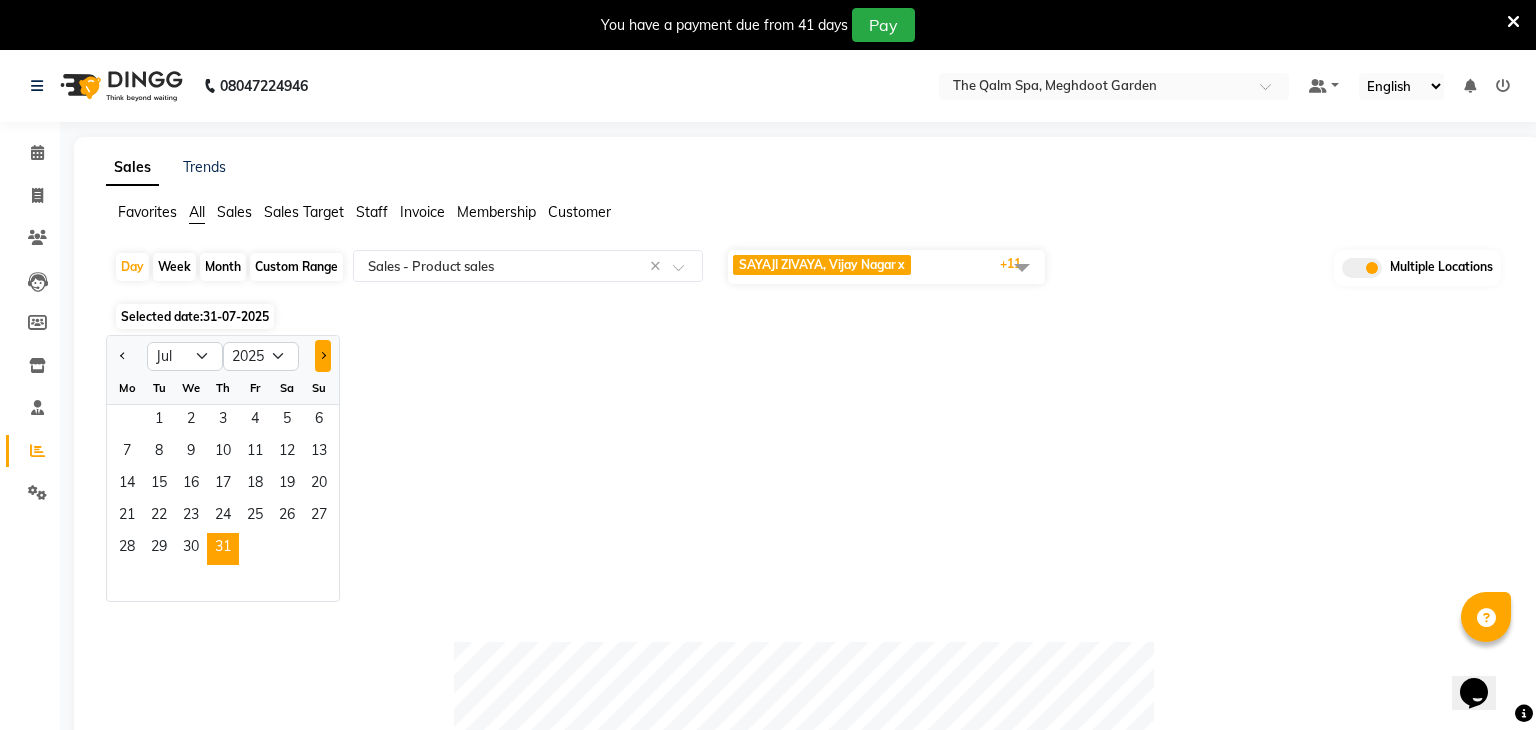 click 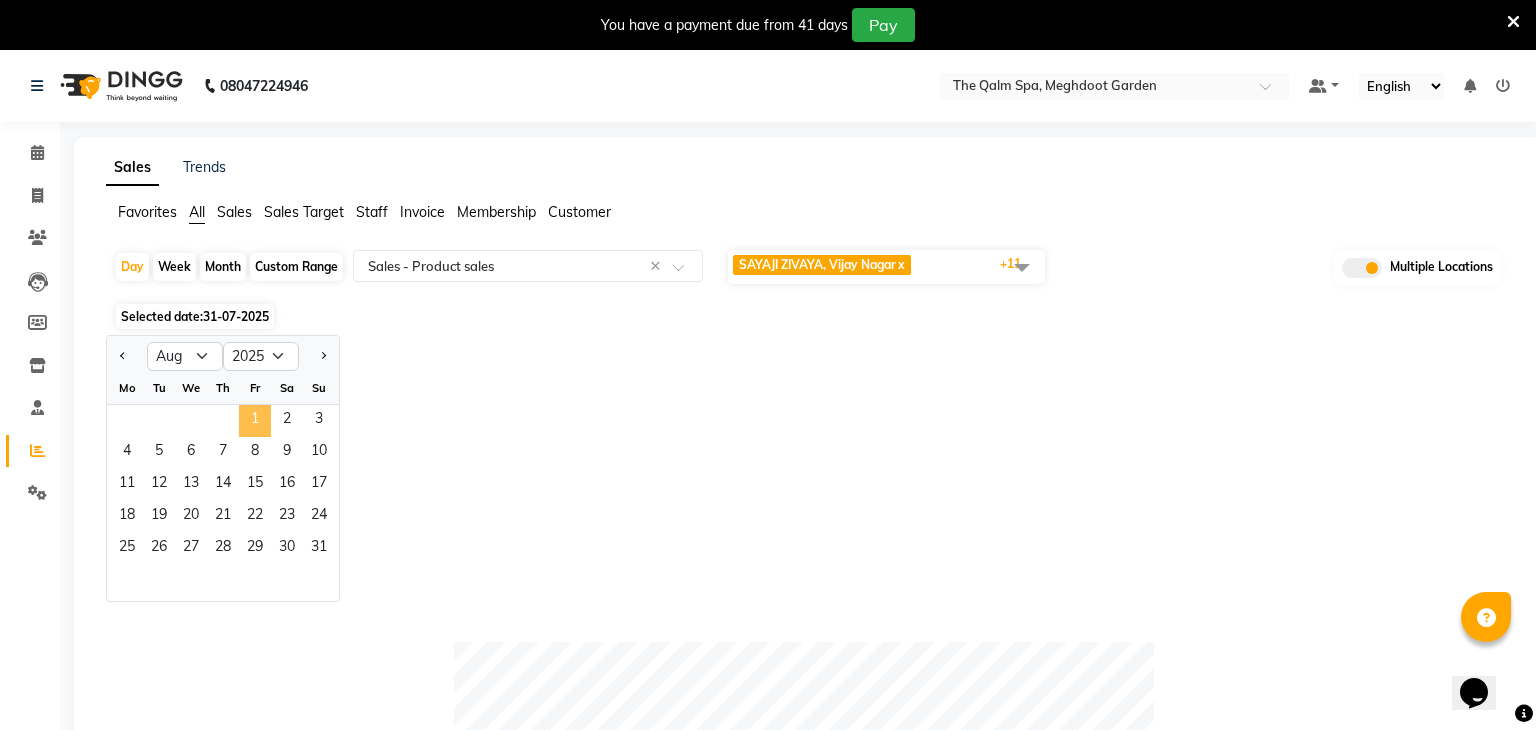 click on "1" 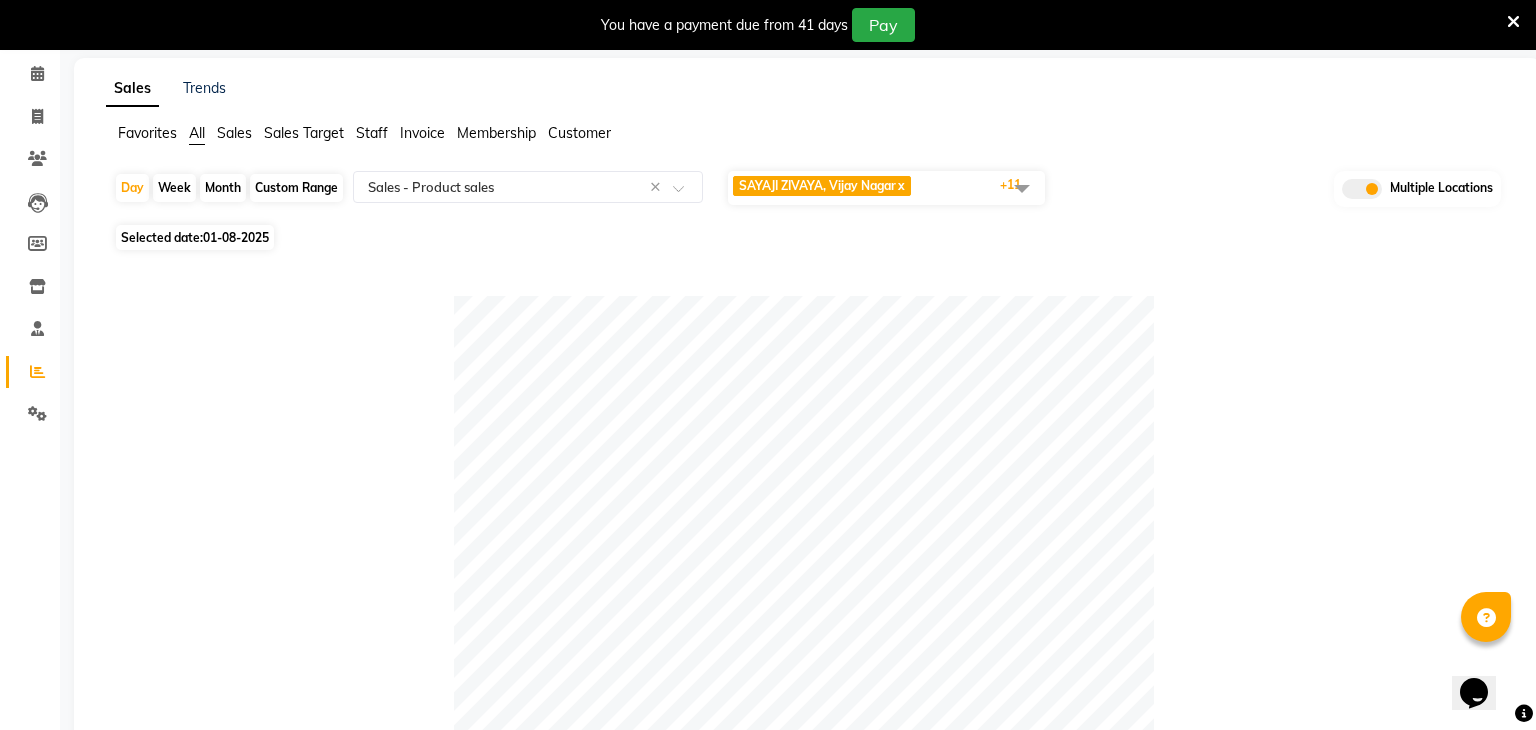 scroll, scrollTop: 0, scrollLeft: 0, axis: both 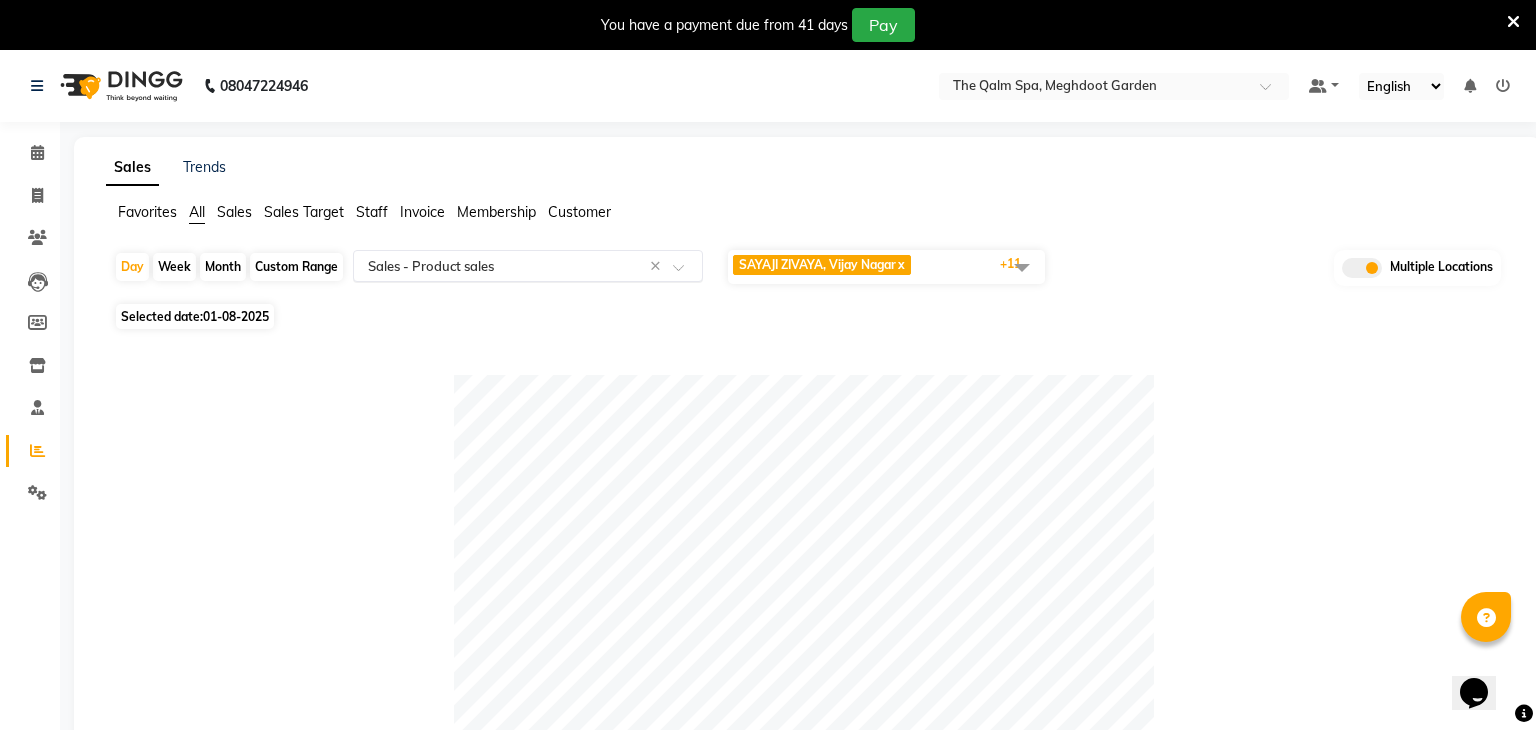 click on "Select Report Type × Sales -  Product sales ×" 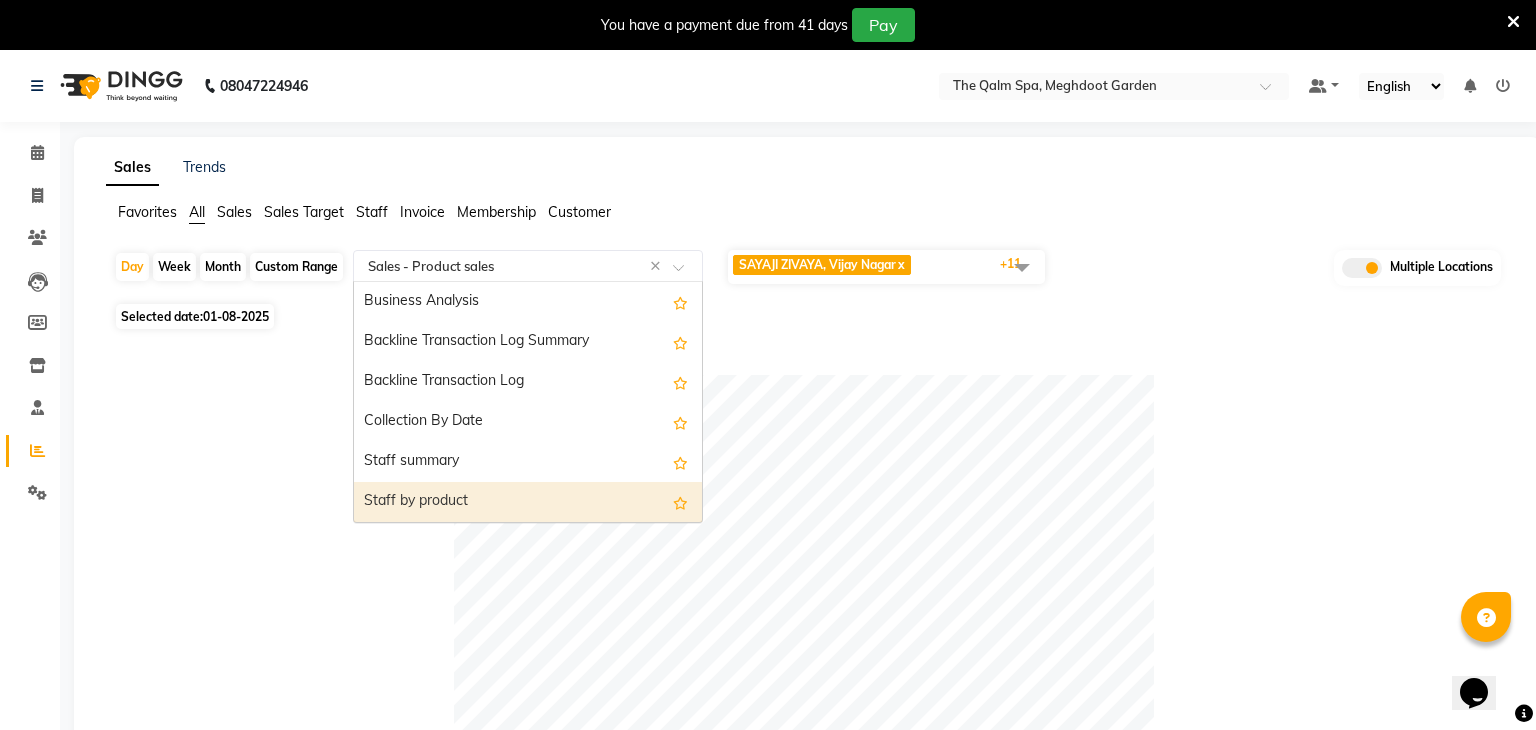 scroll, scrollTop: 560, scrollLeft: 0, axis: vertical 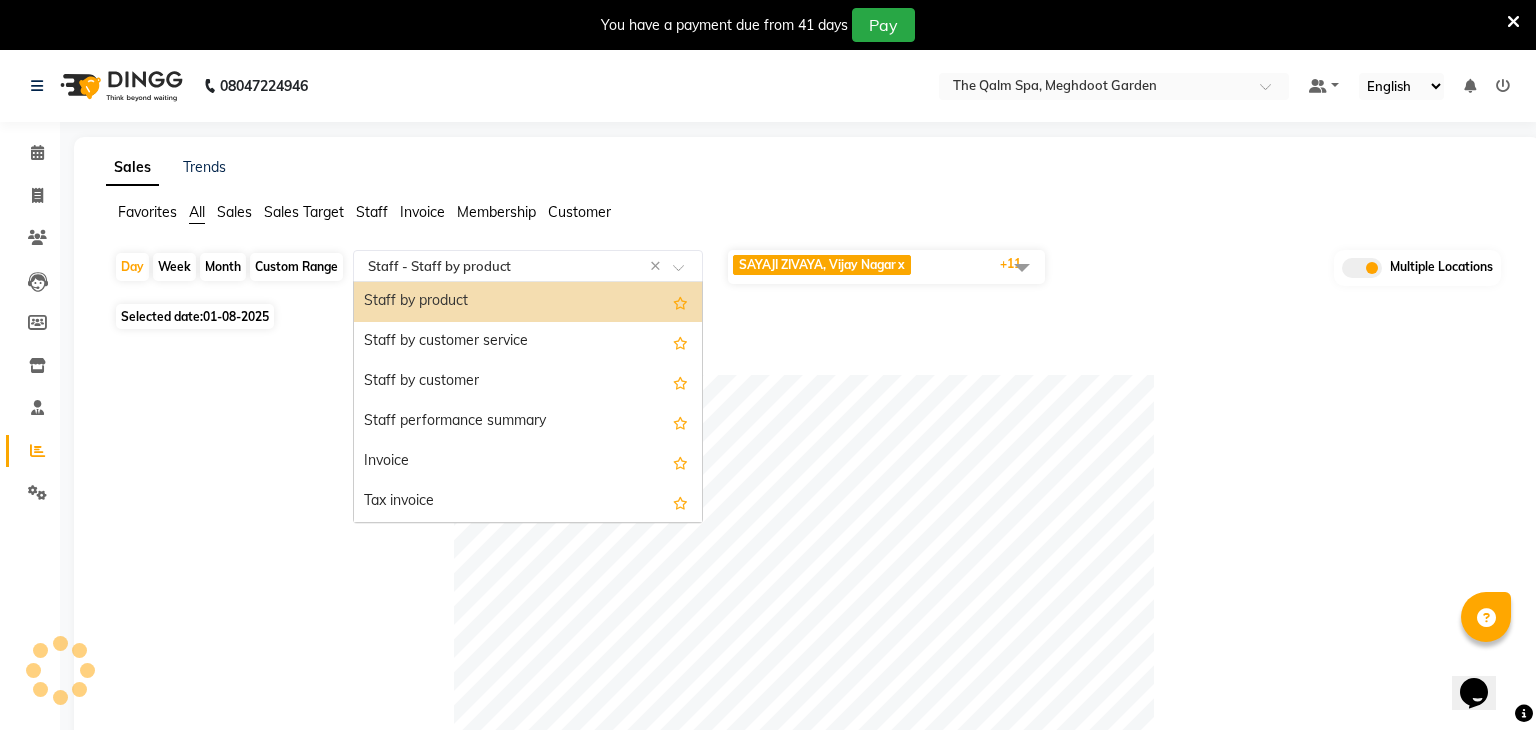 click 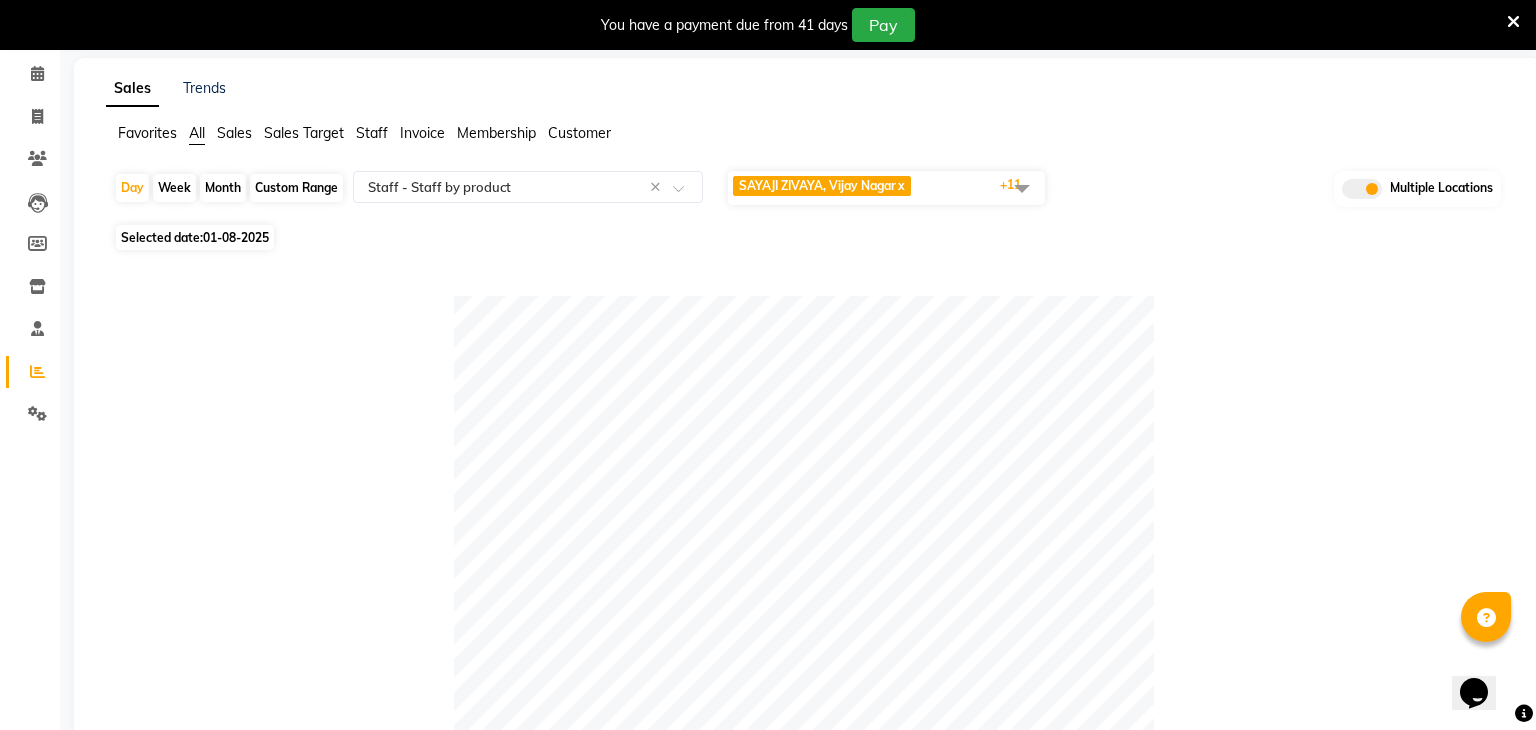 scroll, scrollTop: 30, scrollLeft: 0, axis: vertical 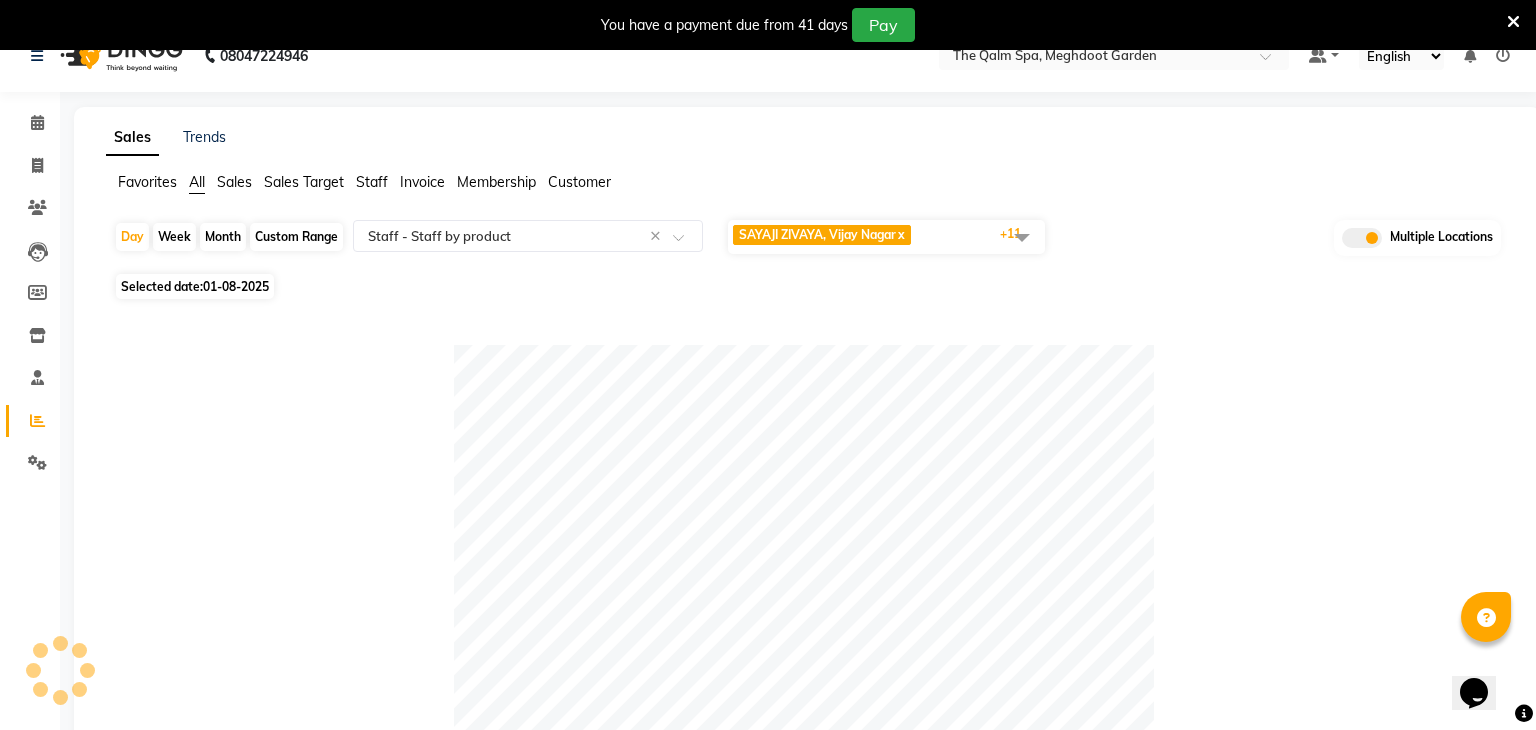 click on "01-08-2025" 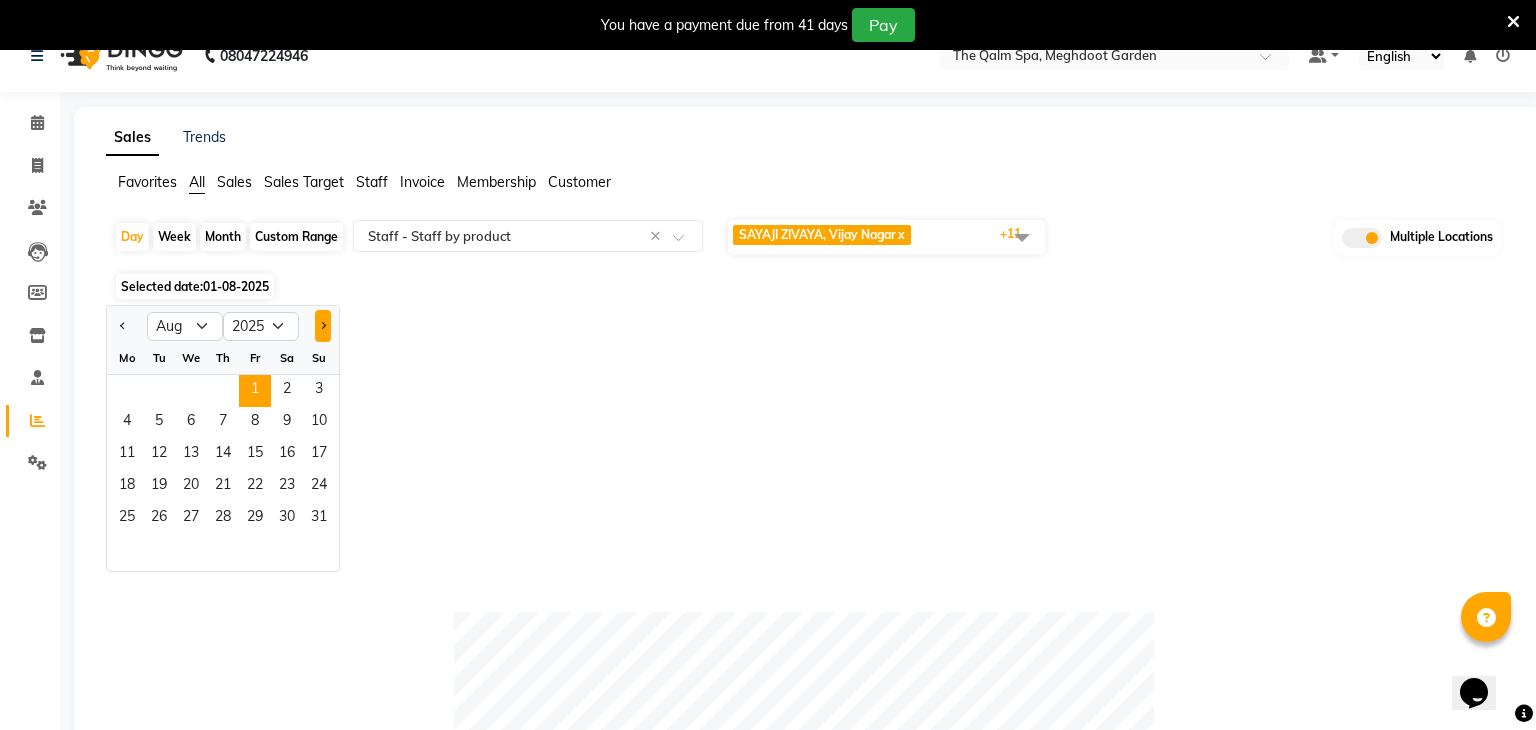 click 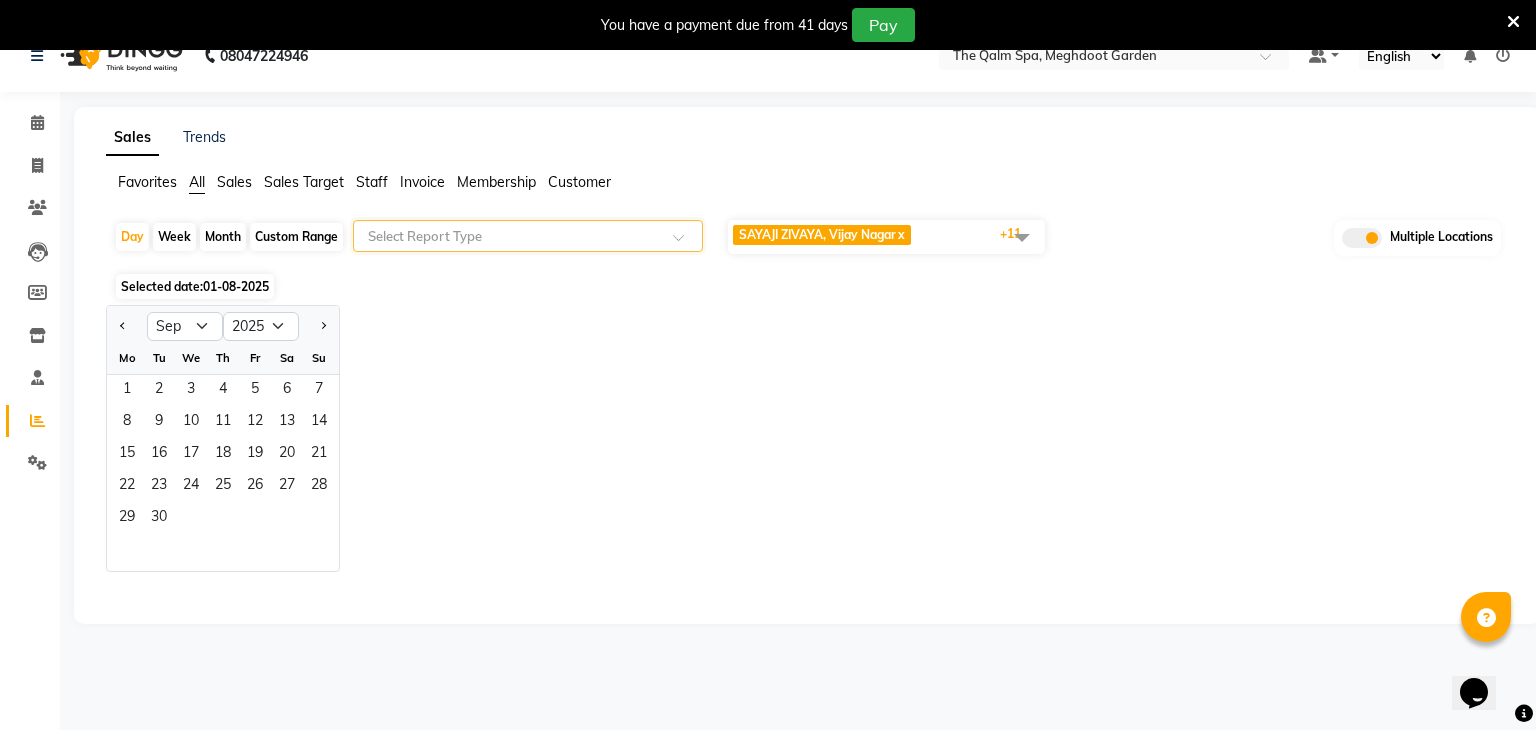 click 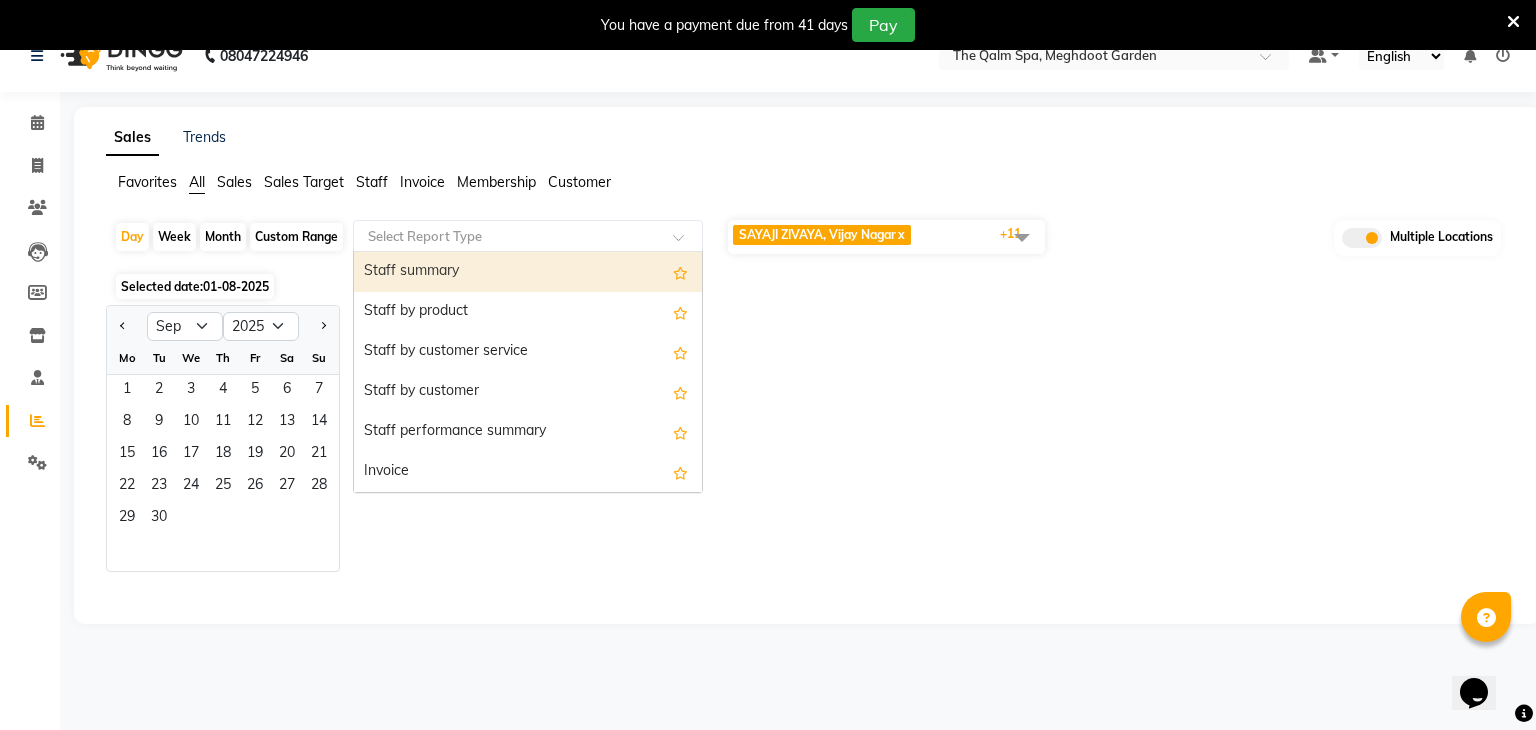 scroll, scrollTop: 640, scrollLeft: 0, axis: vertical 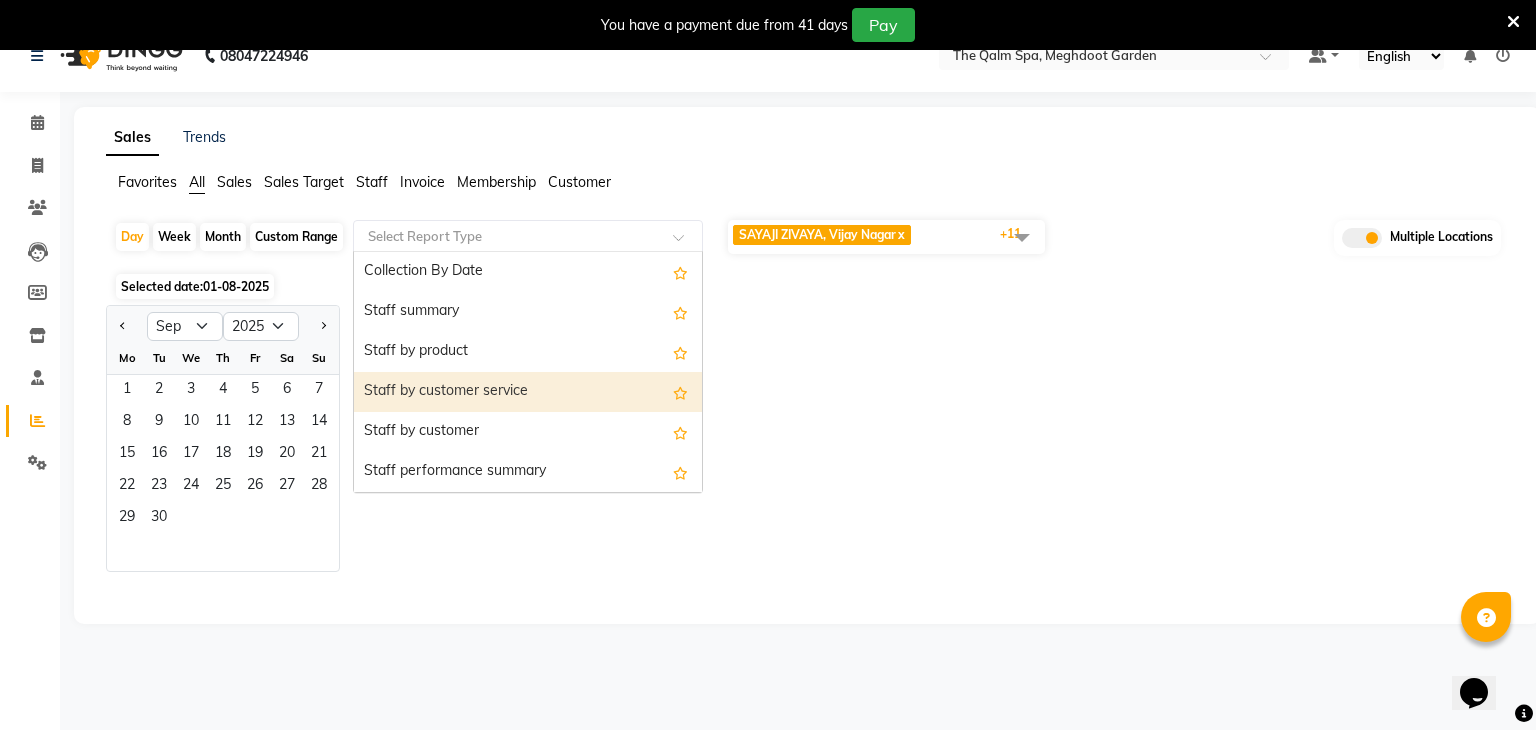 click on "Staff by customer service" at bounding box center [528, 392] 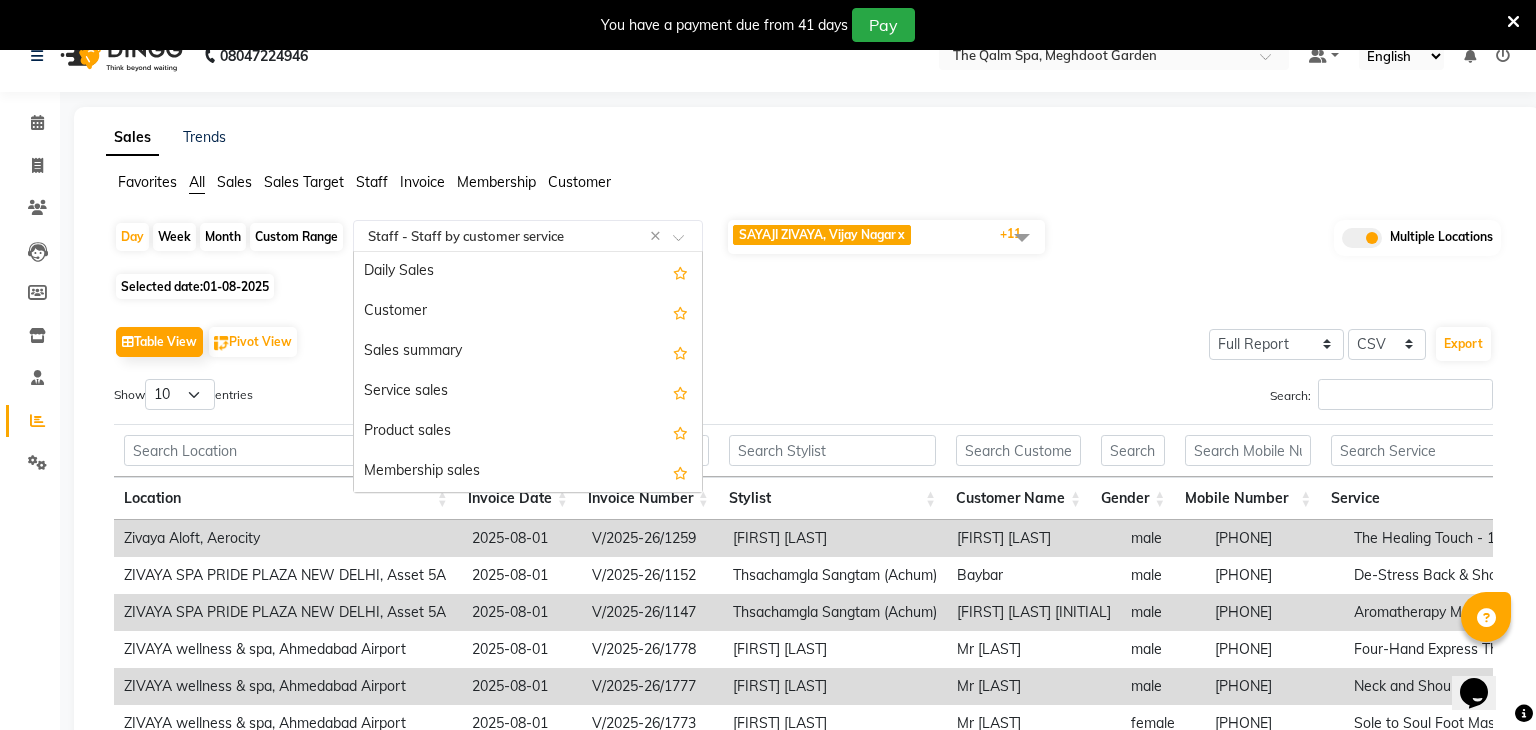 scroll, scrollTop: 760, scrollLeft: 0, axis: vertical 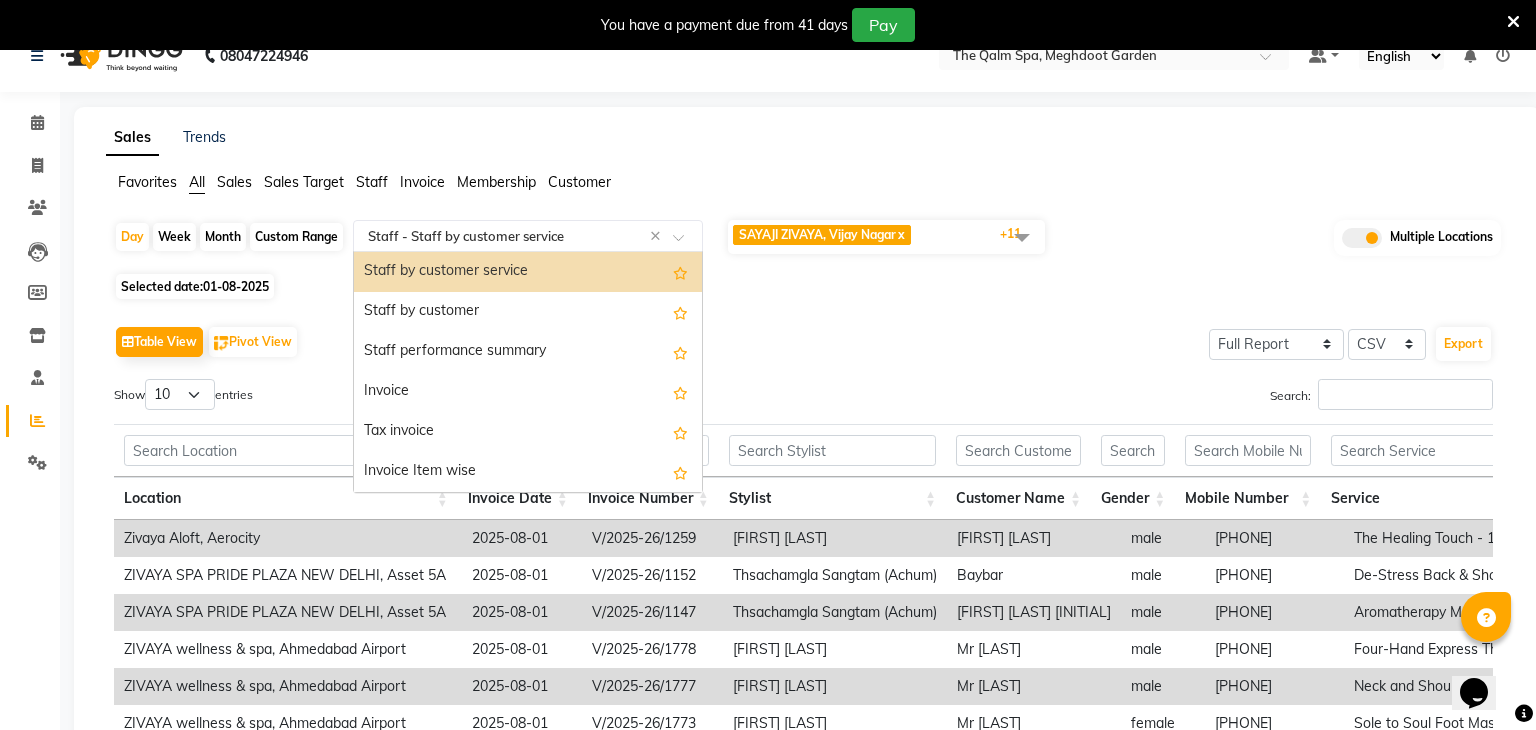 click on "Day Week Month Custom Range Select Report Type × Staff - Staff by customer service × Daily Sales Customer Sales summary Service sales Product sales Membership sales Package sales Prepaid sales Voucher sales Payment mode Service by category Sales by center Gift card sales Business Analysis Backline Transaction Log Summary Backline Transaction Log Collection By Date Staff summary Staff by product Staff by customer service Staff by customer Staff performance summary Invoice Tax invoice Invoice Item wise HSN/SAC Code wise tax report Tax summary Dues Received Report Active packages Expired packages GST Report Fee Summary Cross Sell / Up sell Report Appointments Wallet balance Lead source summary Customer lead sources Customer referral summary Customer service margin Customer product consumption margin Customer Points Summary Customer Points Detail New Customers Customer Visit Summary Online Bookings x x x x x x x x" 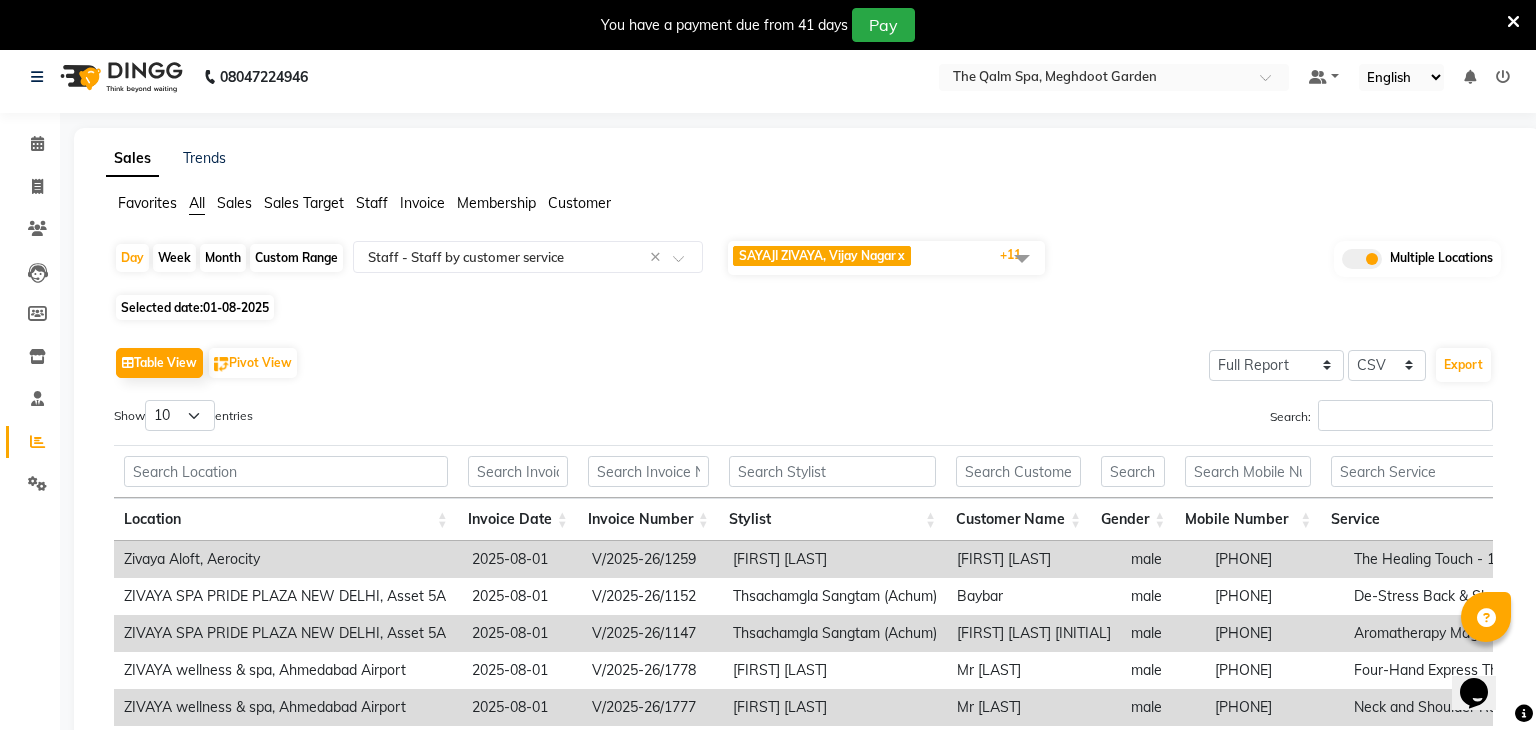 scroll, scrollTop: 0, scrollLeft: 0, axis: both 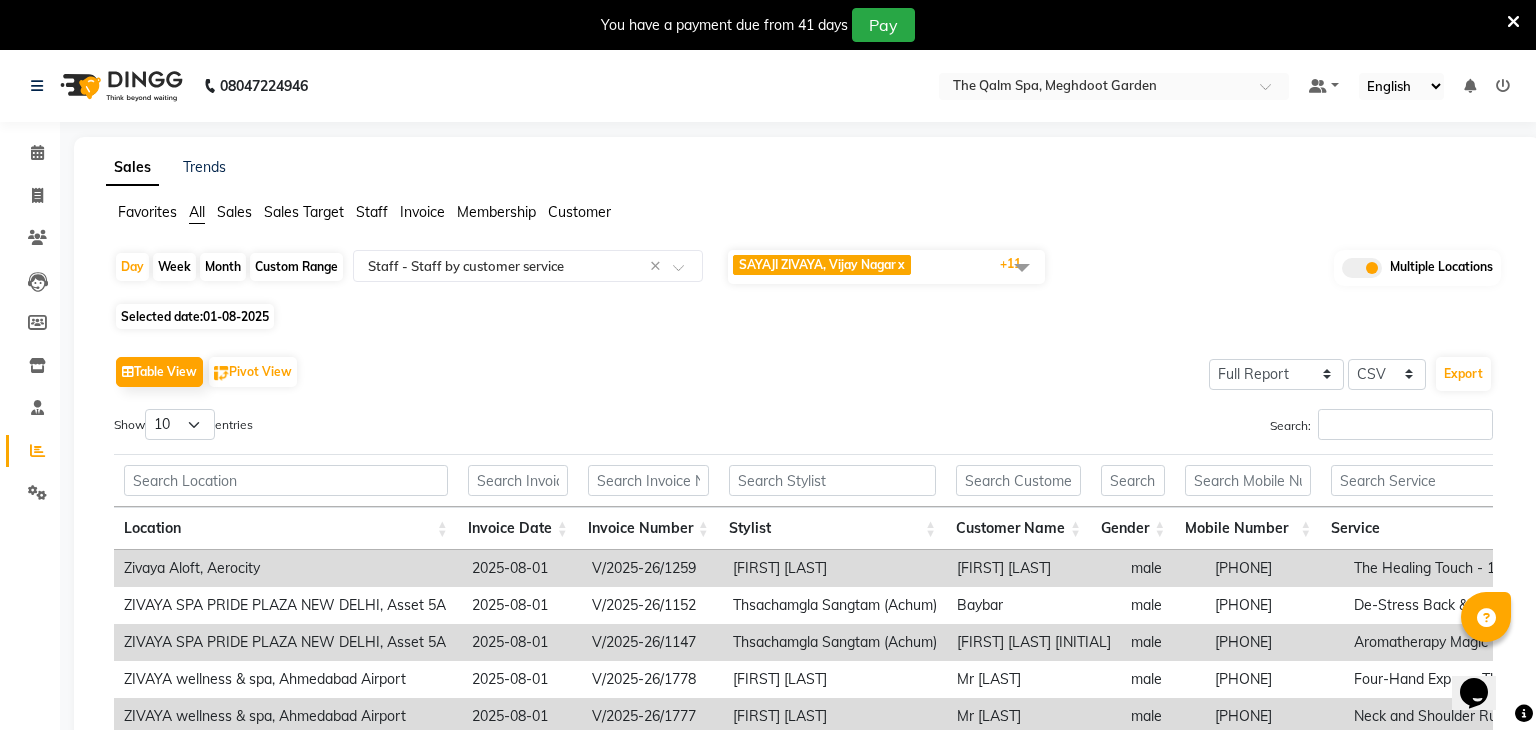 click on "01-08-2025" 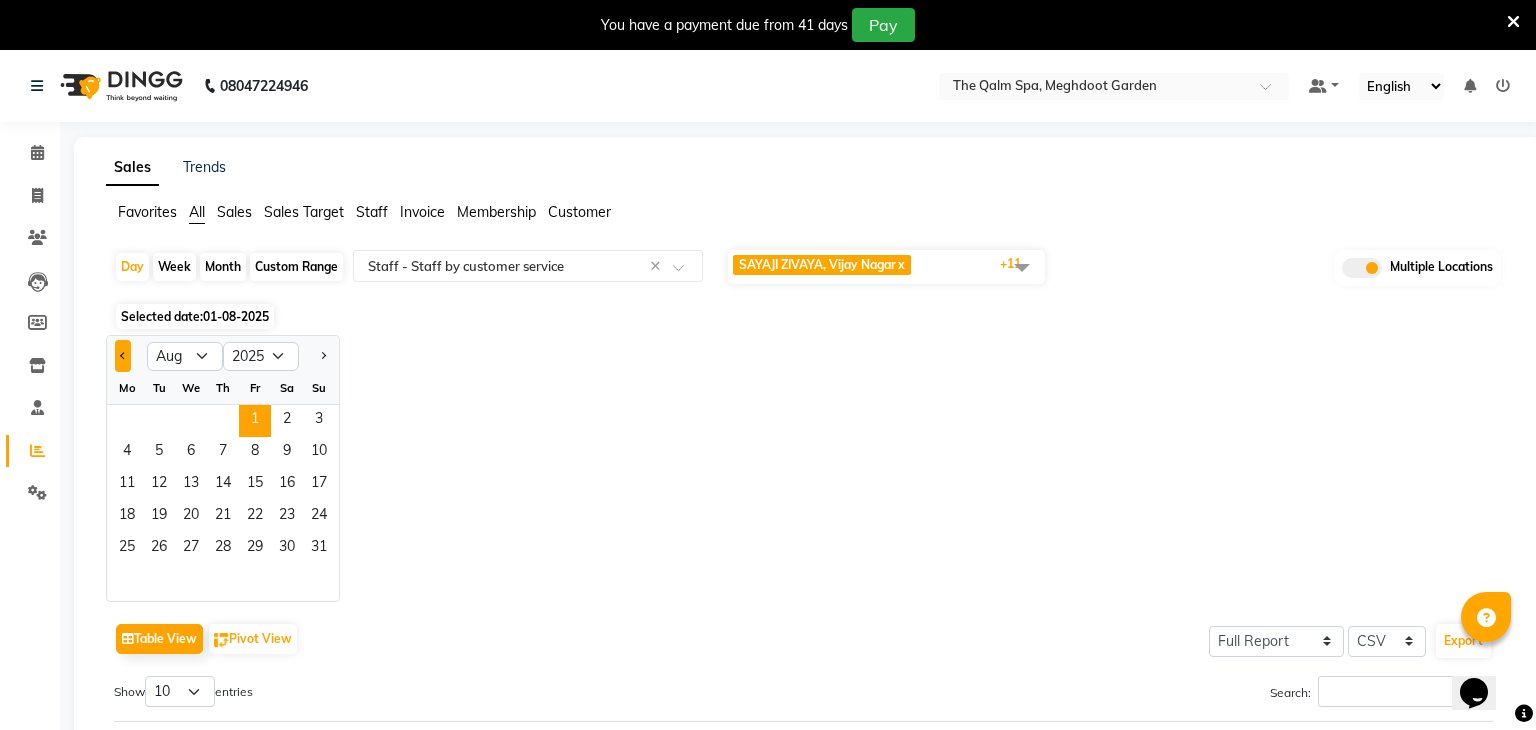 click 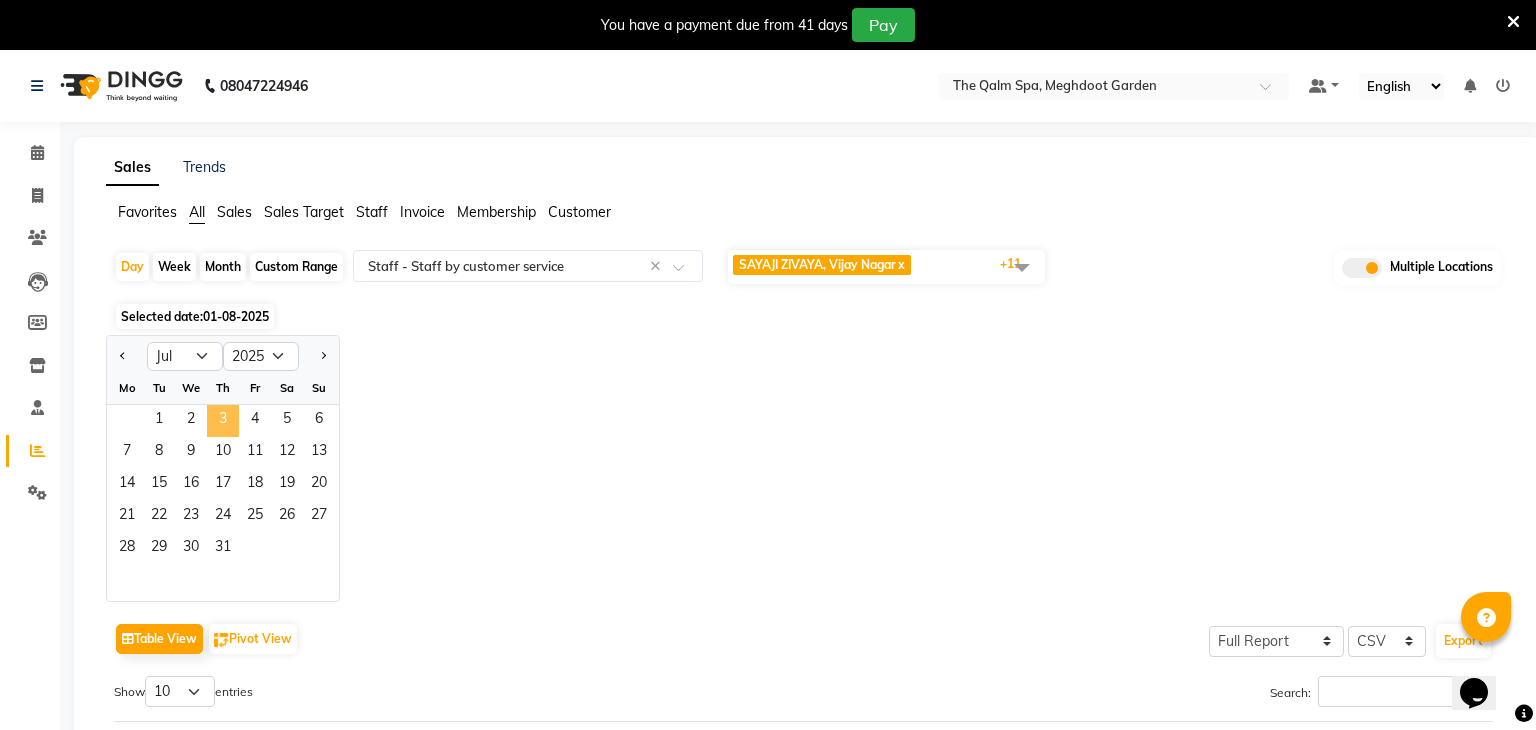 click on "3" 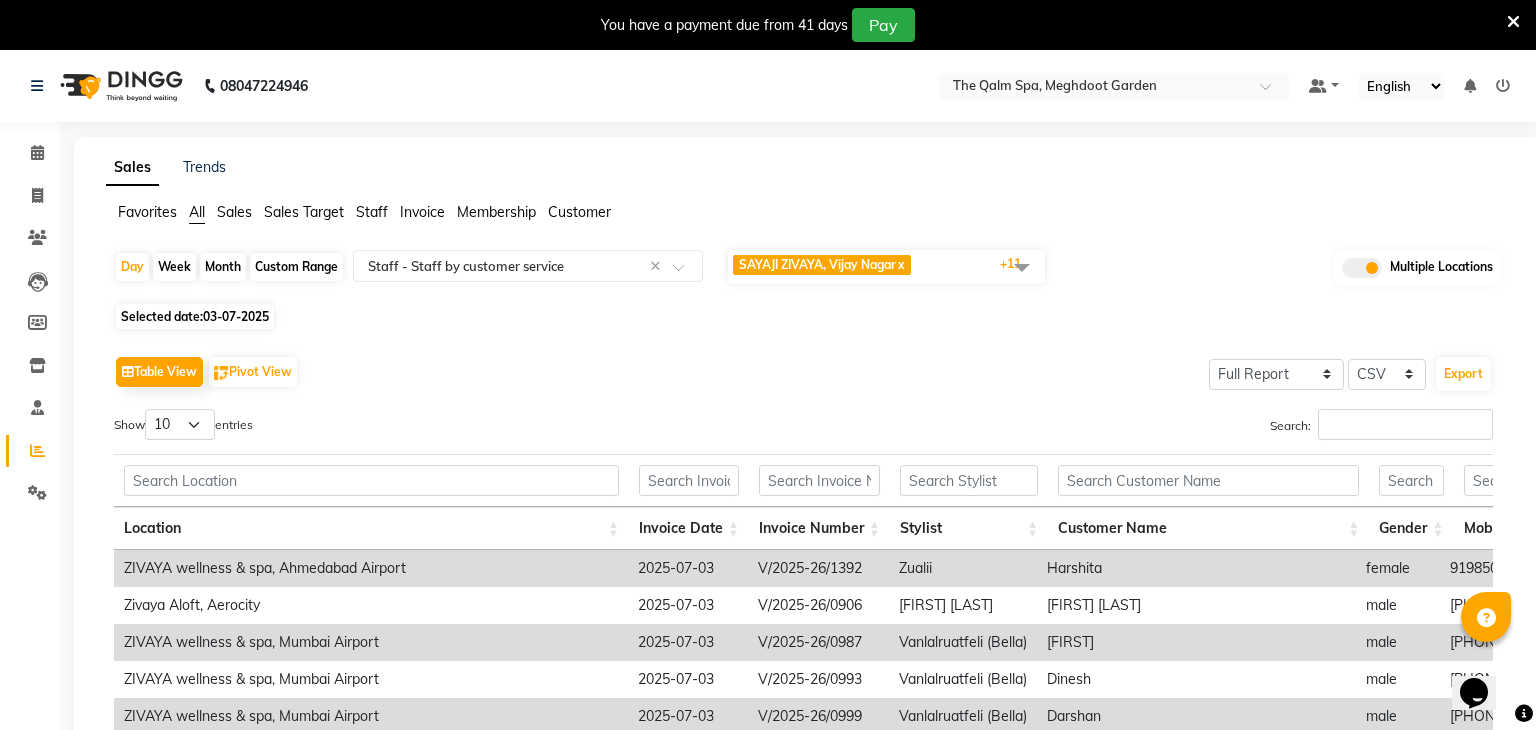 click on "Custom Range" 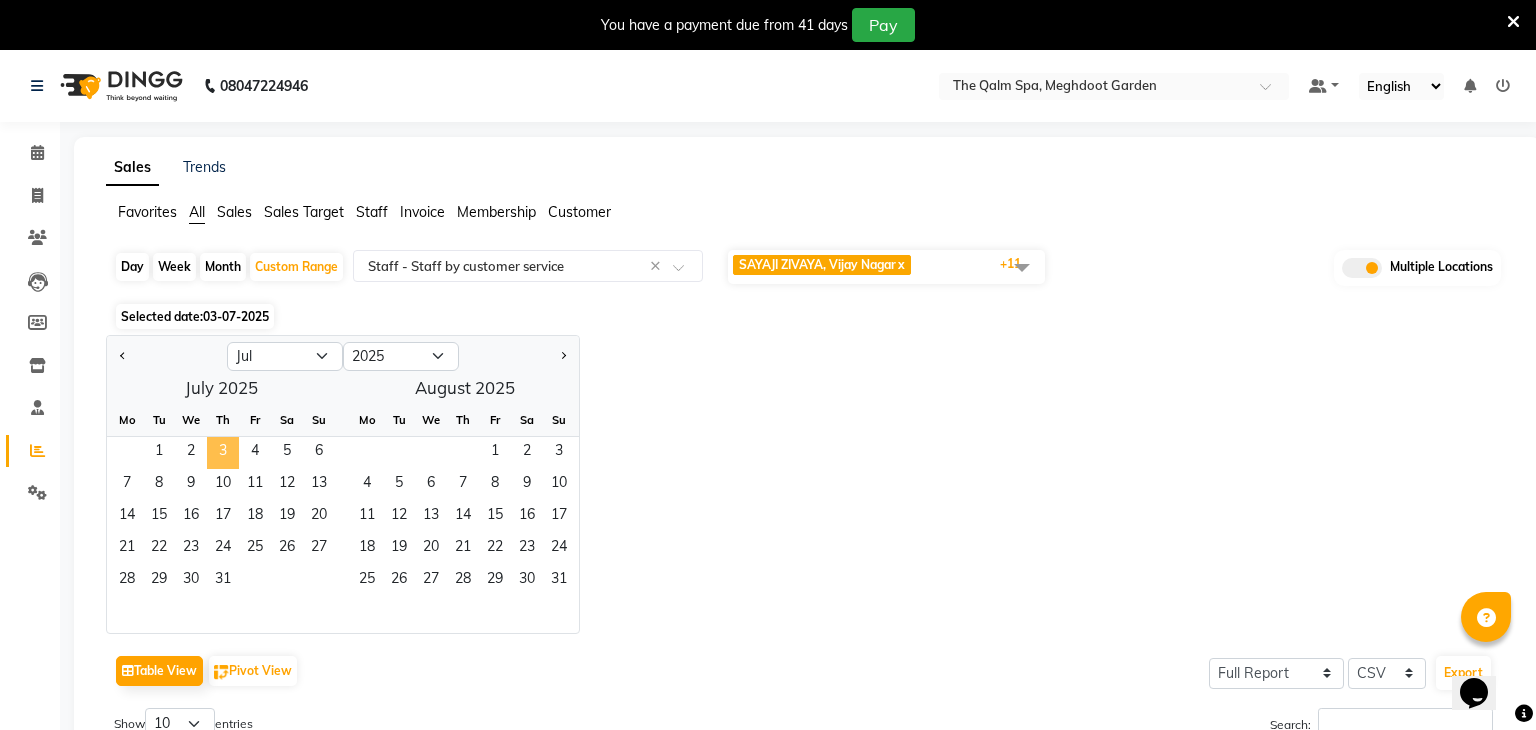 click on "3" 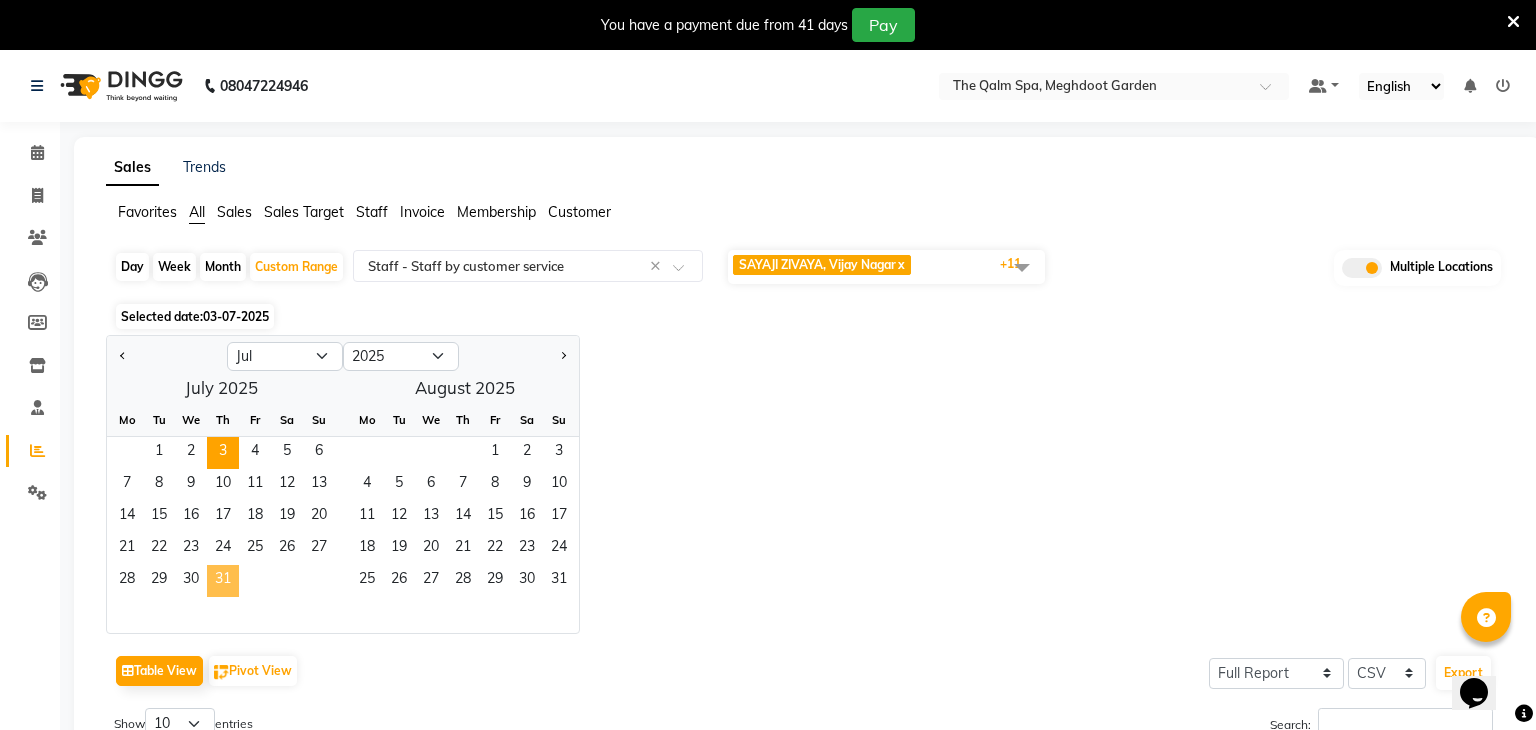 click on "31" 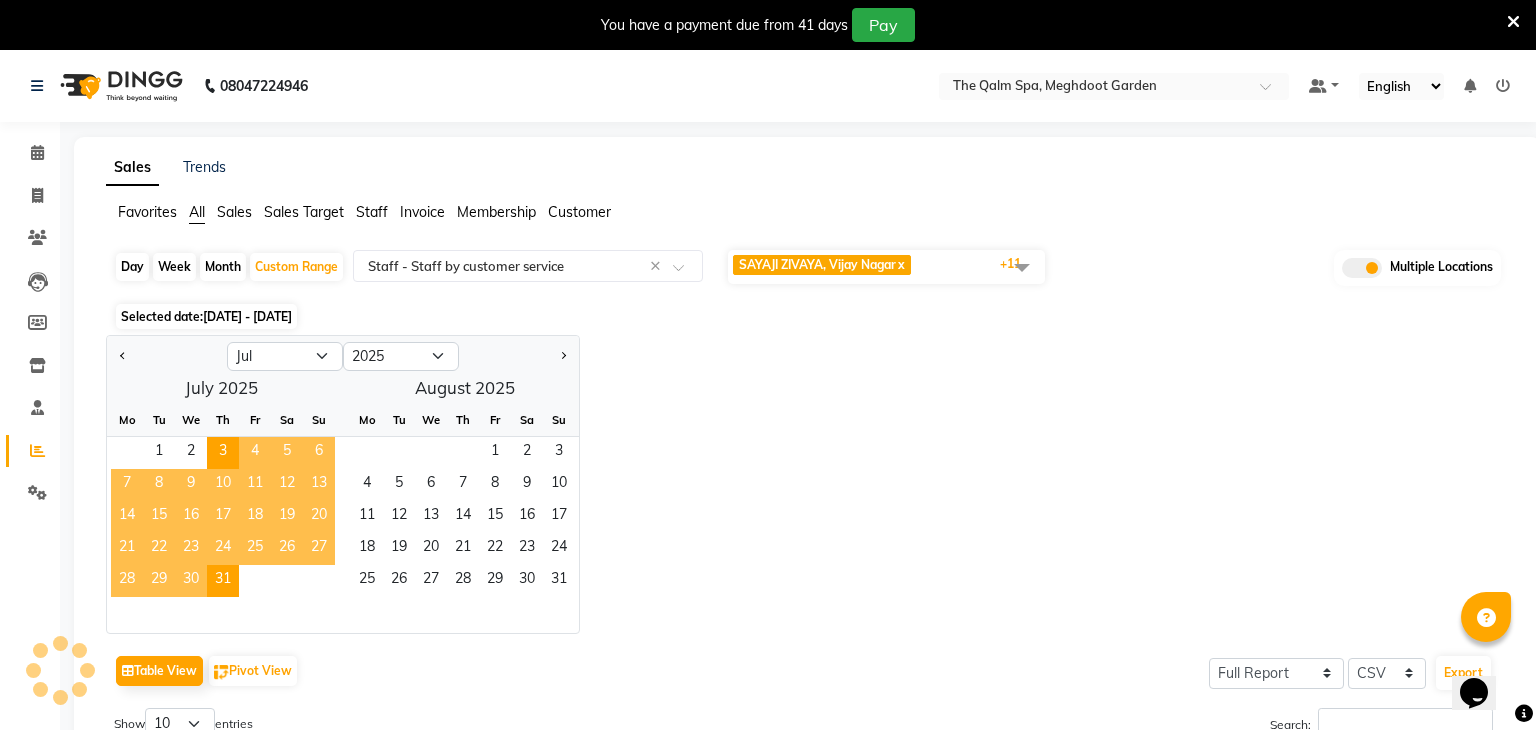 click on "Jan Feb Mar Apr May Jun Jul Aug Sep Oct Nov Dec 2015 2016 2017 2018 2019 2020 2021 2022 2023 2024 2025 2026 2027 2028 2029 2030 2031 2032 2033 2034 2035  July 2025  Mo Tu We Th Fr Sa Su  1   2   3   4   5   6   7   8   9   10   11   12   13   14   15   16   17   18   19   20   21   22   23   24   25   26   27   28   29   30   31   August 2025  Mo Tu We Th Fr Sa Su  1   2   3   4   5   6   7   8   9   10   11   12   13   14   15   16   17   18   19   20   21   22   23   24   25   26   27   28   29   30   31" 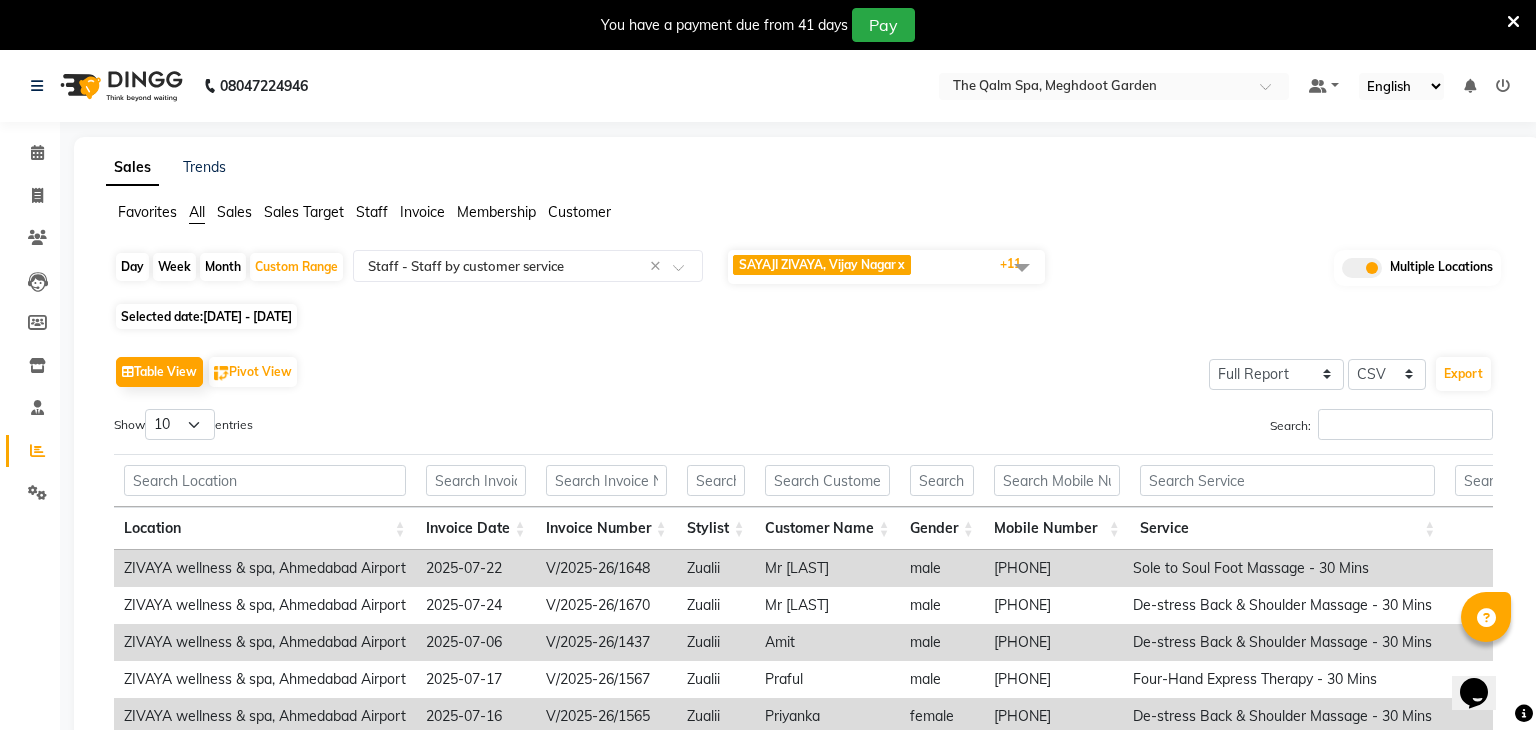 scroll, scrollTop: 0, scrollLeft: 0, axis: both 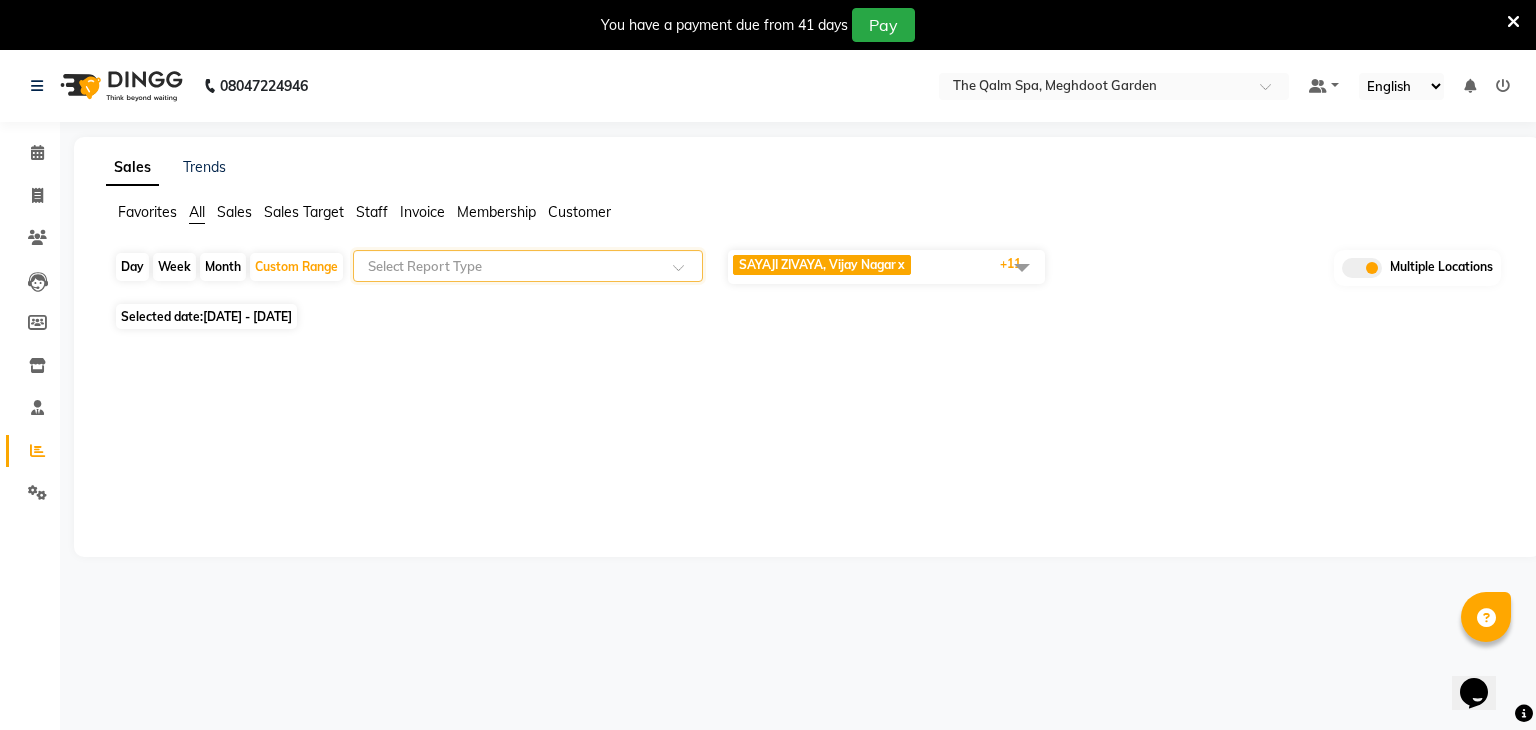 click 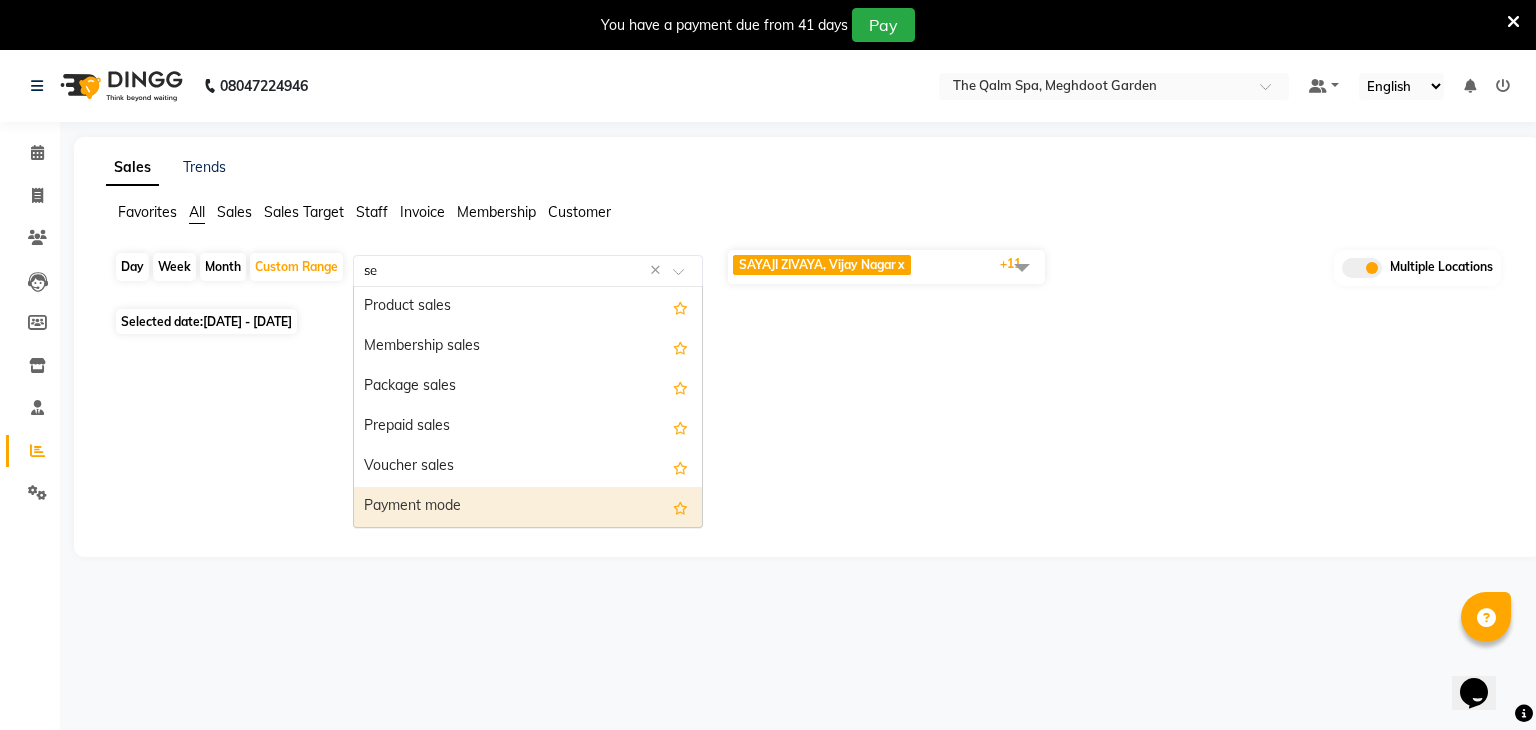 scroll, scrollTop: 40, scrollLeft: 0, axis: vertical 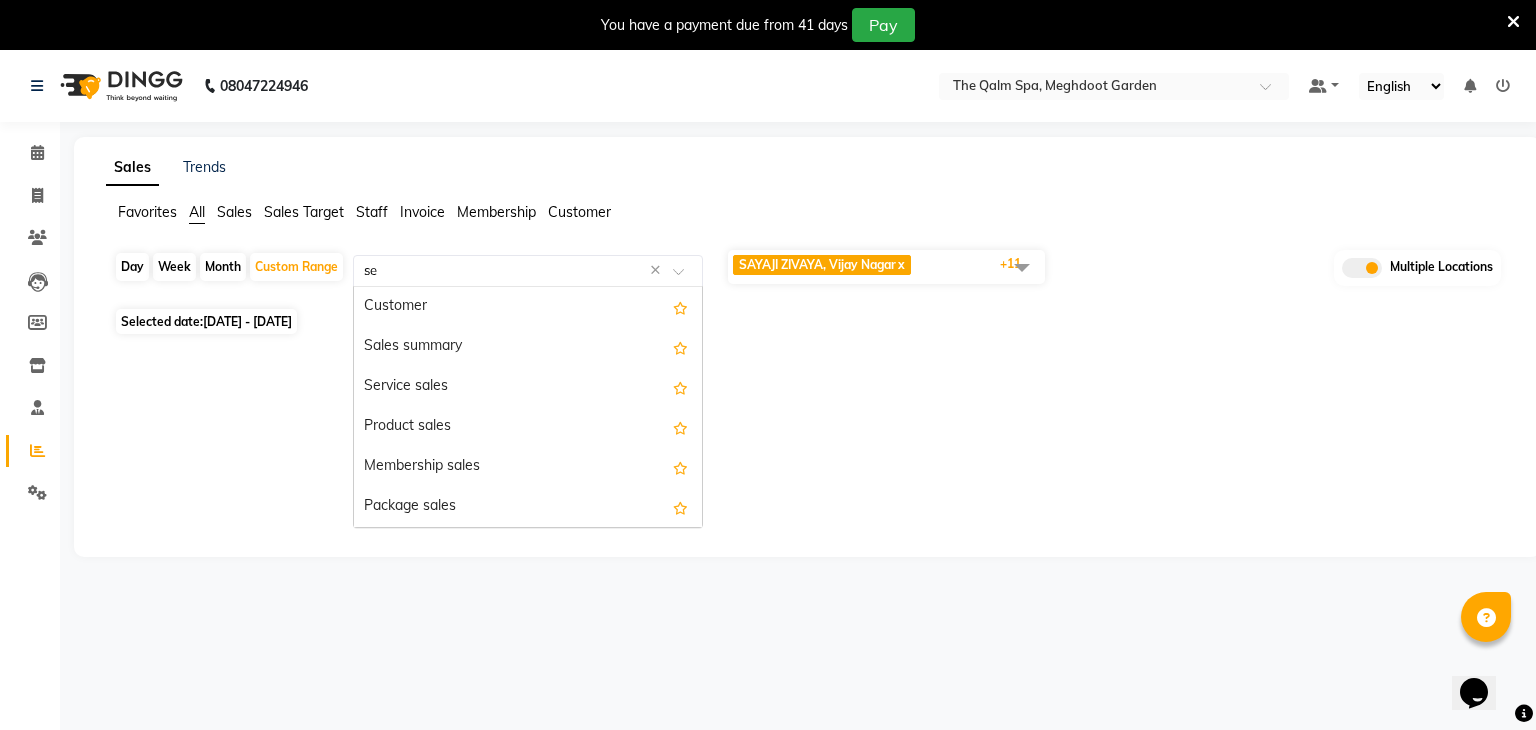type on "ser" 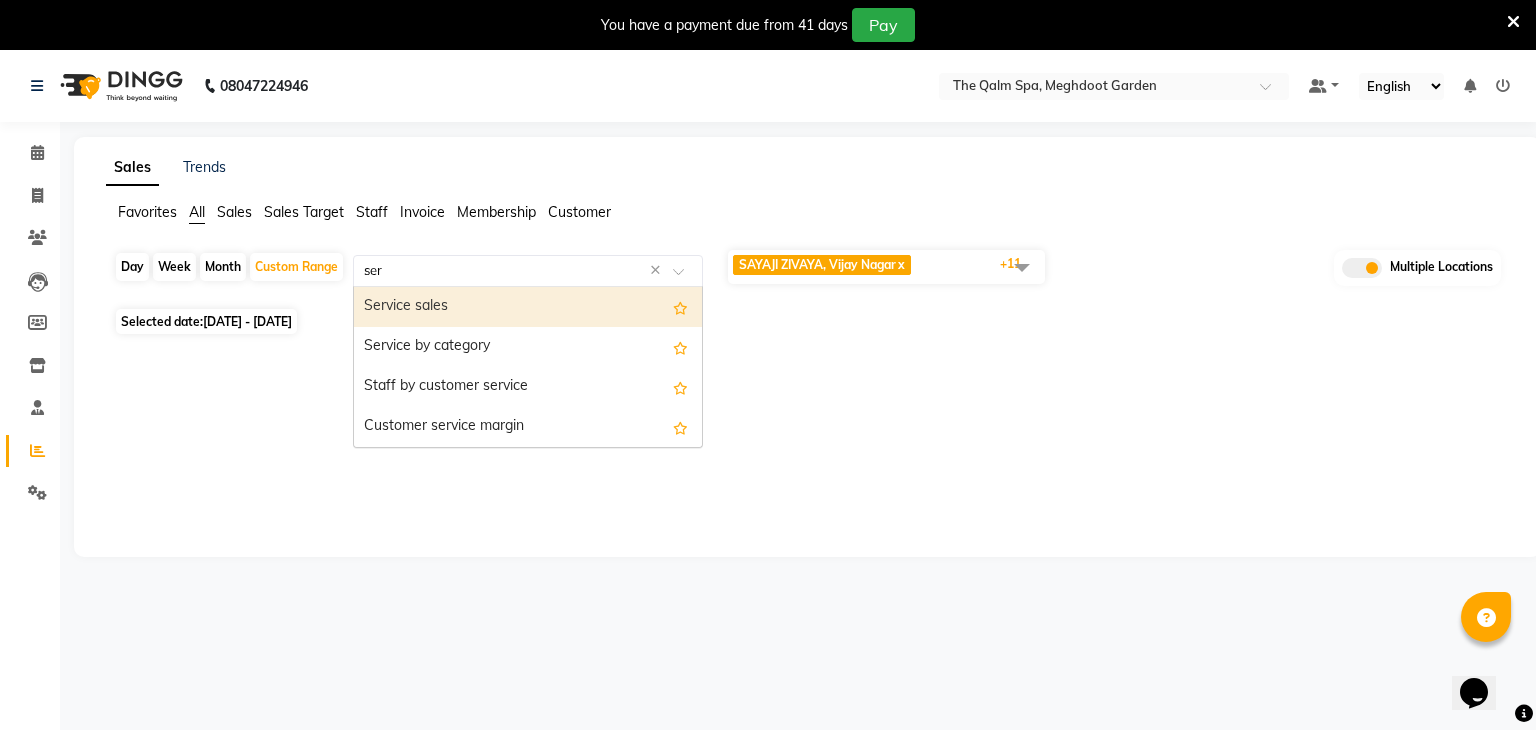 scroll, scrollTop: 0, scrollLeft: 0, axis: both 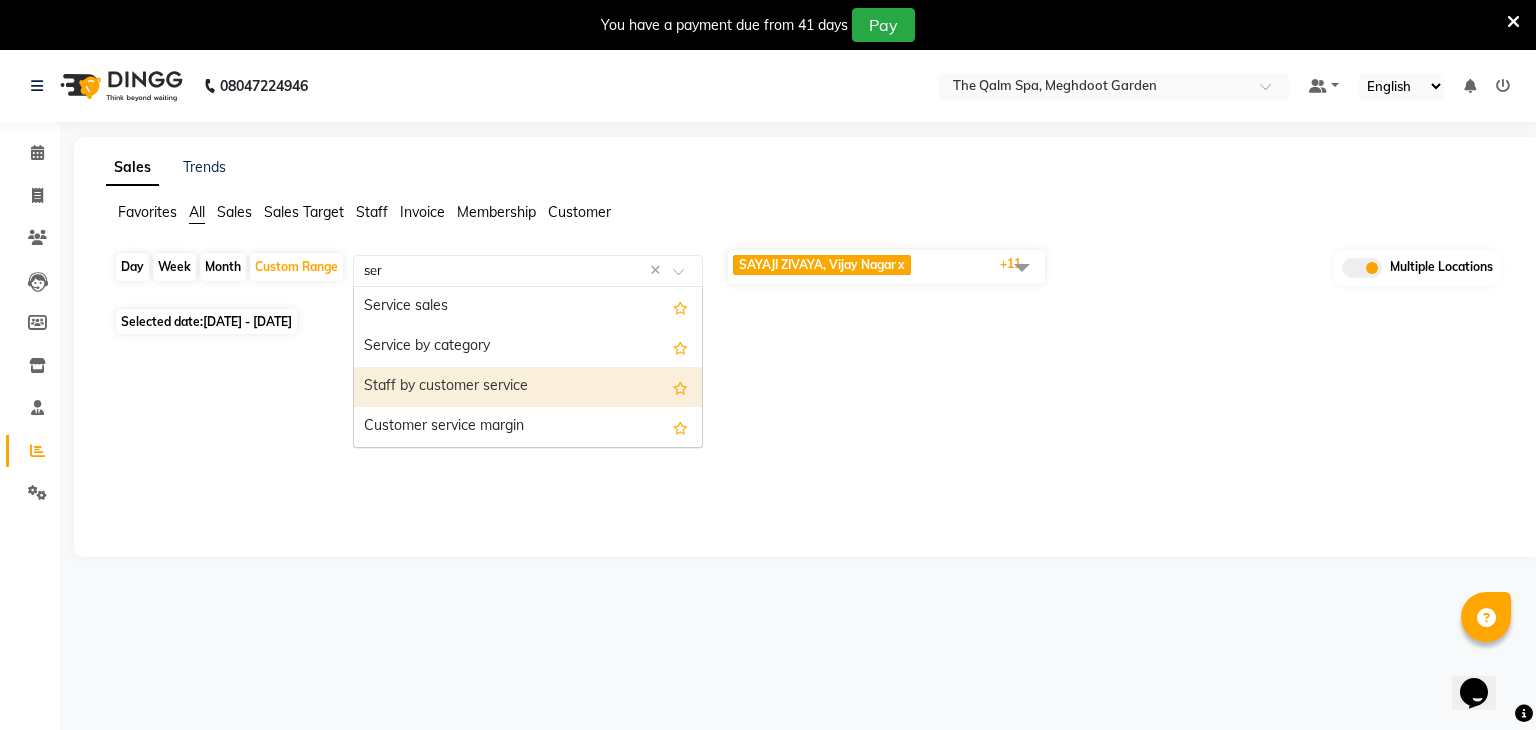 click on "Staff by customer service" at bounding box center [528, 387] 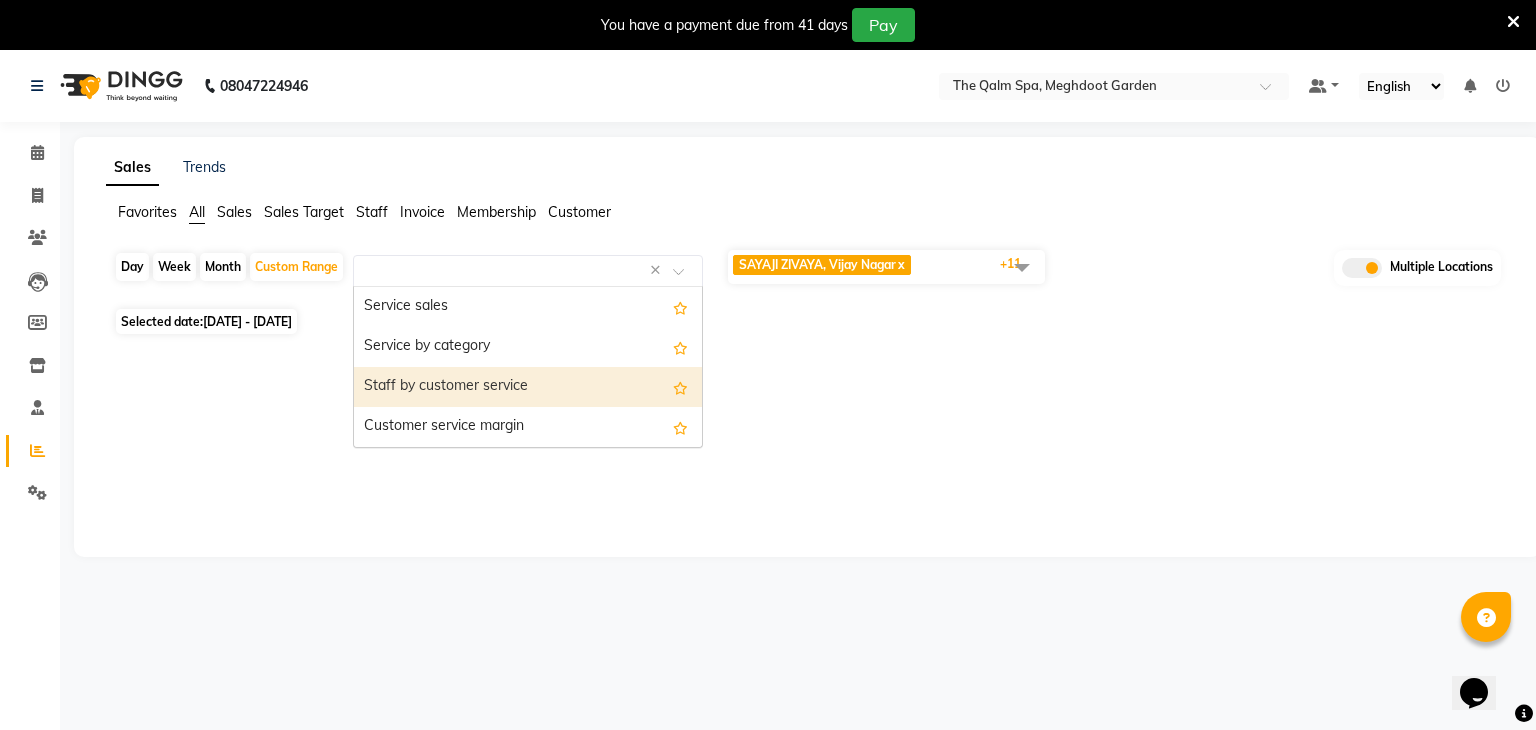 select on "full_report" 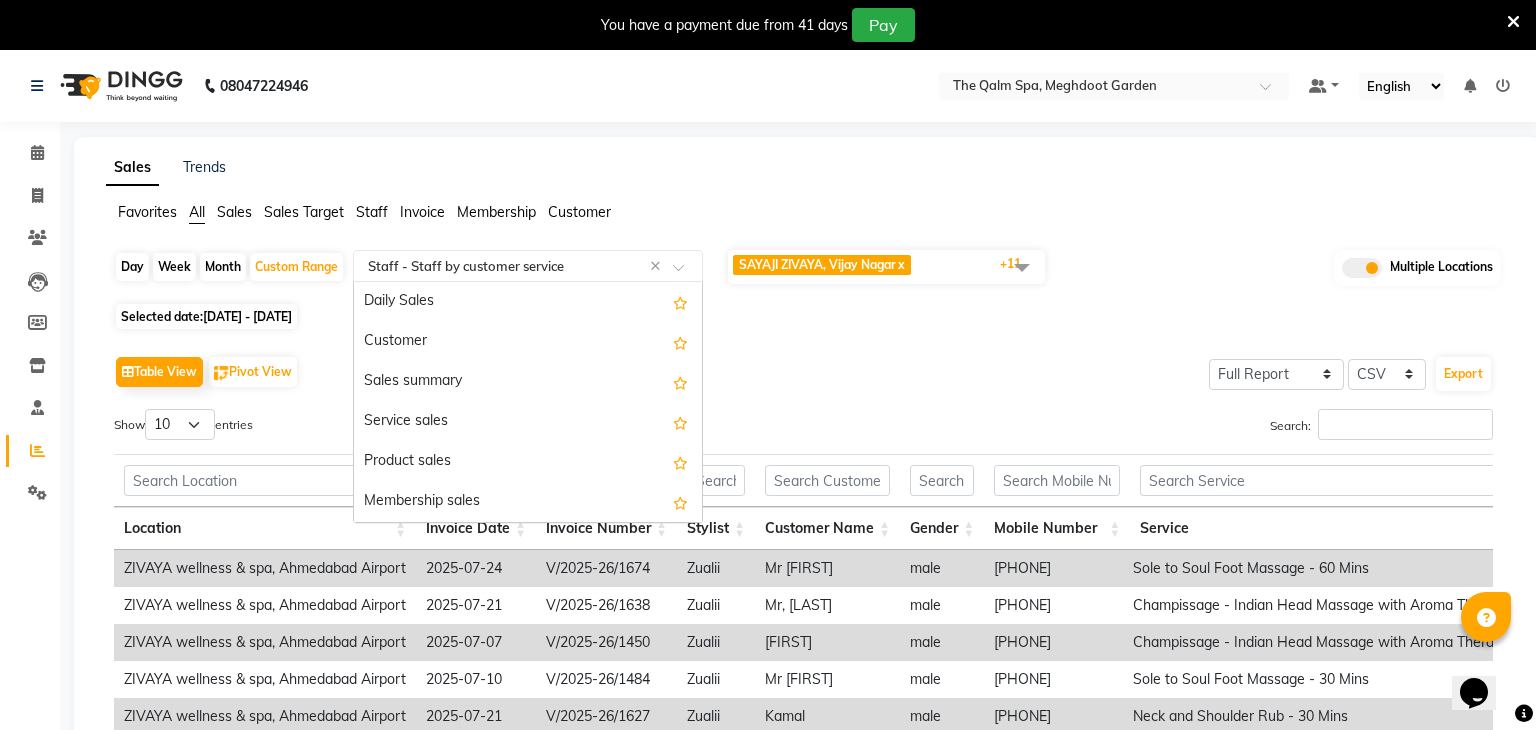 scroll, scrollTop: 760, scrollLeft: 0, axis: vertical 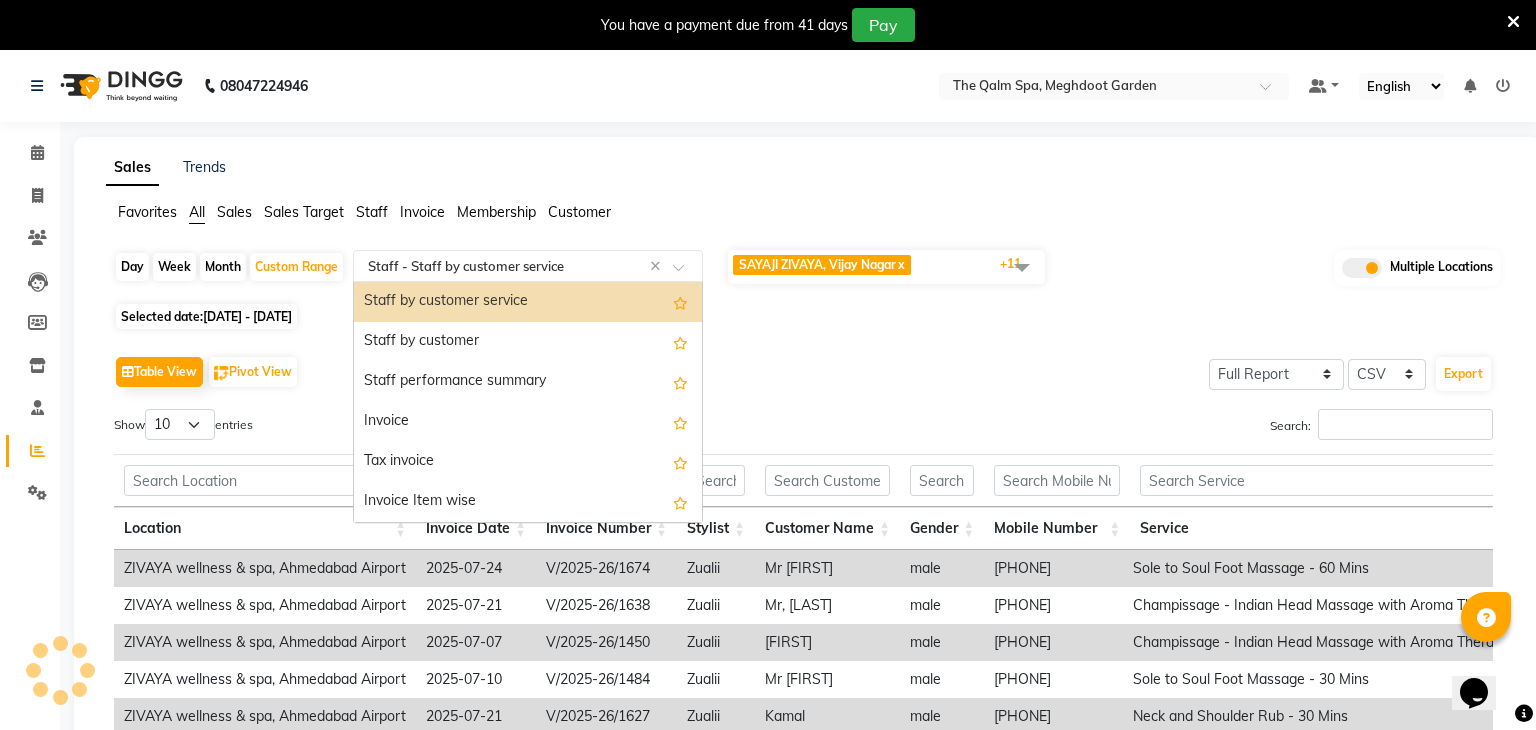 click on "Day Week Month Custom Range Select Report Type × Staff - Staff by customer service × Daily Sales Customer Sales summary Service sales Product sales Membership sales Package sales Prepaid sales Voucher sales Payment mode Service by category Sales by center Gift card sales Business Analysis Backline Transaction Log Summary Backline Transaction Log Collection By Date Staff summary Staff by product Staff by customer service Staff by customer Staff performance summary Invoice Tax invoice Invoice Item wise HSN/SAC Code wise tax report Tax summary Dues Received Report Active packages Expired packages GST Report Fee Summary Cross Sell / Up sell Report Appointments Wallet balance Lead source summary Customer lead sources Customer referral summary Customer service margin Customer product consumption margin Customer Points Summary Customer Points Detail New Customers Customer Visit Summary Online Bookings x x x x x x x x" 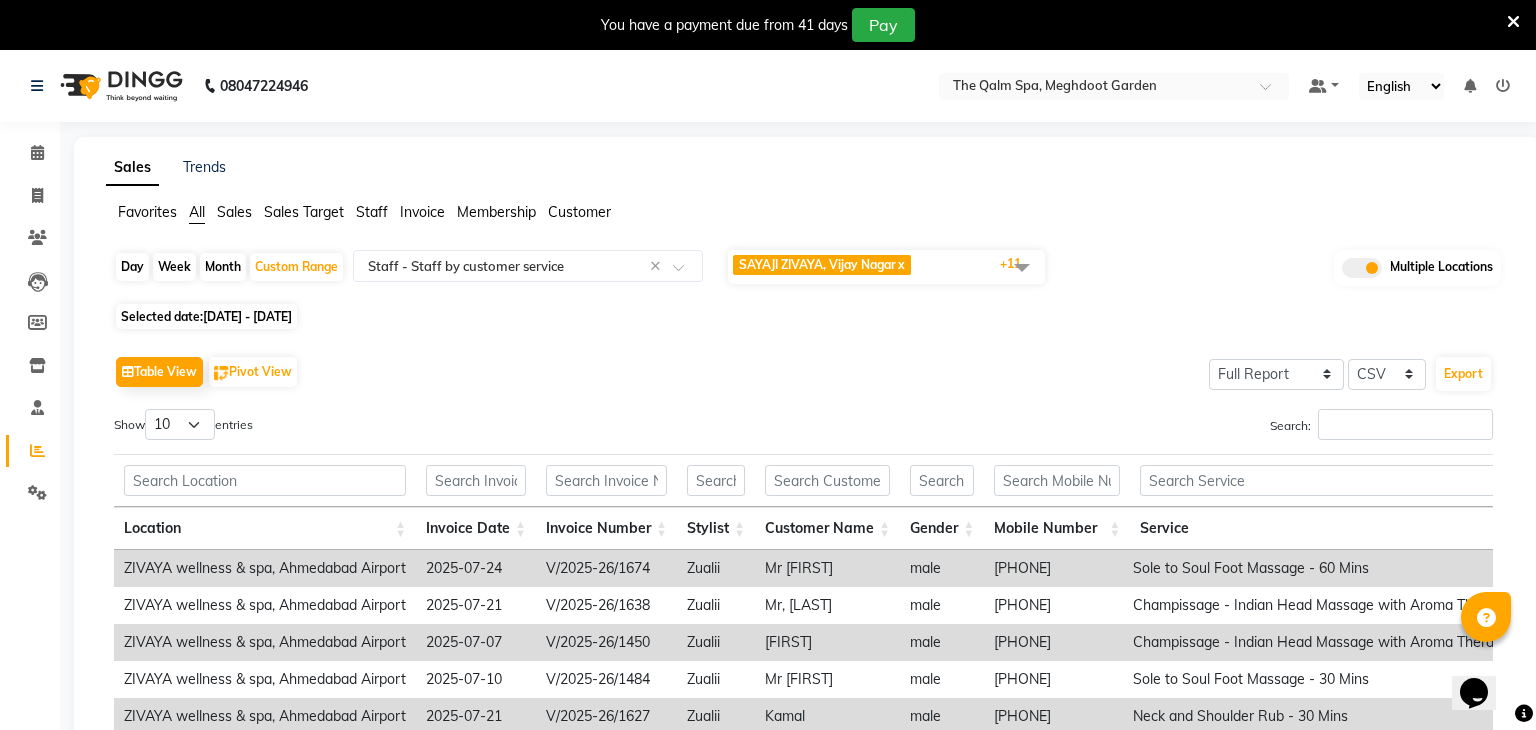 scroll, scrollTop: 0, scrollLeft: 0, axis: both 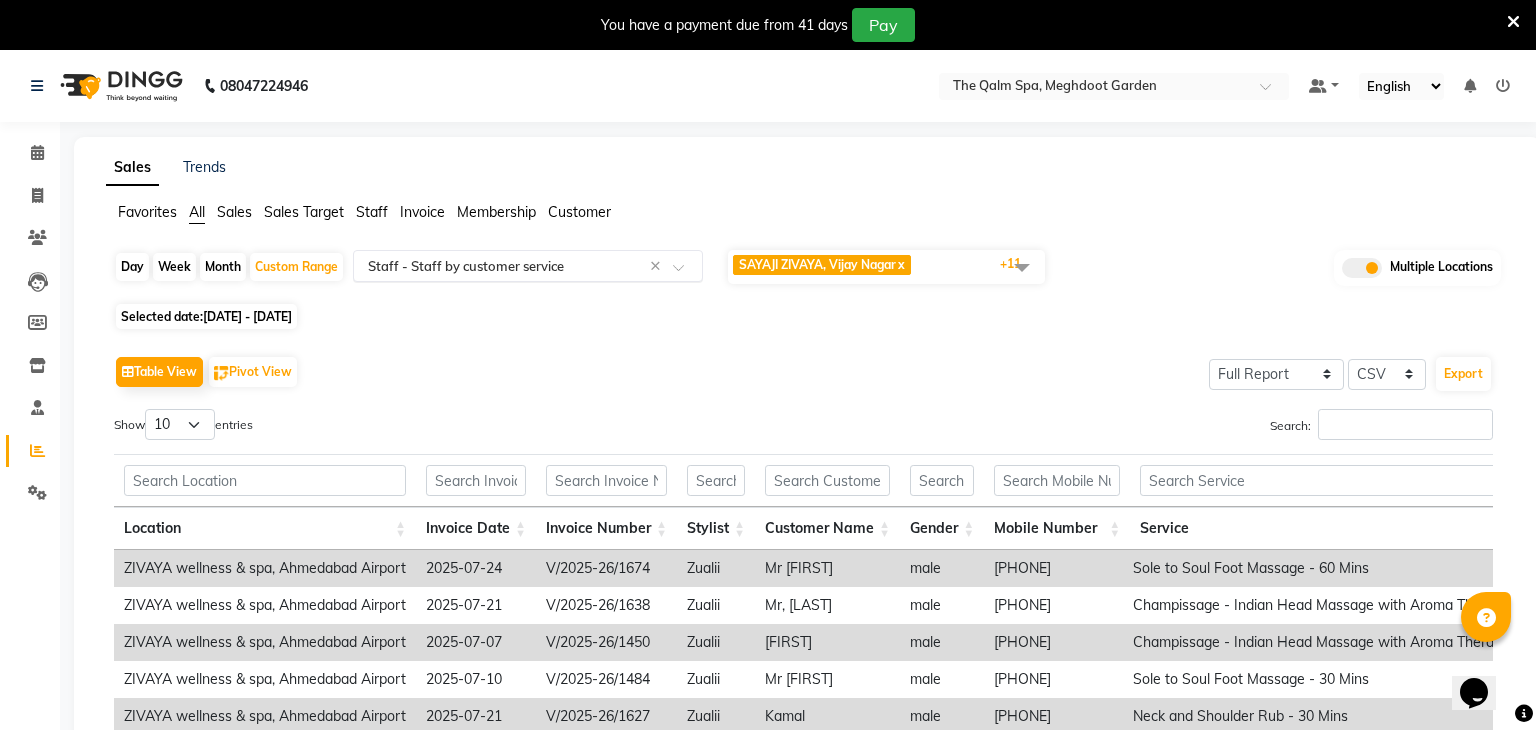 click 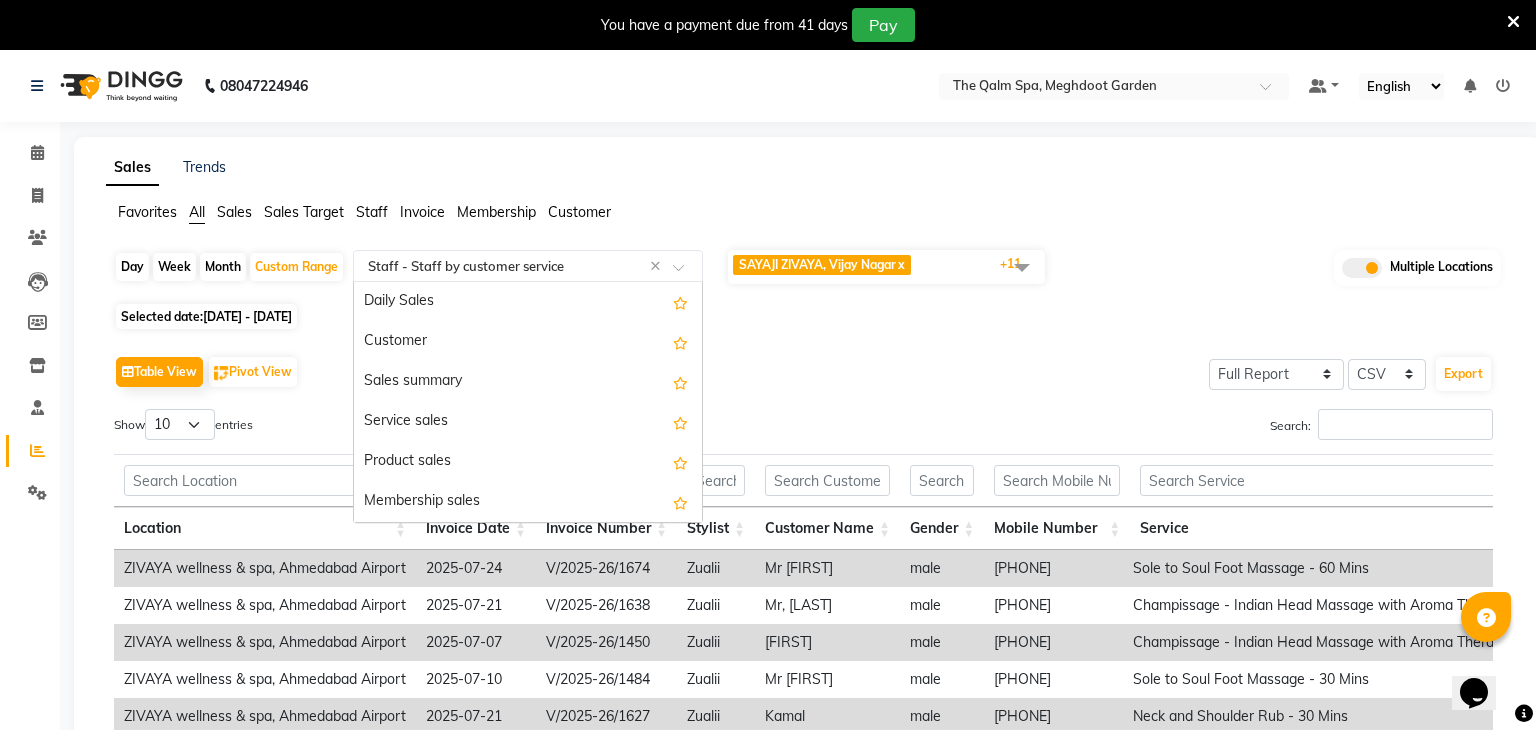 scroll, scrollTop: 760, scrollLeft: 0, axis: vertical 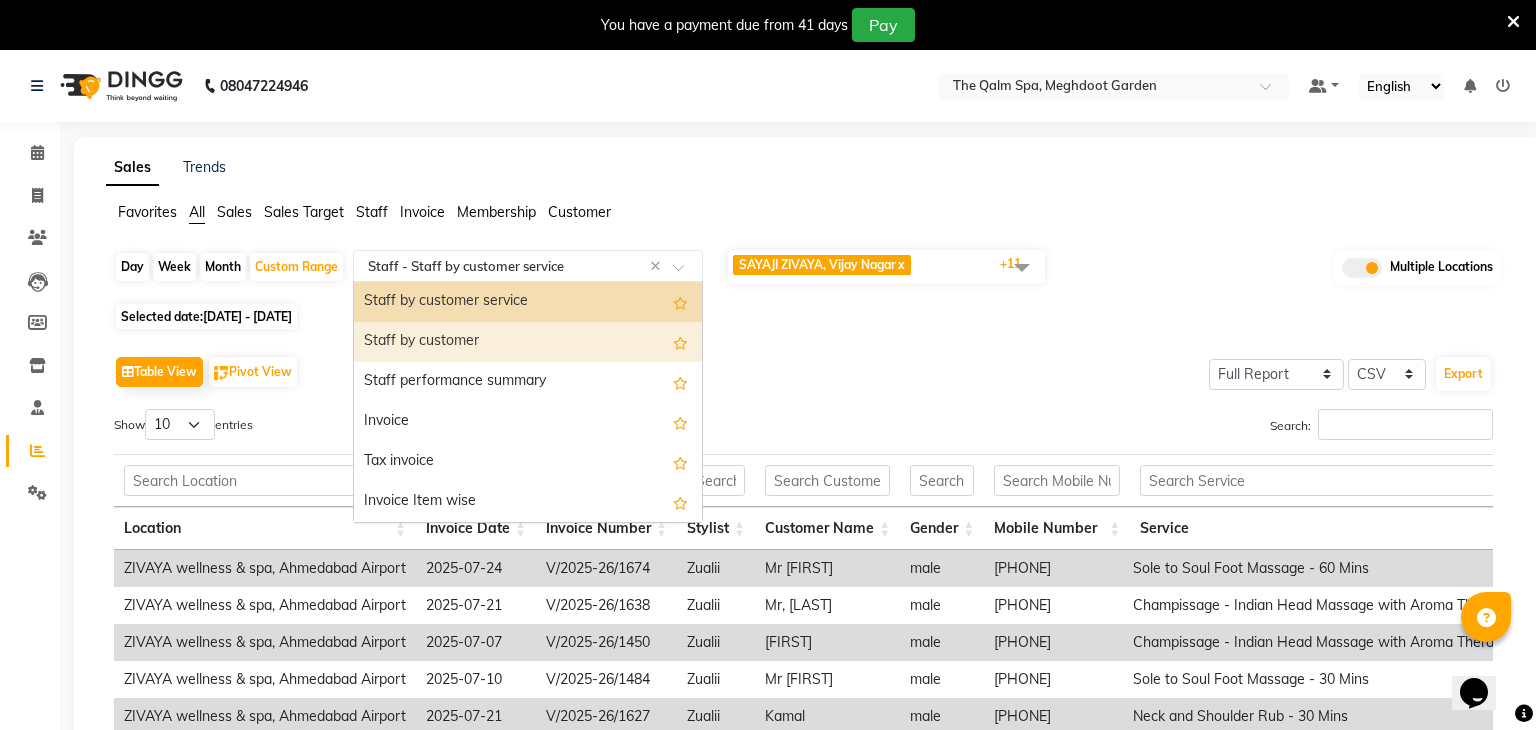 click on "Table View   Pivot View  Select Full Report Filtered Report Select CSV PDF  Export" 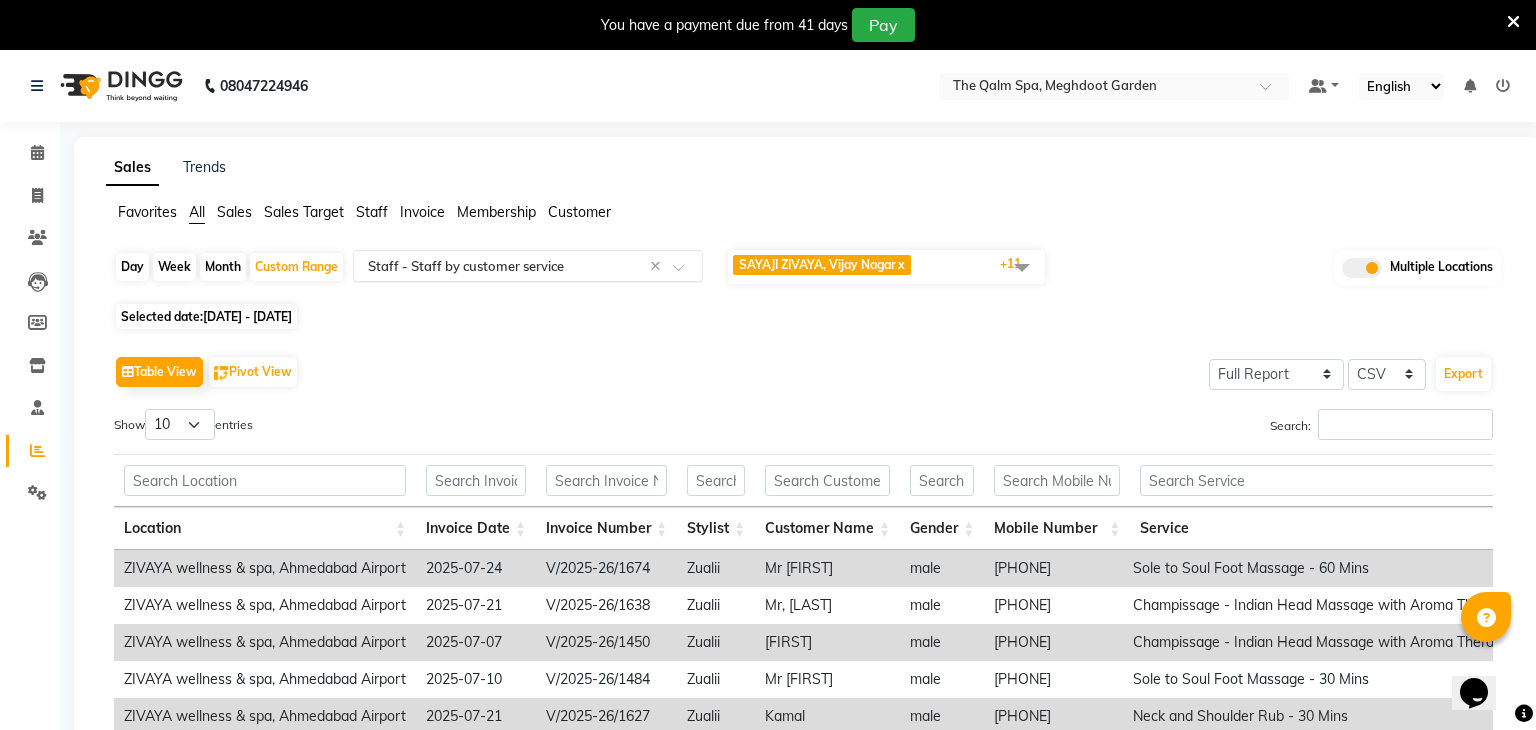 click 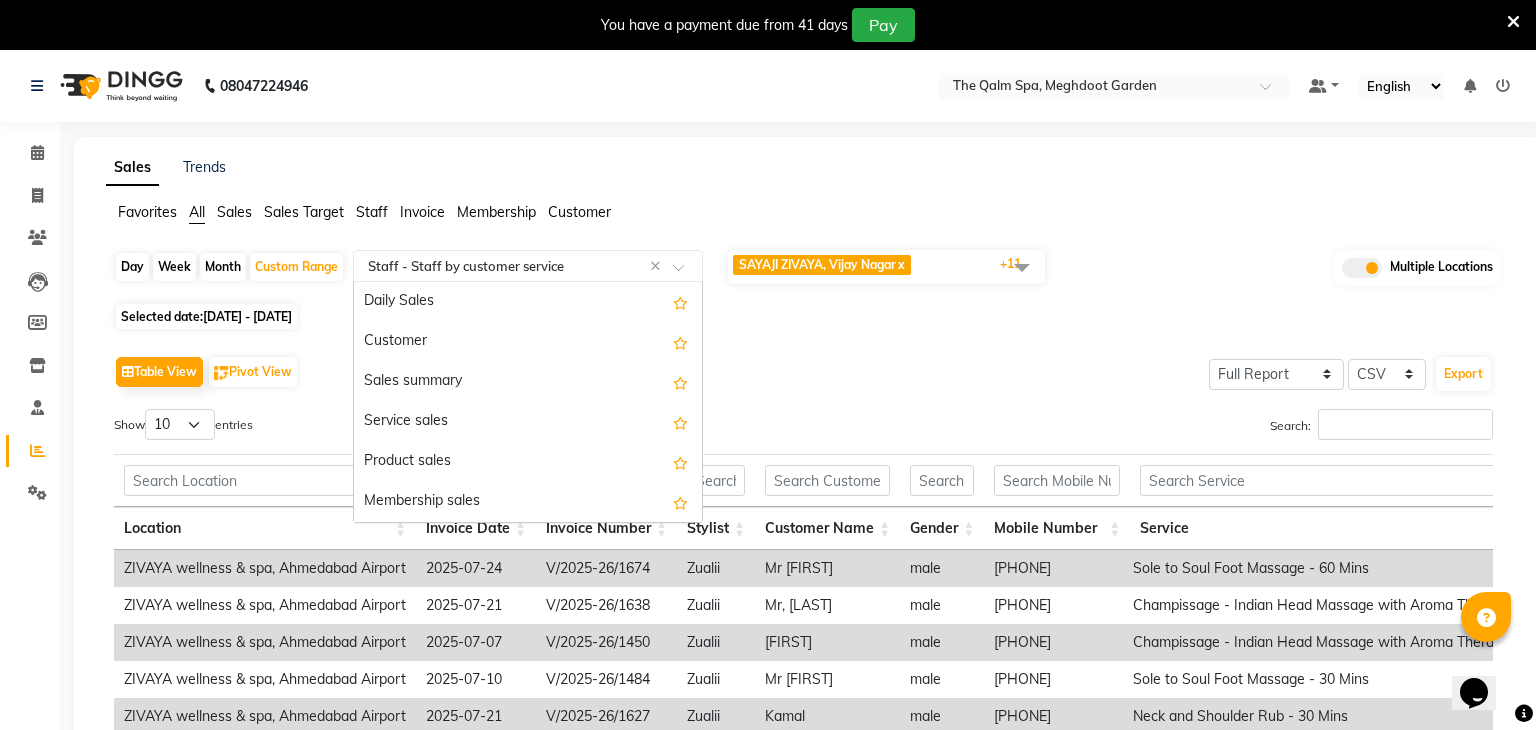 scroll, scrollTop: 760, scrollLeft: 0, axis: vertical 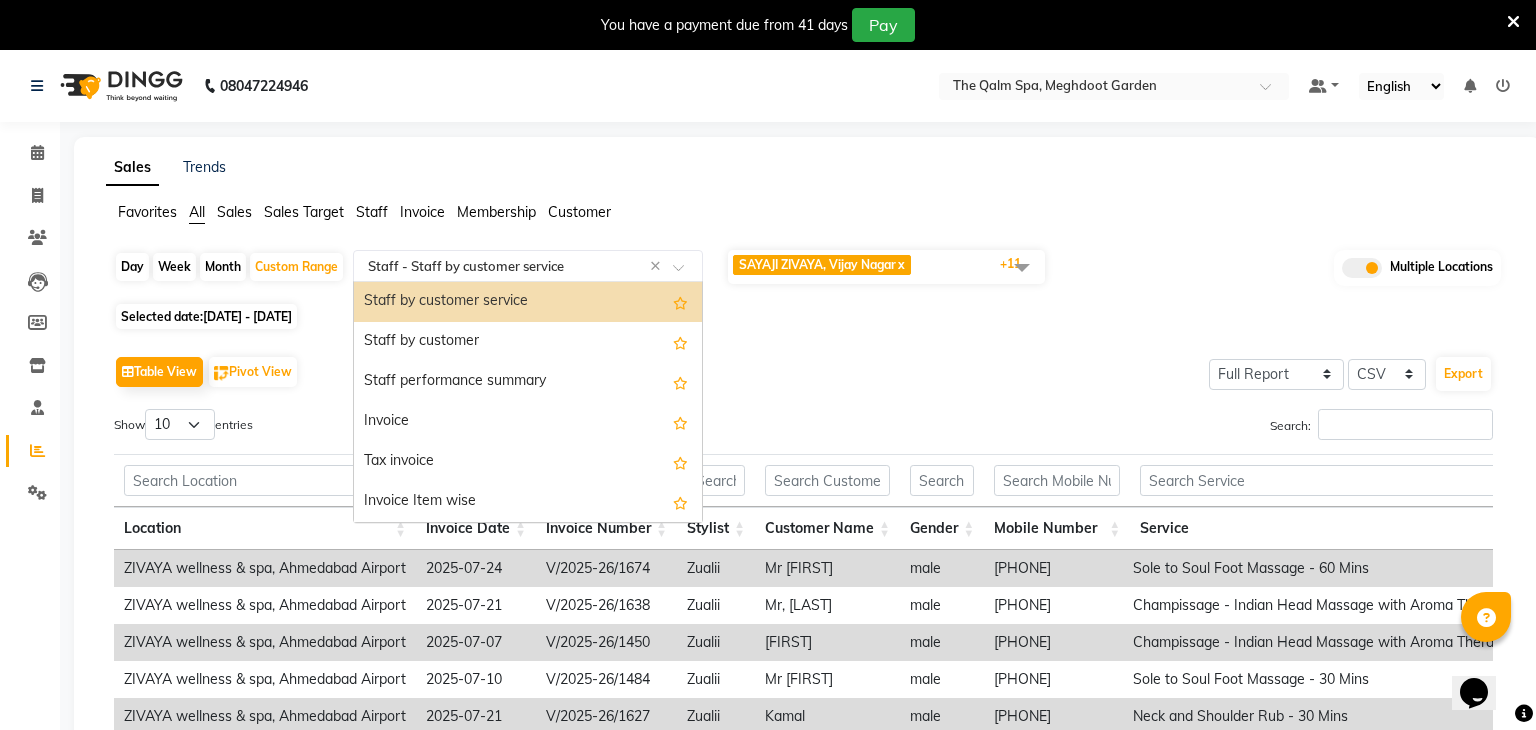 click on "Staff by customer service" at bounding box center [528, 302] 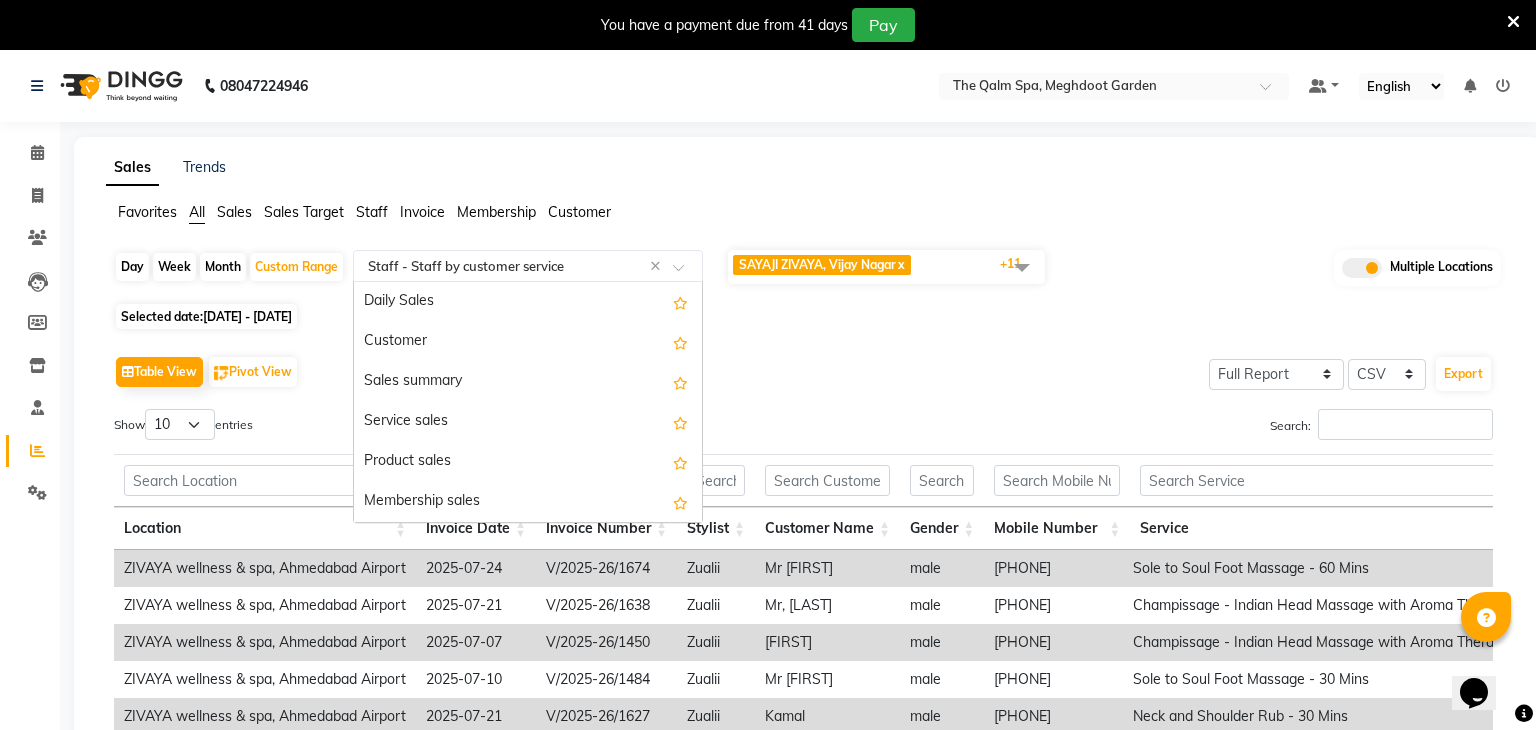scroll, scrollTop: 760, scrollLeft: 0, axis: vertical 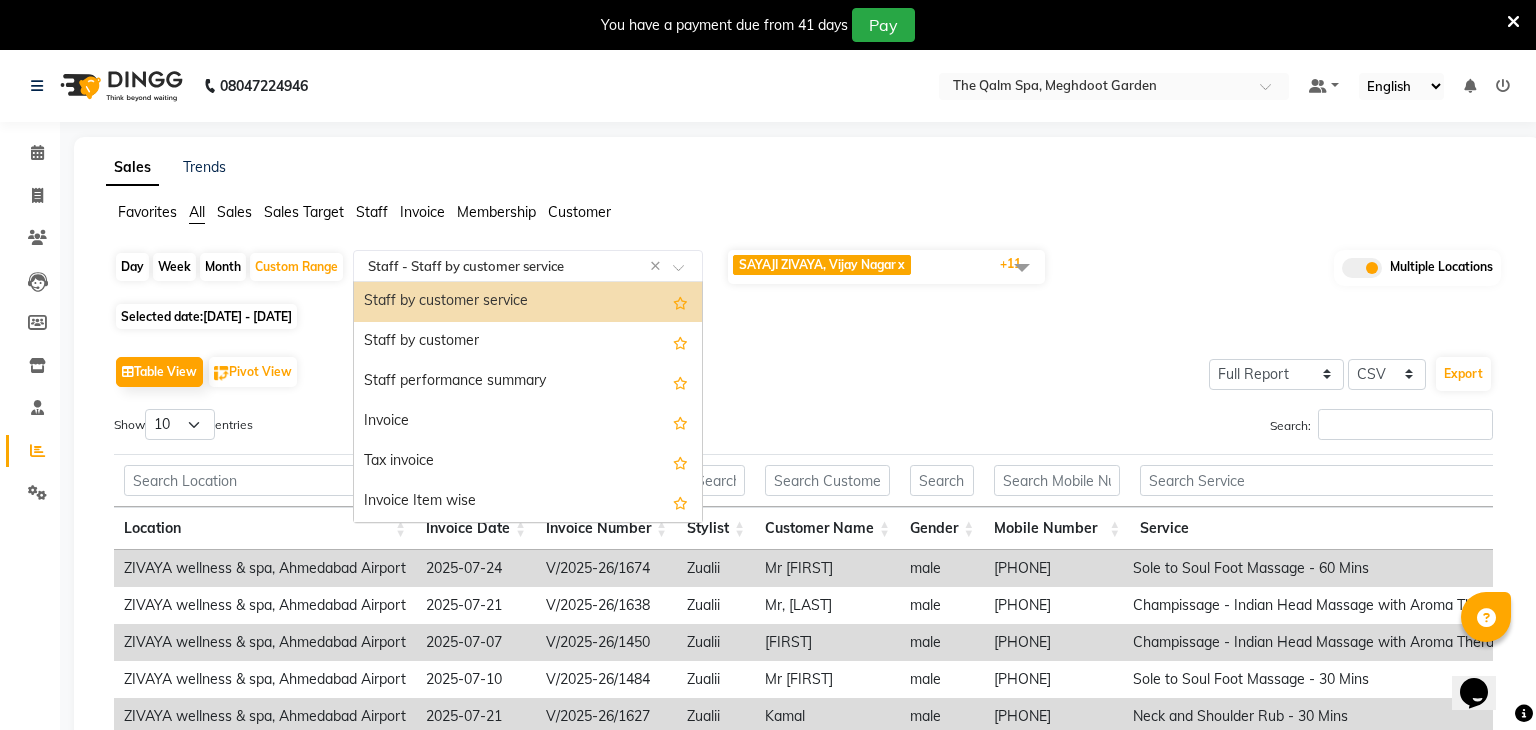 click on "Table View   Pivot View  Select Full Report Filtered Report Select CSV PDF  Export" 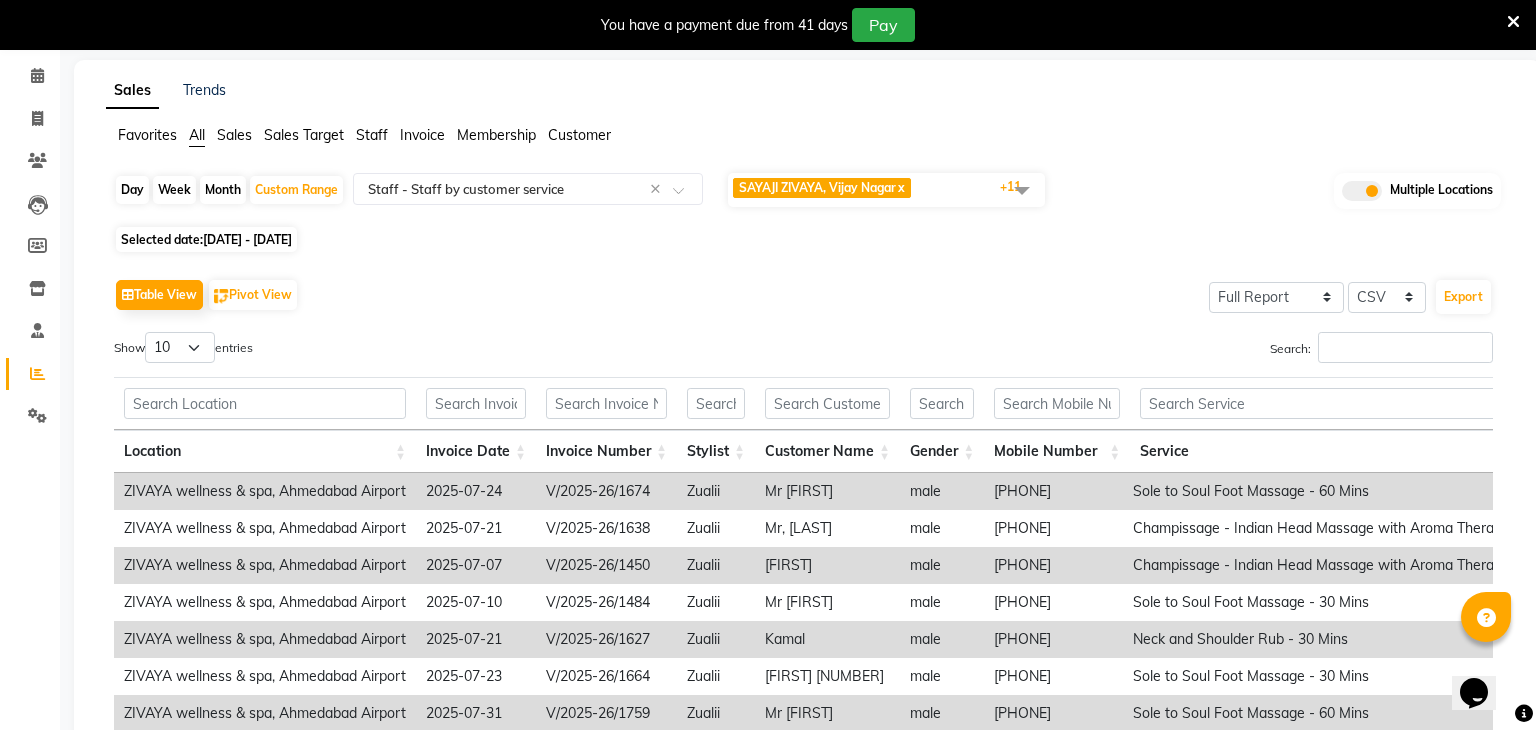 scroll, scrollTop: 0, scrollLeft: 0, axis: both 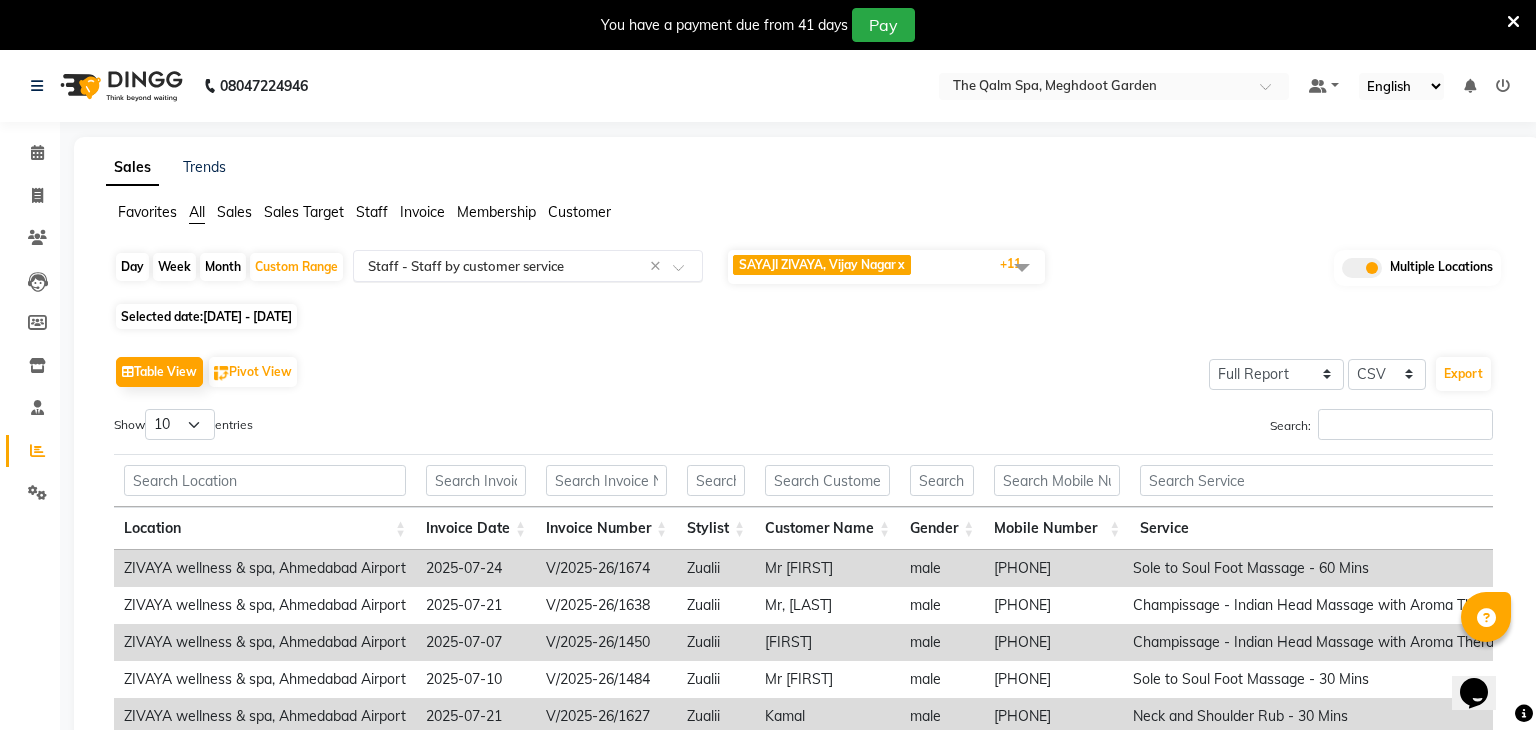 click 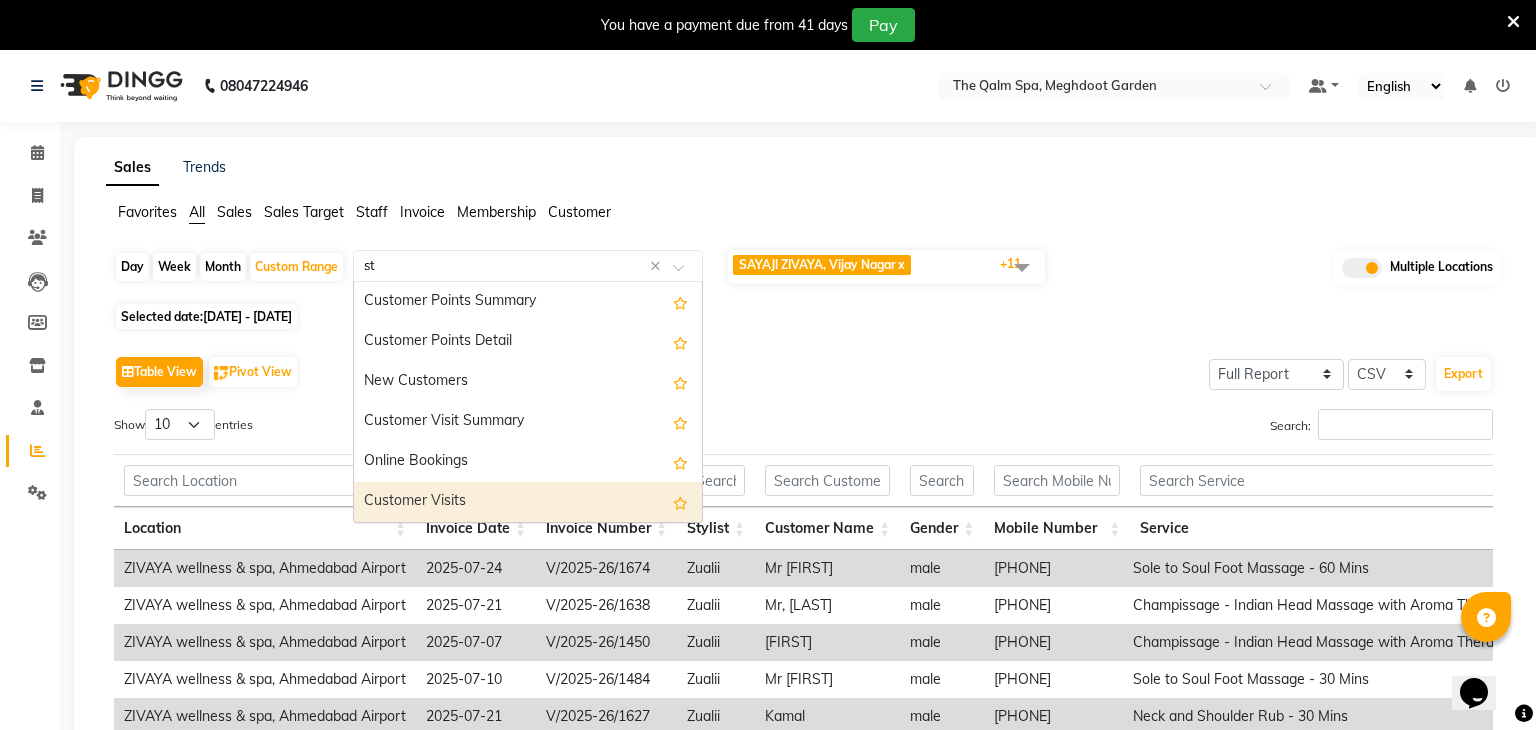 scroll, scrollTop: 120, scrollLeft: 0, axis: vertical 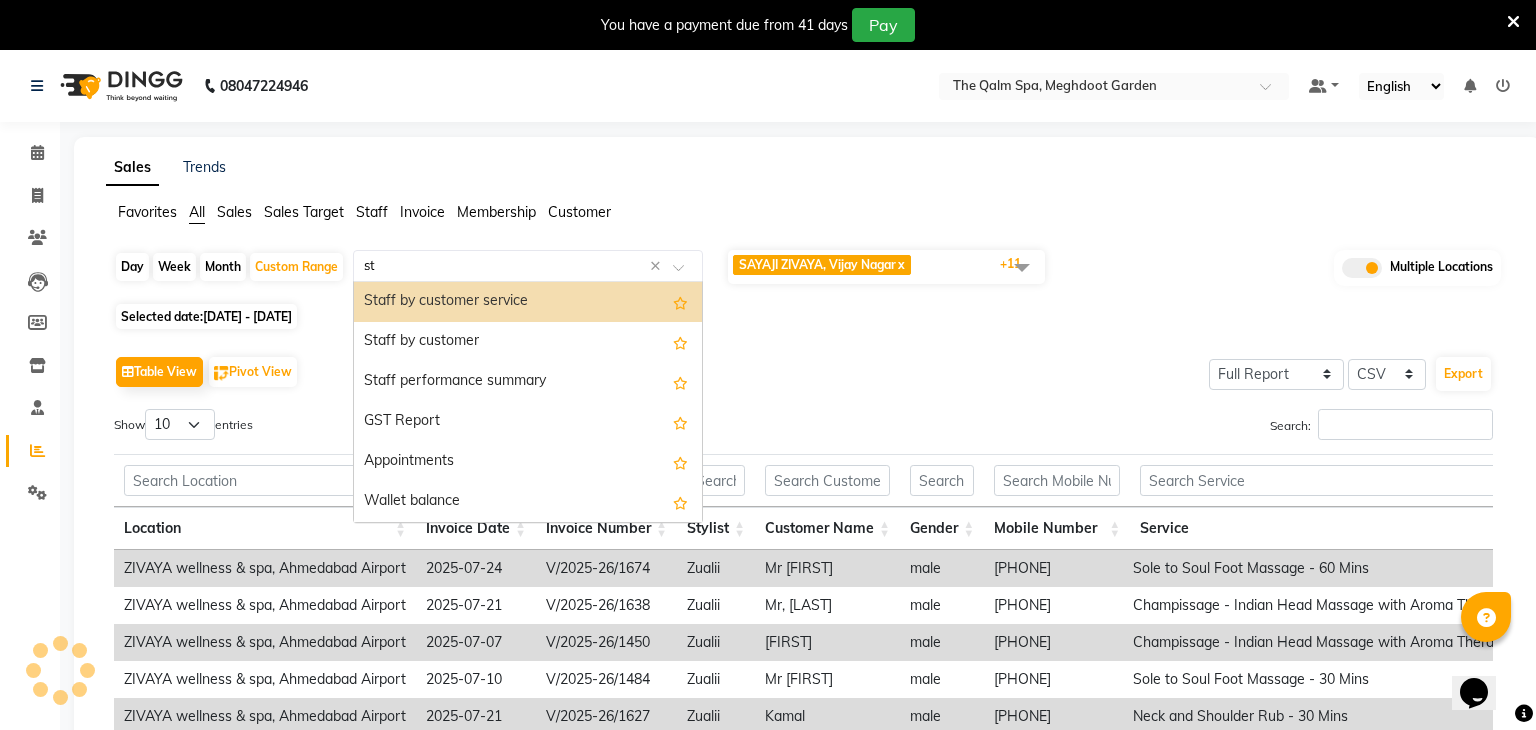 type on "sta" 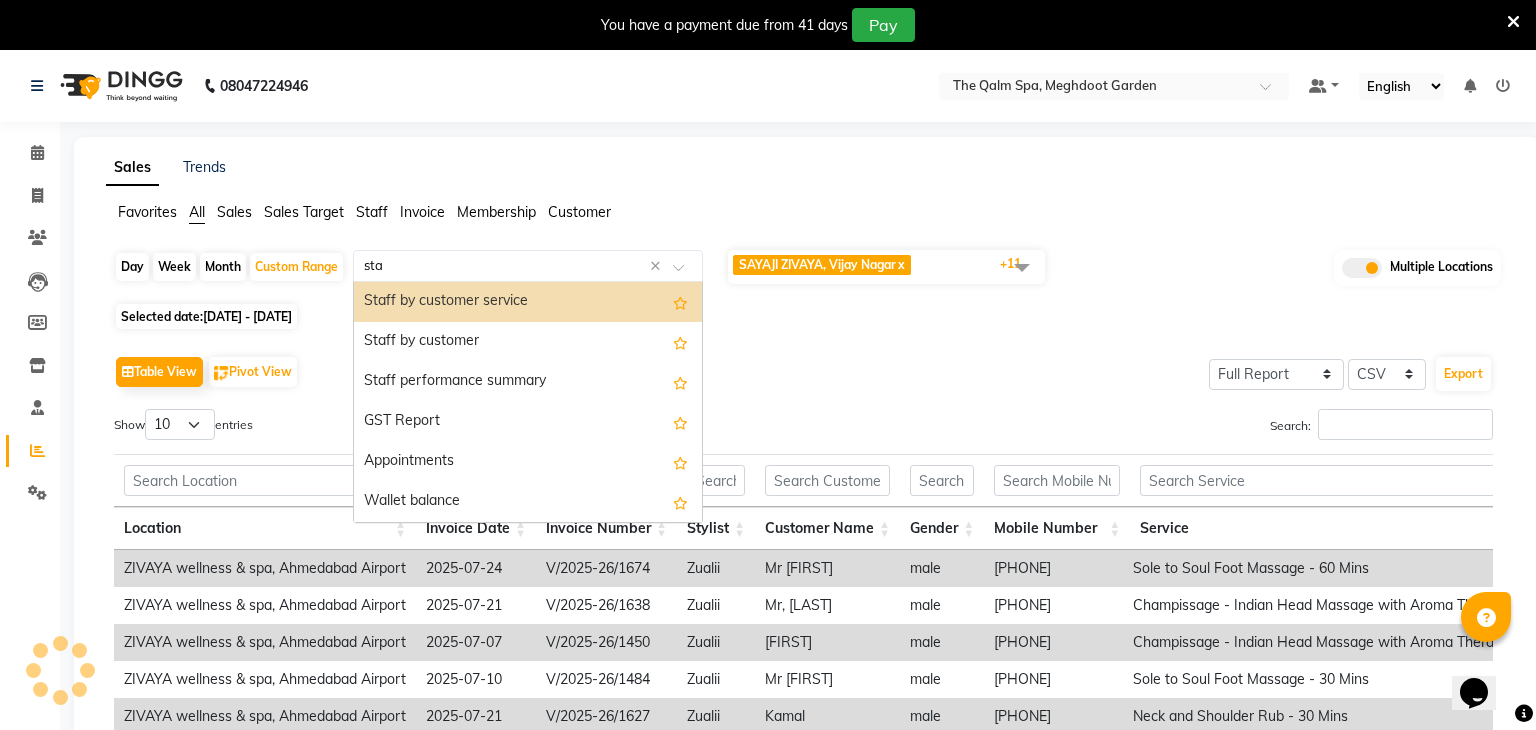 scroll, scrollTop: 0, scrollLeft: 0, axis: both 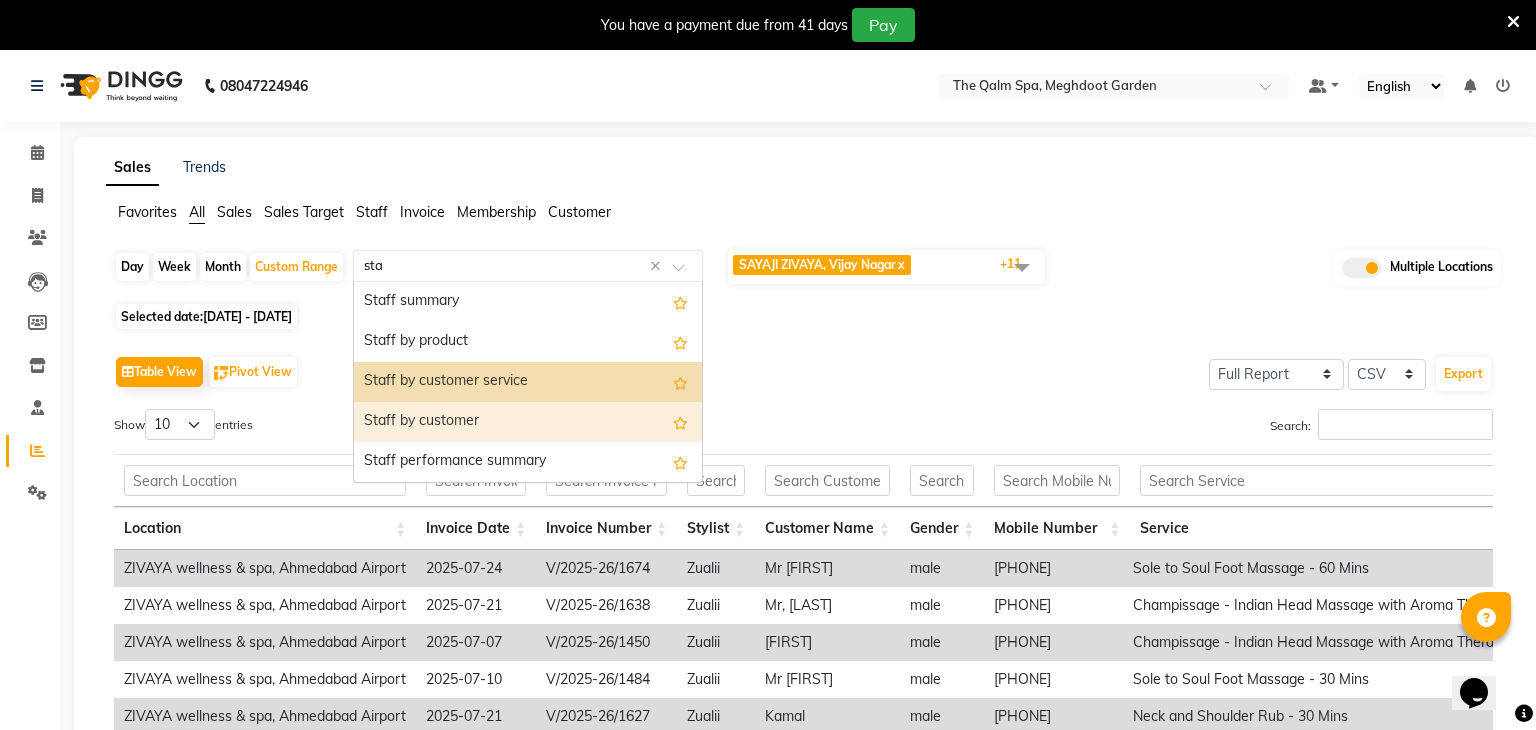 click on "Table View Pivot View Select Full Report Filtered Report Select CSV PDF Export Show 10 25 50 100 entries Search: Location Invoice Date Invoice Number Stylist Customer Name Gender Mobile Number Service Price Discount Tax Total Total W/o Tax Invoice Total Payment Redemption Redemption Share Location Invoice Date Invoice Number Stylist Customer Name Gender Mobile Number Service Price Discount Tax Total Total W/o Tax Invoice Total Payment Redemption Redemption Share Total ZIVAYA wellness & spa, Ahmedabad Airport 2025-07-24 V/2025-26/1674 Zualii Mr Arjun male 919870547408 Sole to Soul Foot Massage - 60 Mins ZIVAYA wellness & spa, Ahmedabad Airport 2025-07-21 V/2025-26/1638 Zualii Mr, Rakesh male 917974320062" 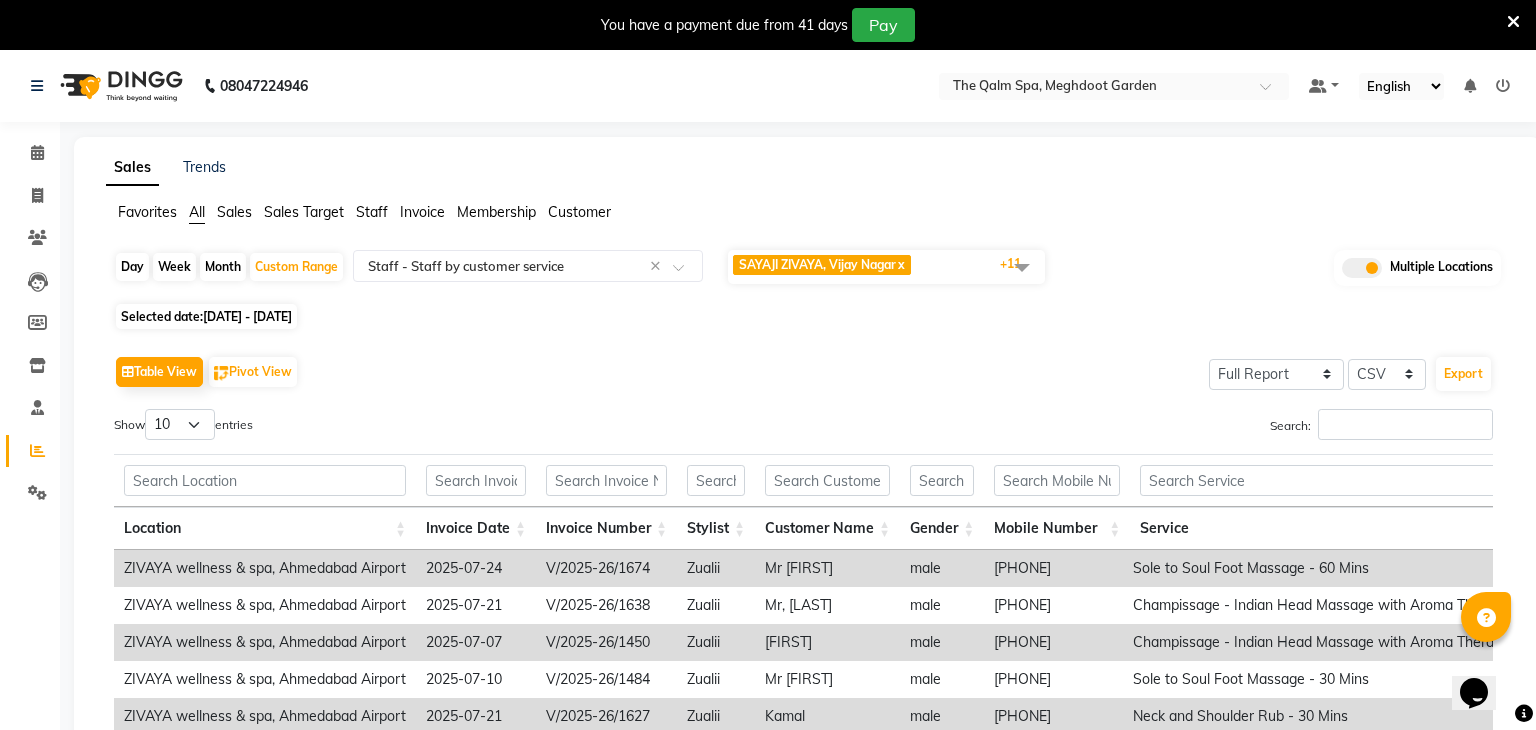 click at bounding box center [1503, 86] 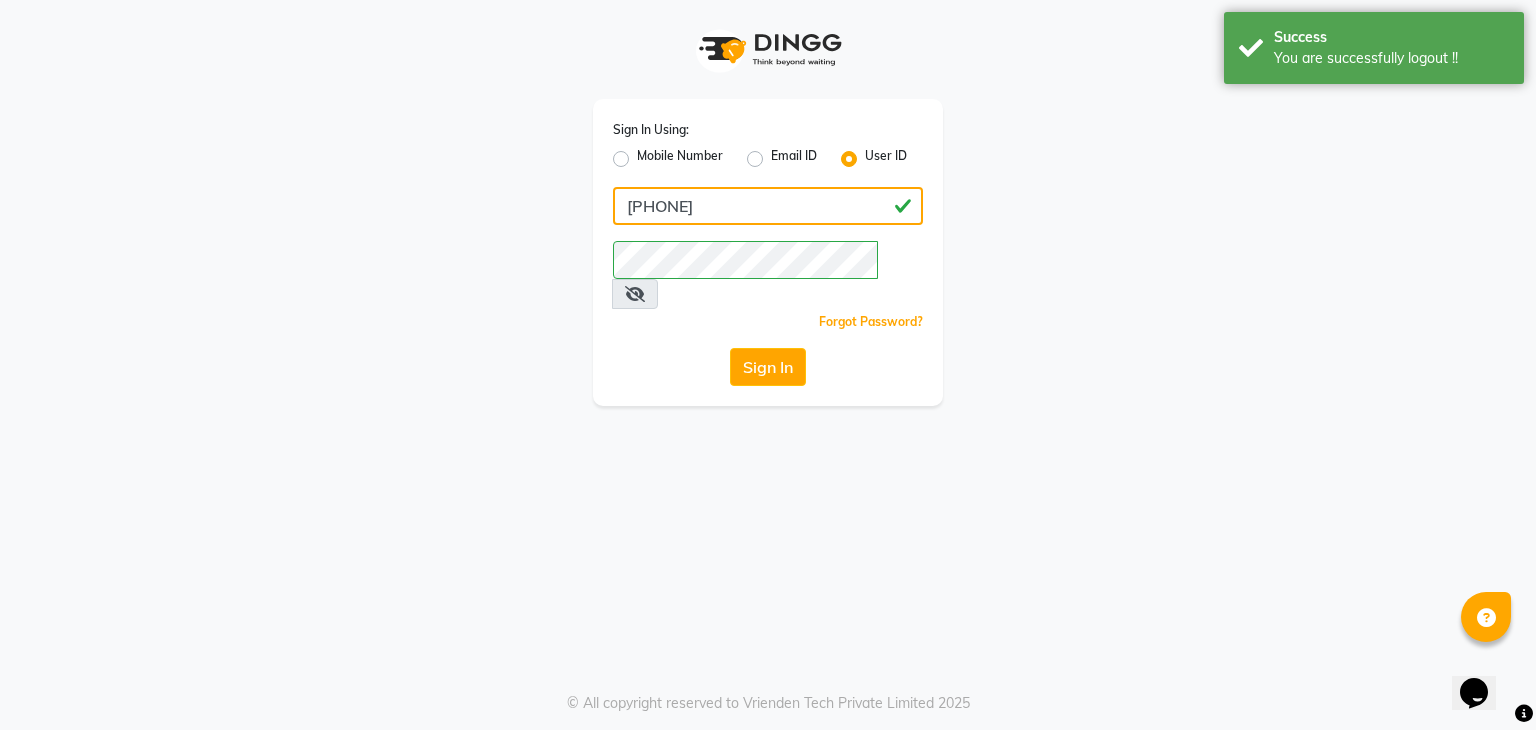 click on "[PHONE]" 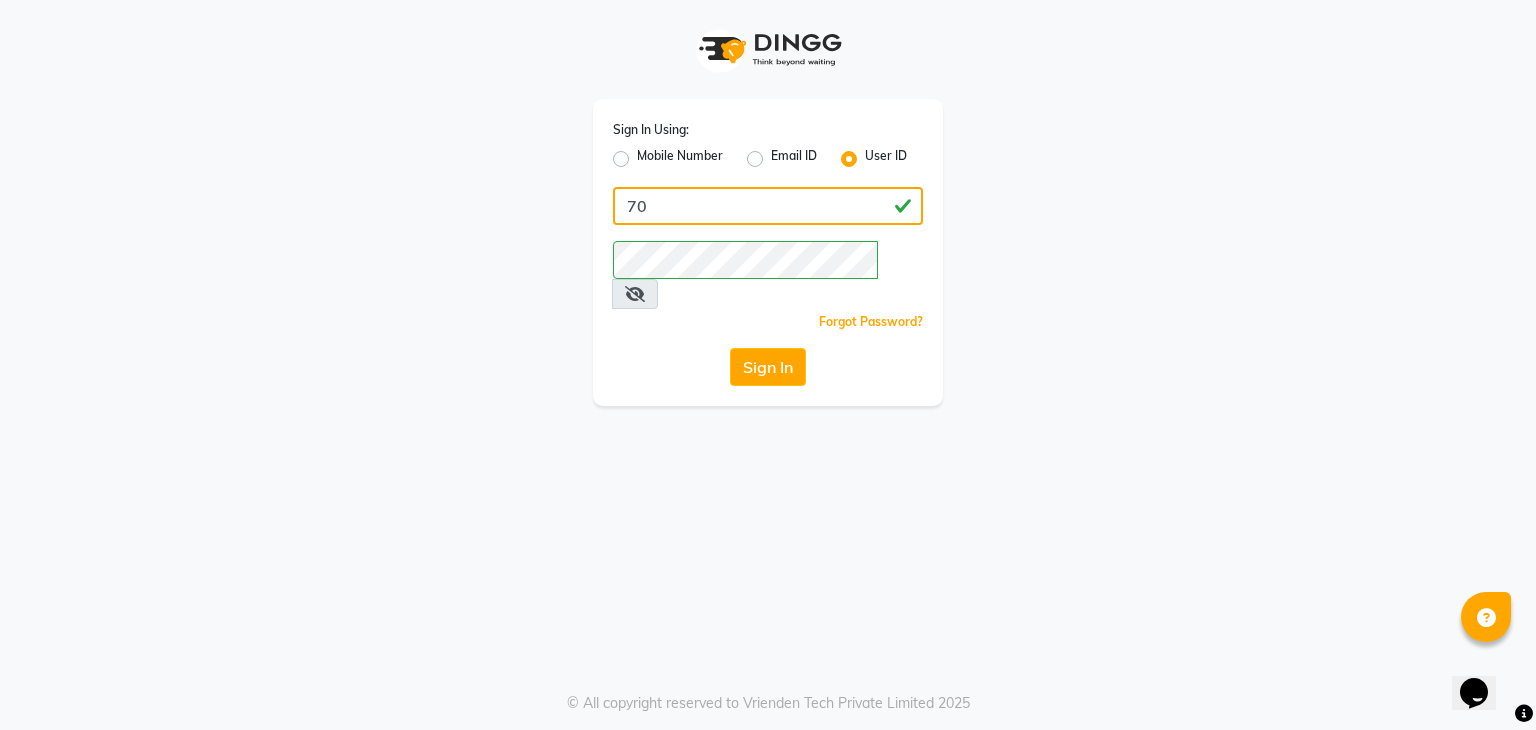 type on "7" 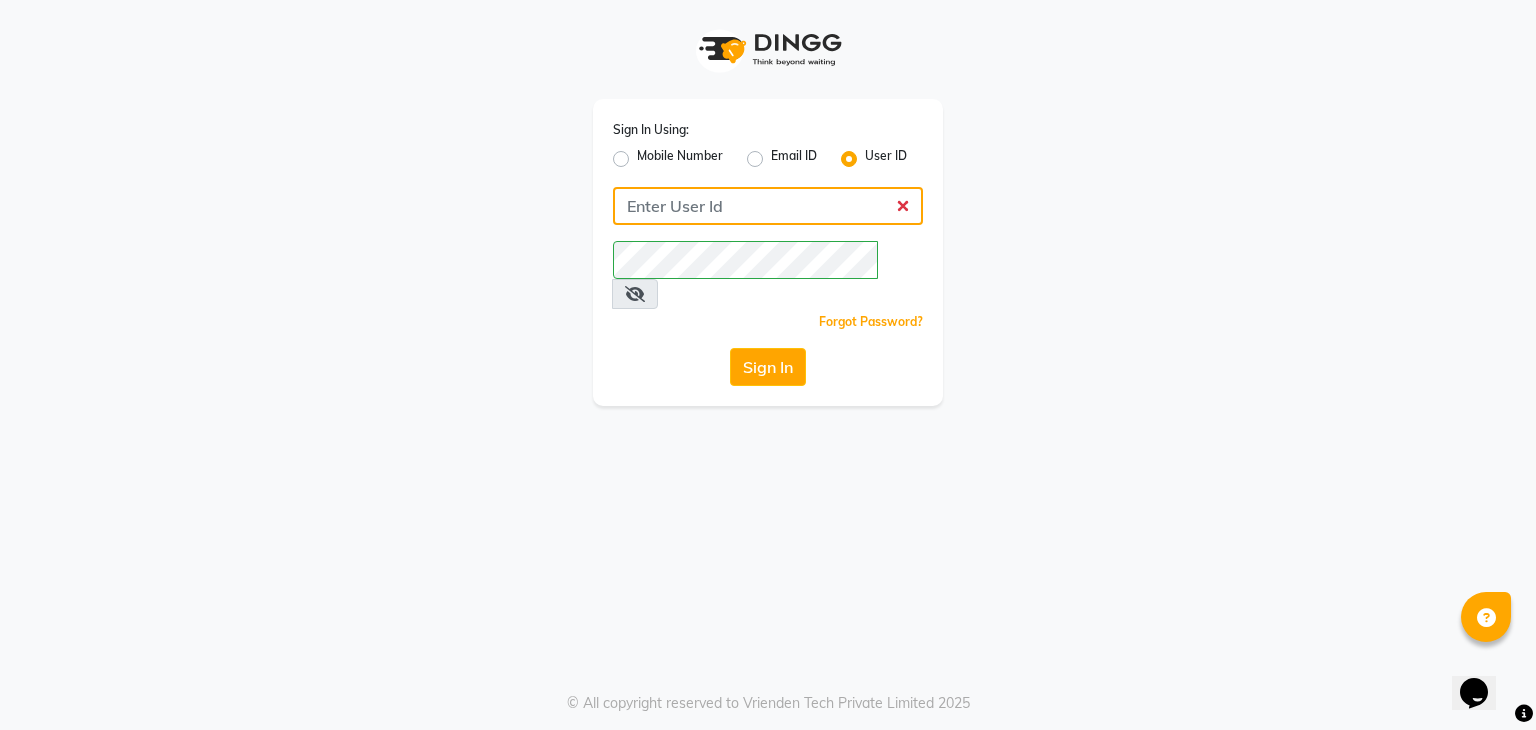 type 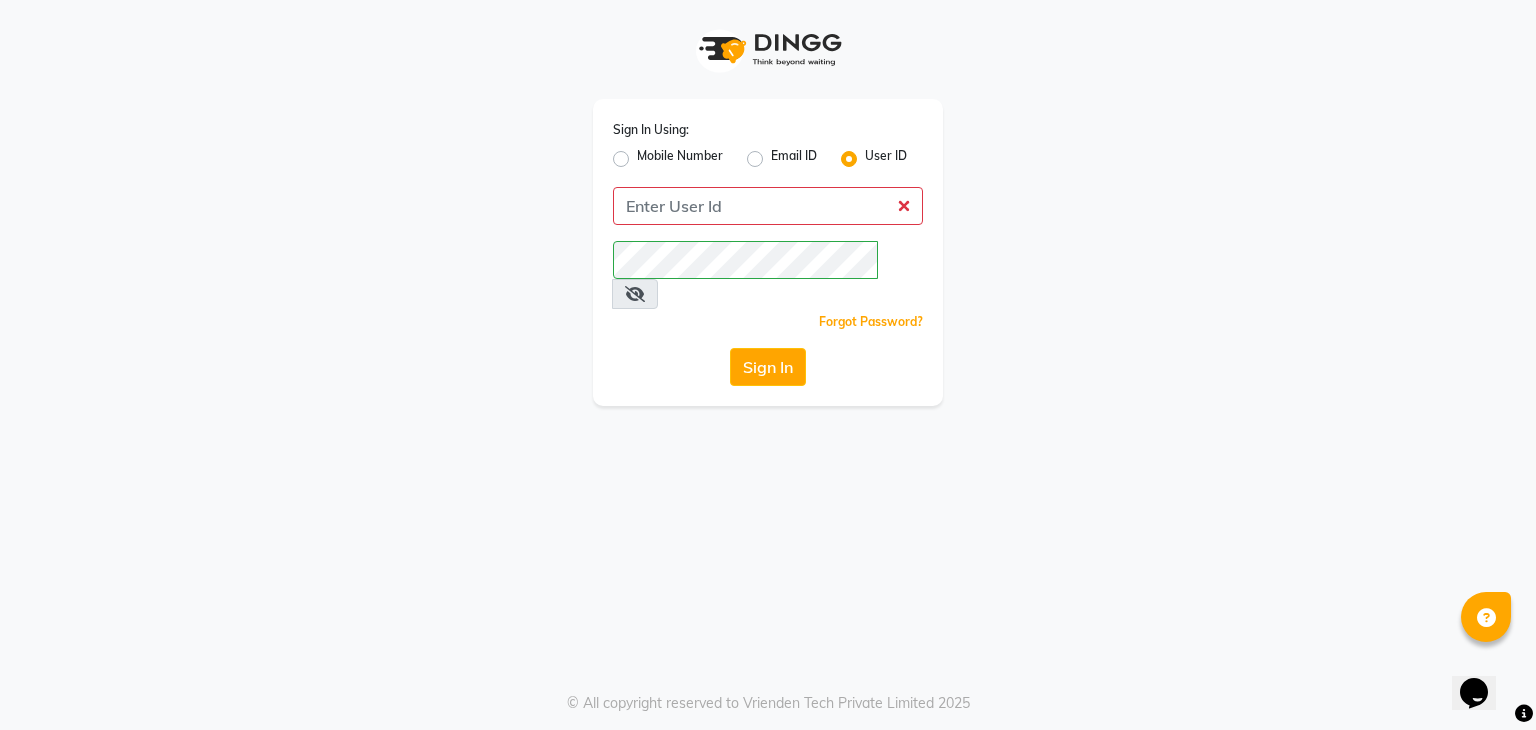 click on "Mobile Number" 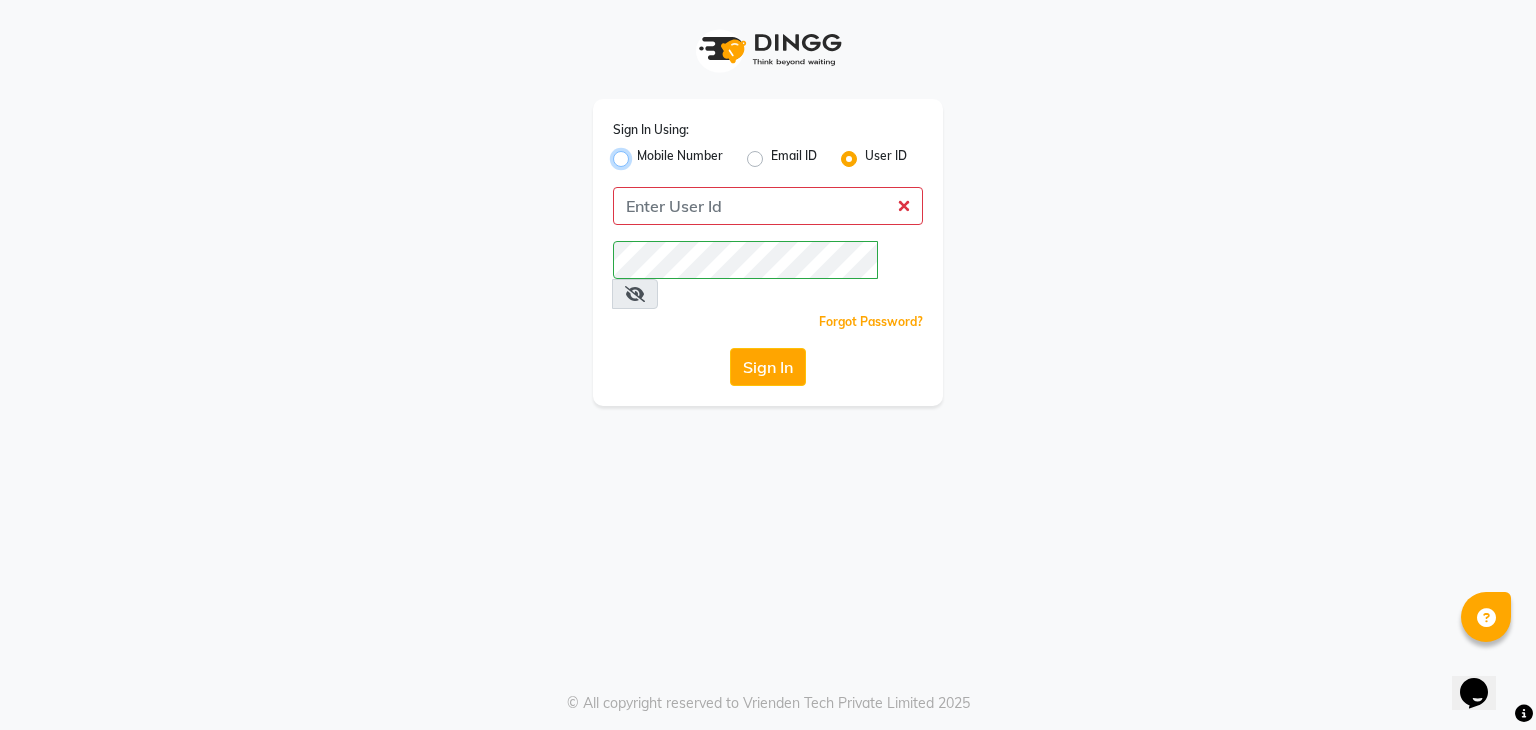 radio on "true" 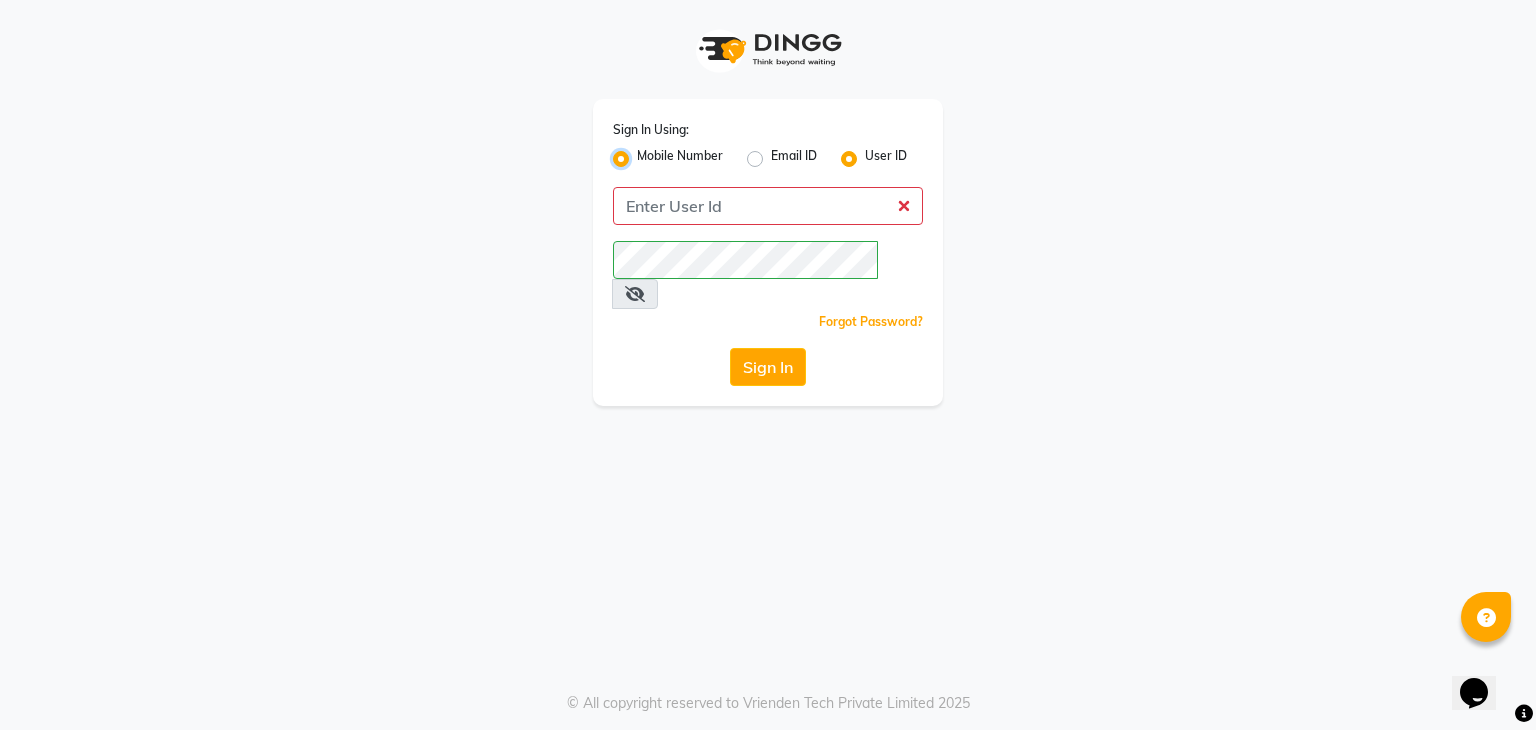 radio on "false" 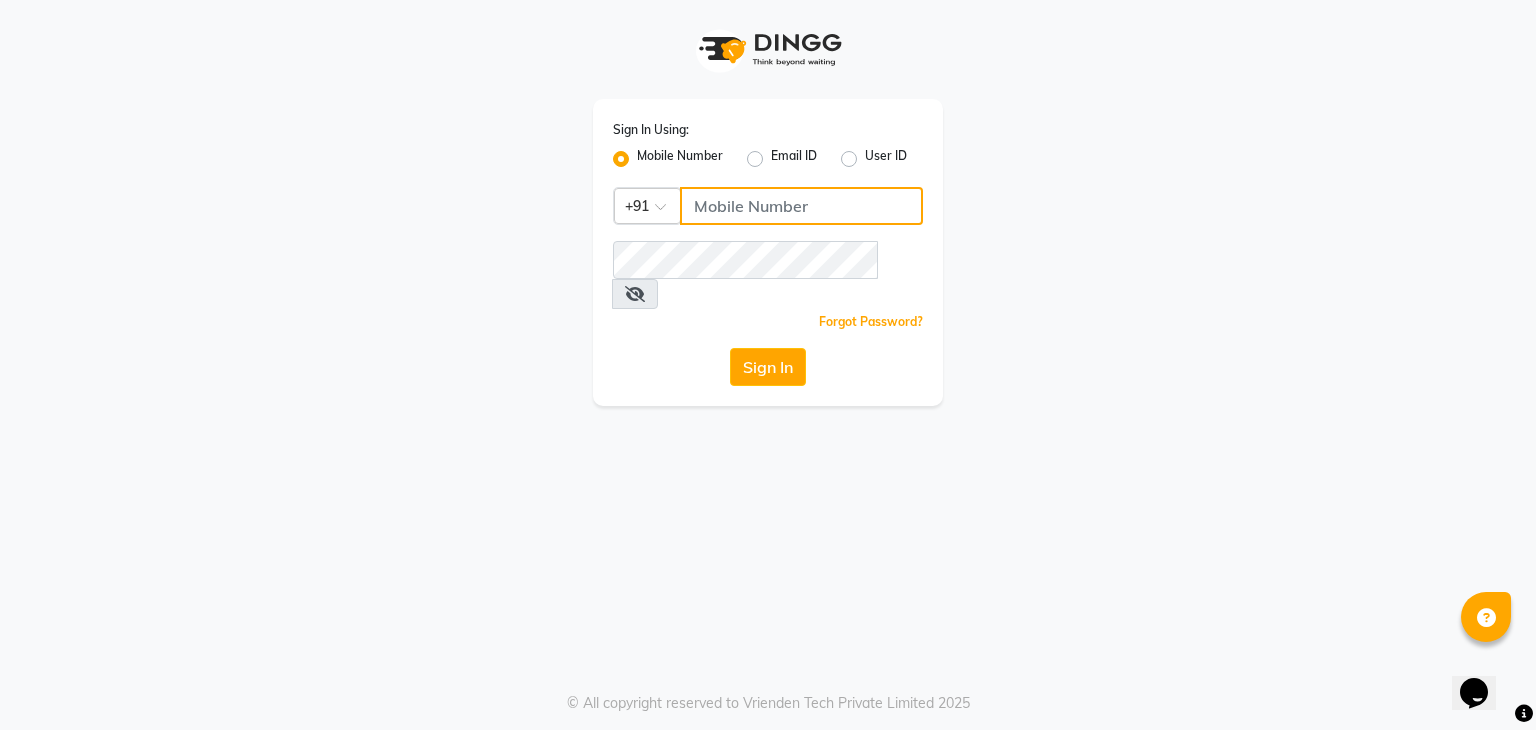 click 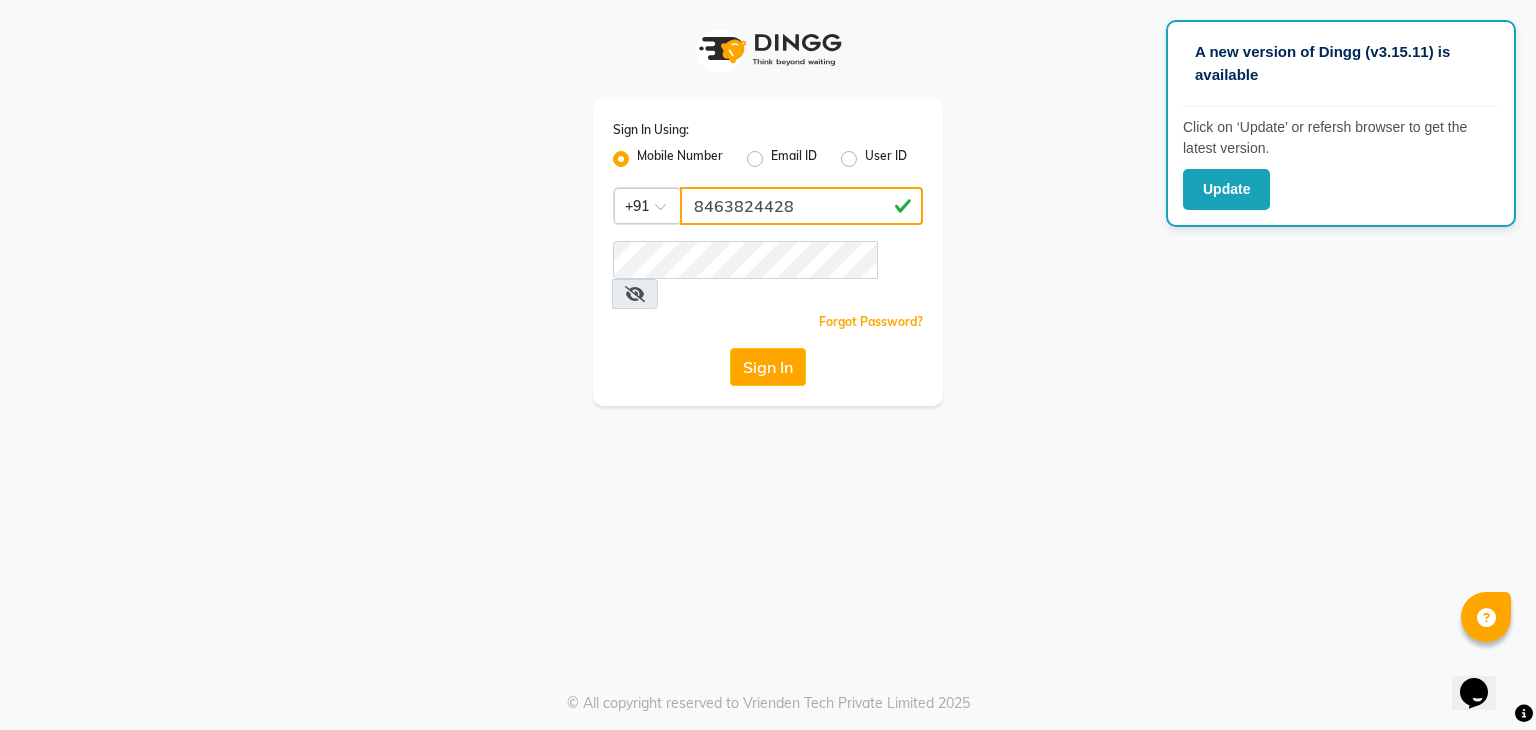 type on "8463824428" 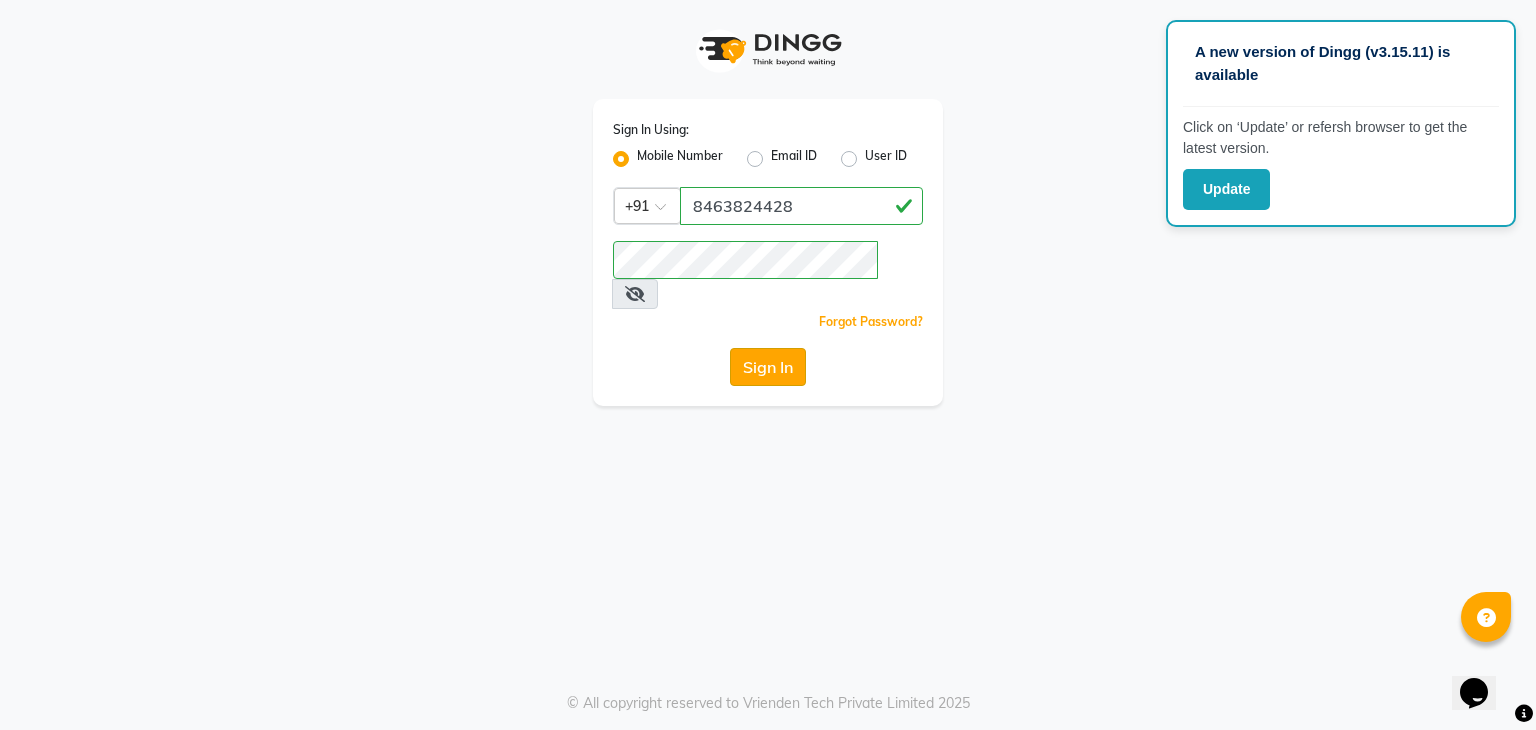 click on "Sign In" 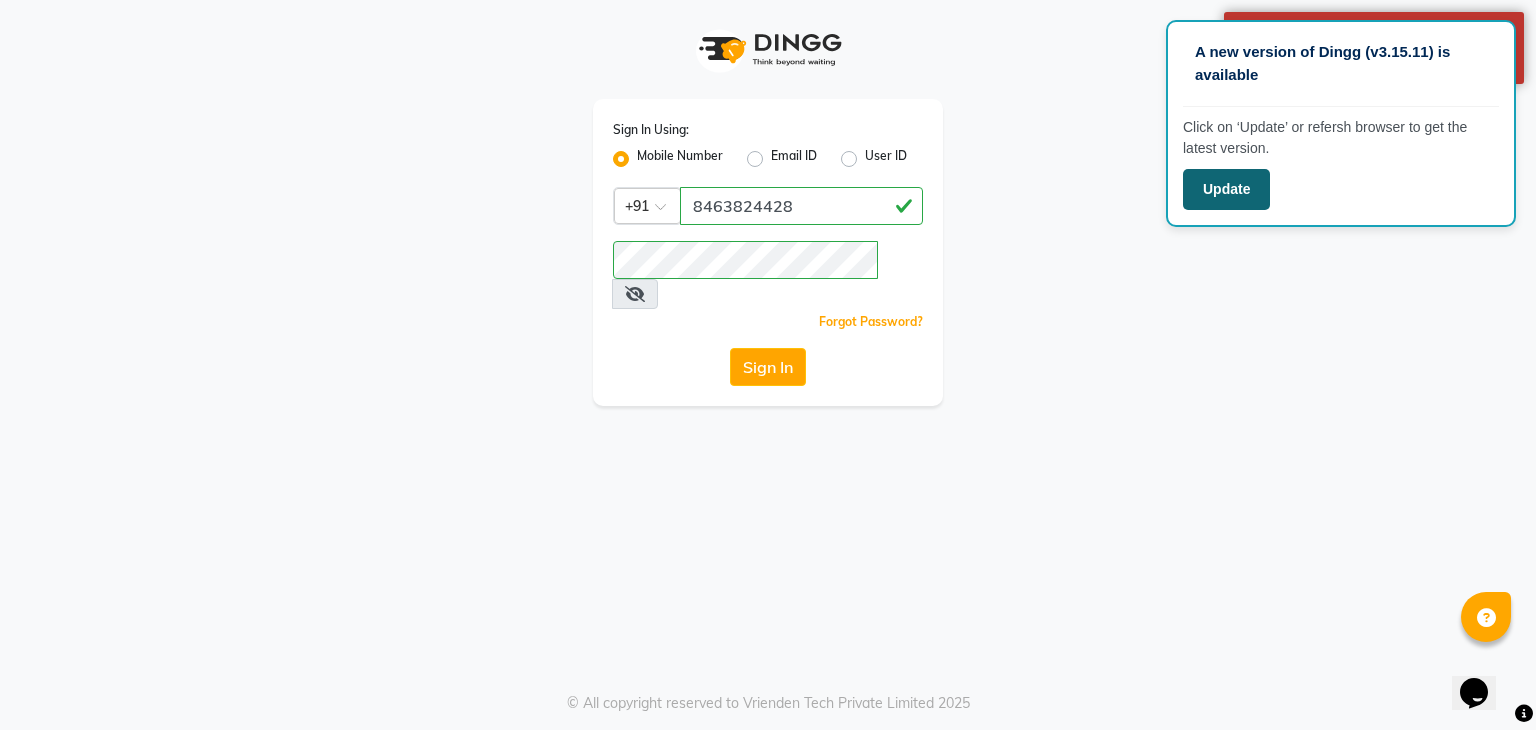 click on "Update" 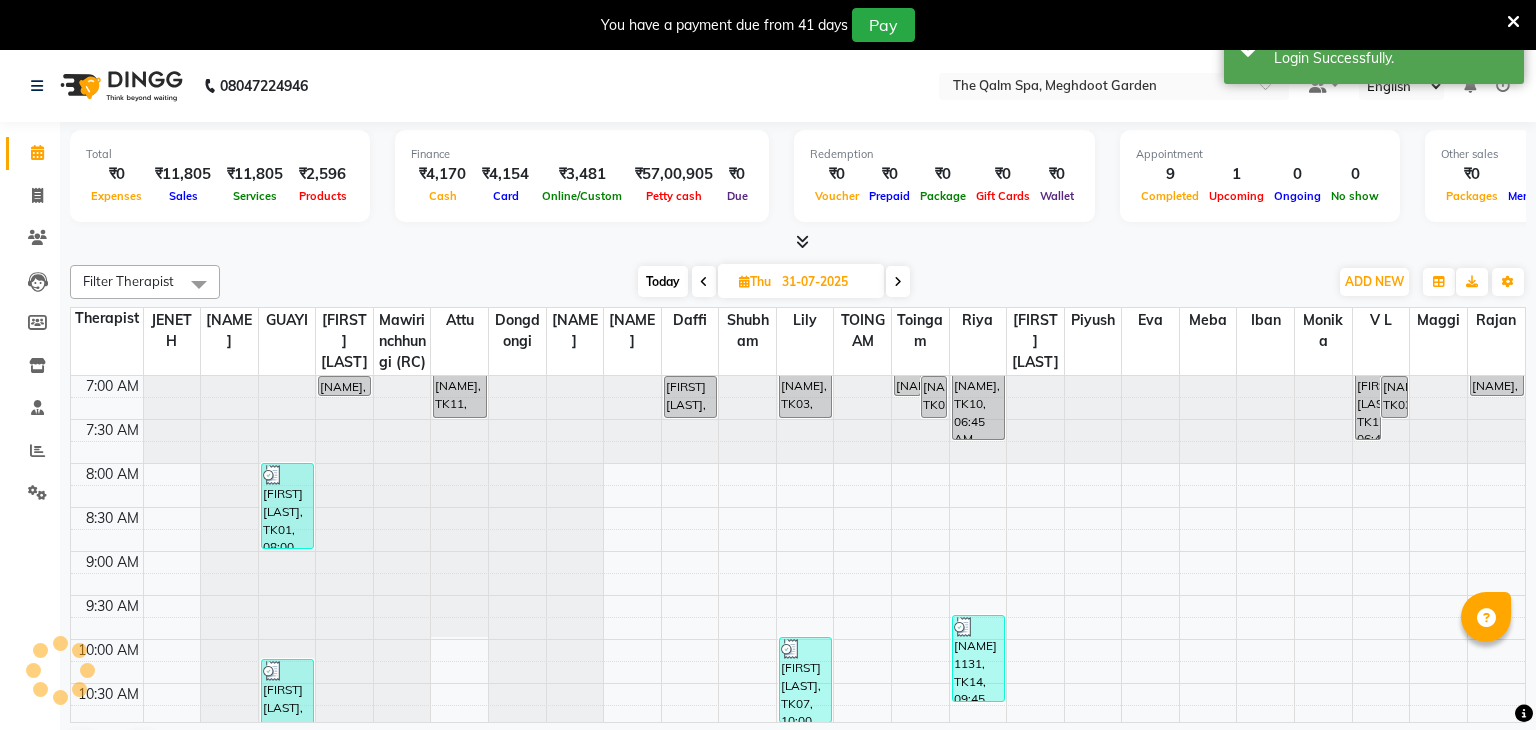 scroll, scrollTop: 0, scrollLeft: 0, axis: both 